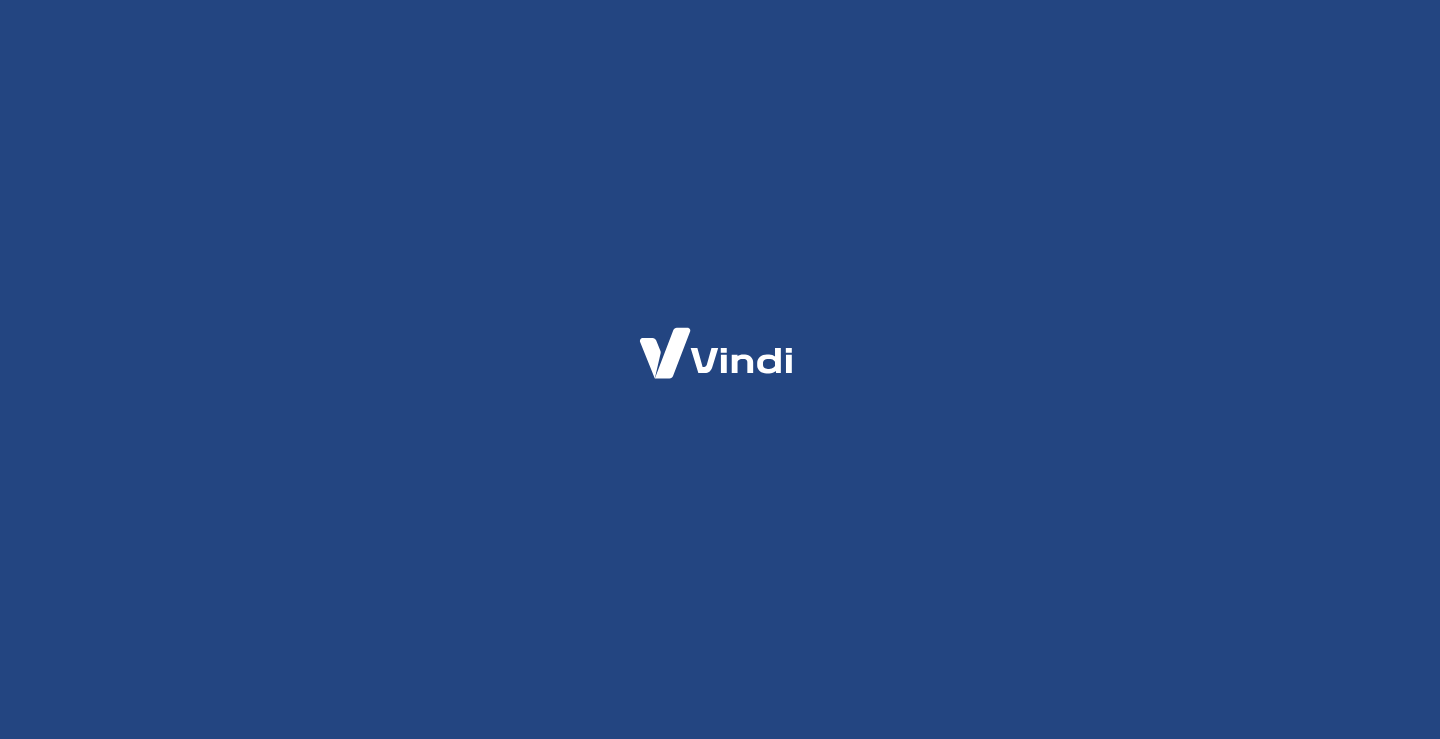 scroll, scrollTop: 0, scrollLeft: 0, axis: both 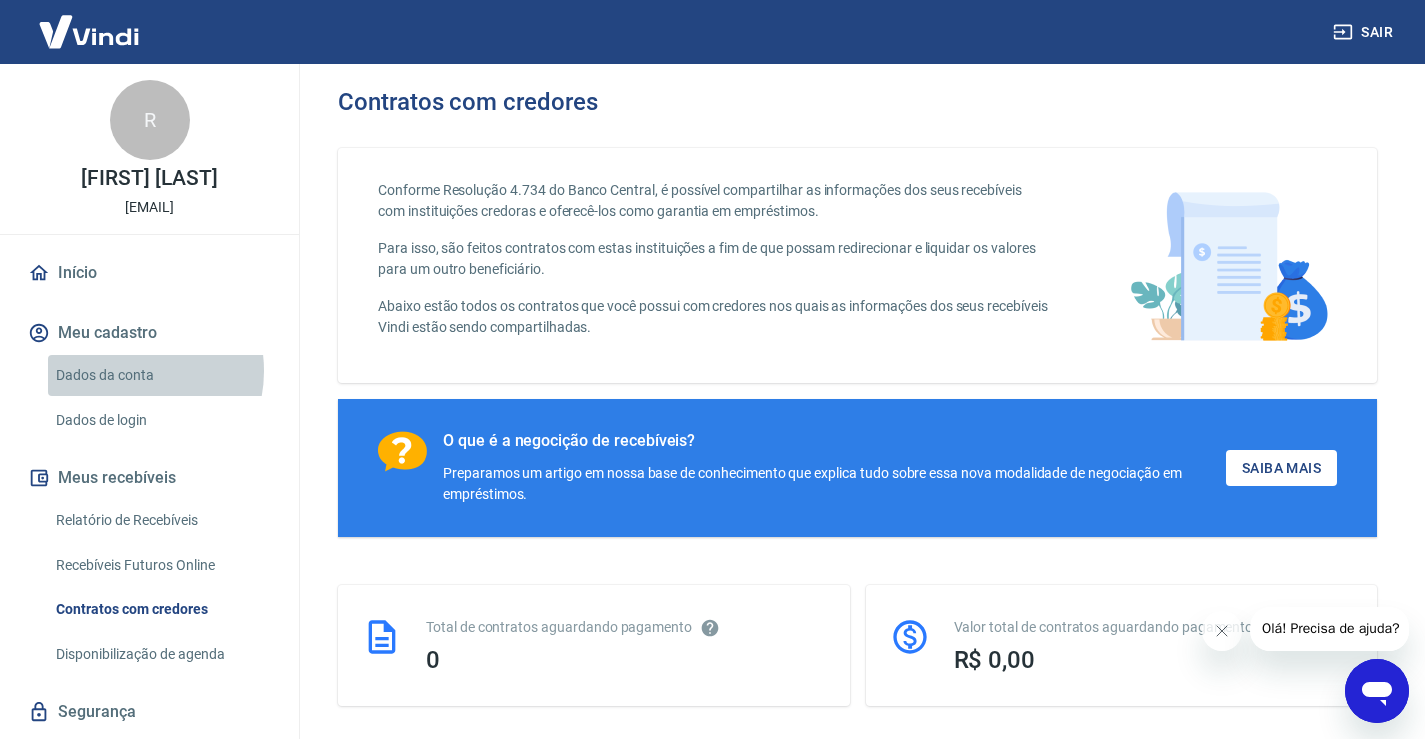 click on "Dados da conta" at bounding box center [161, 375] 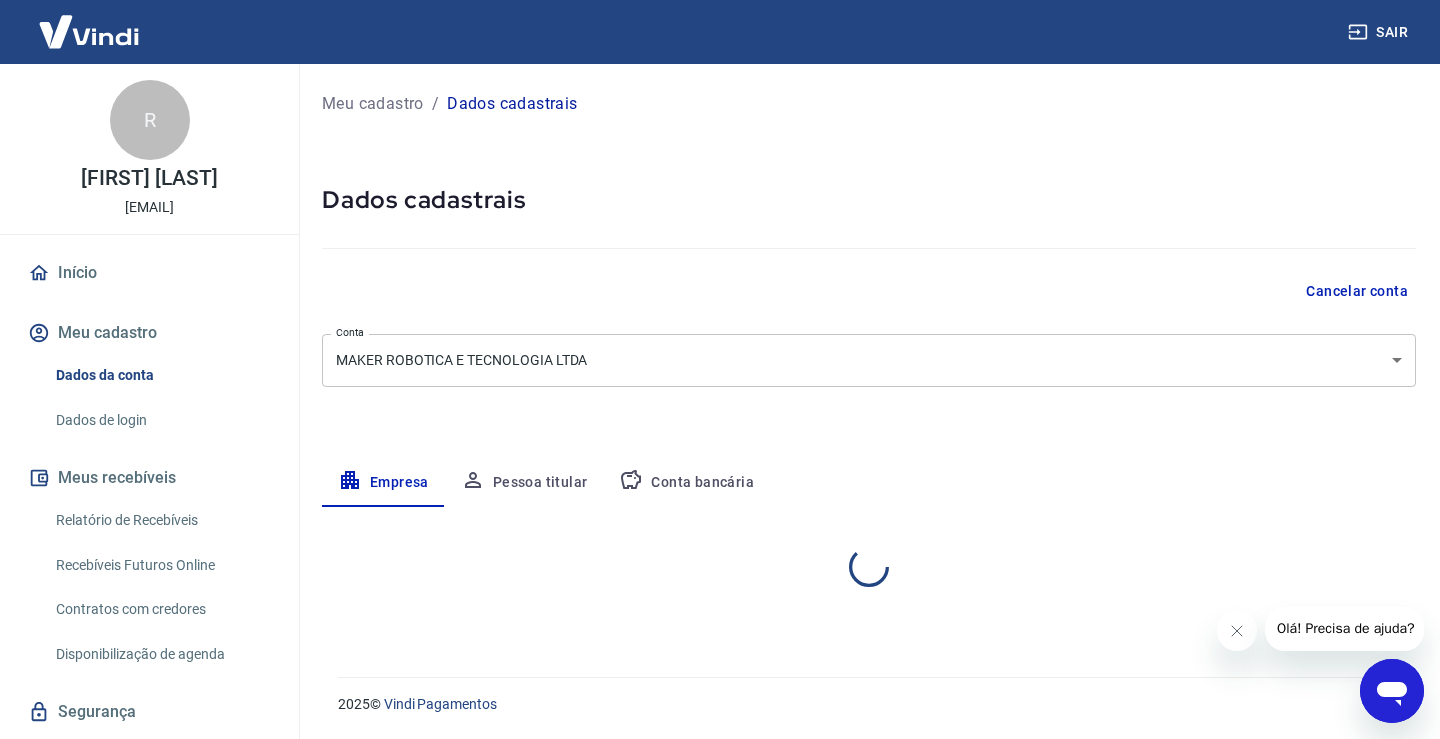 select on "SP" 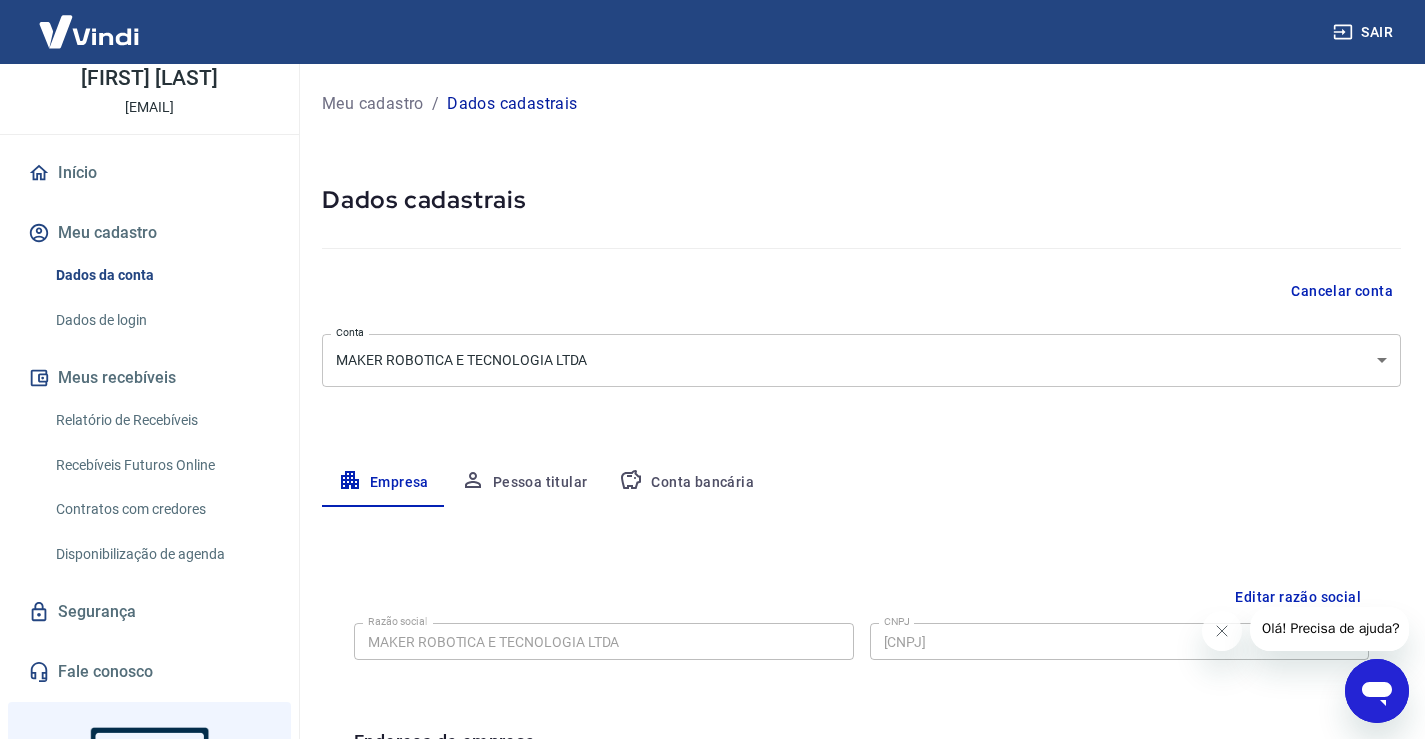 scroll, scrollTop: 200, scrollLeft: 0, axis: vertical 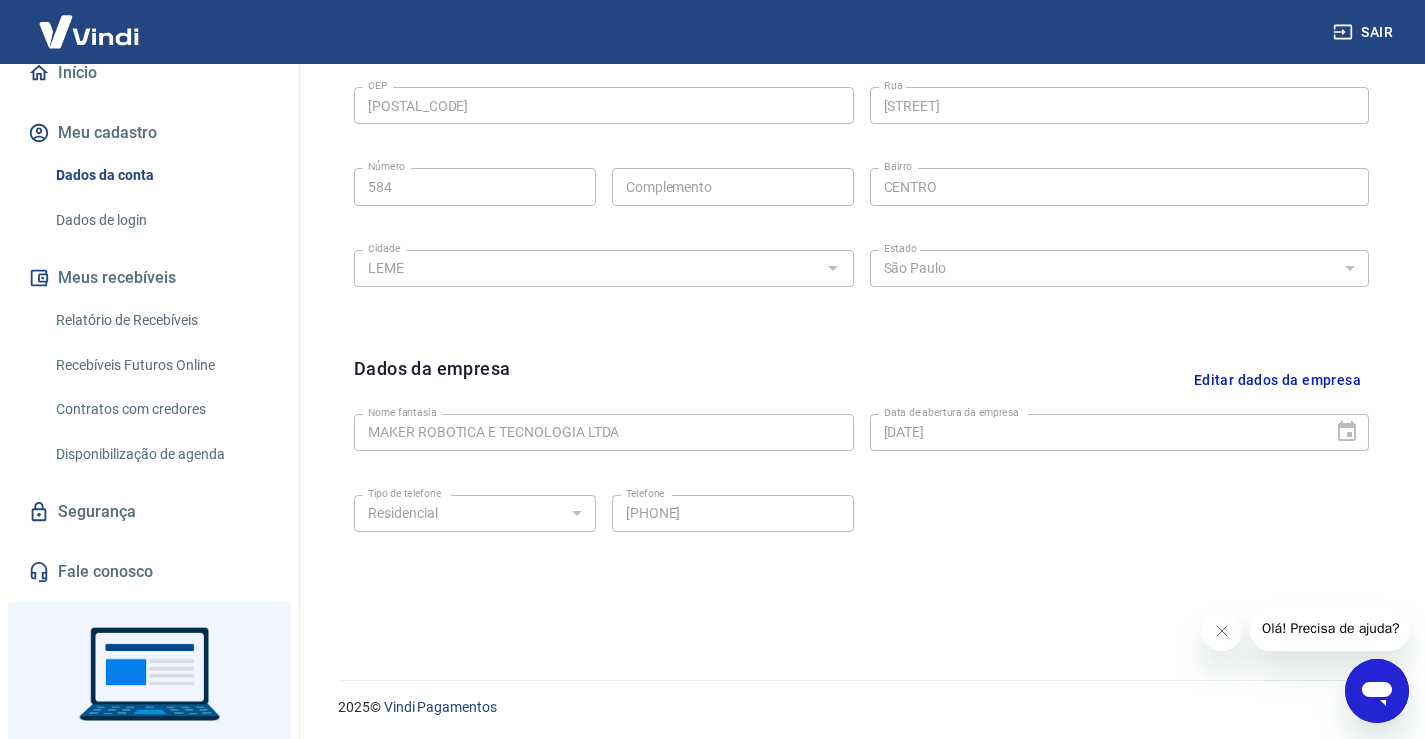click on "Relatório de Recebíveis" at bounding box center [161, 320] 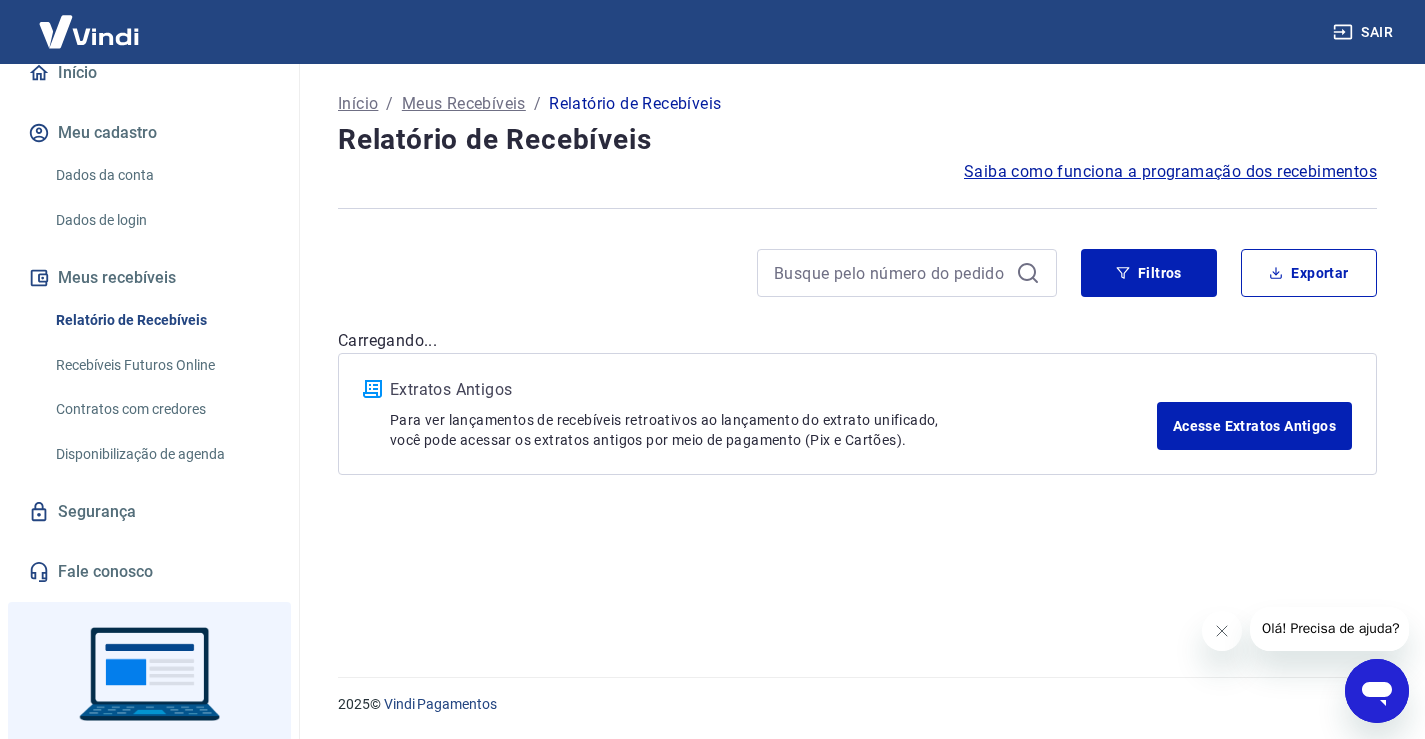 scroll, scrollTop: 0, scrollLeft: 0, axis: both 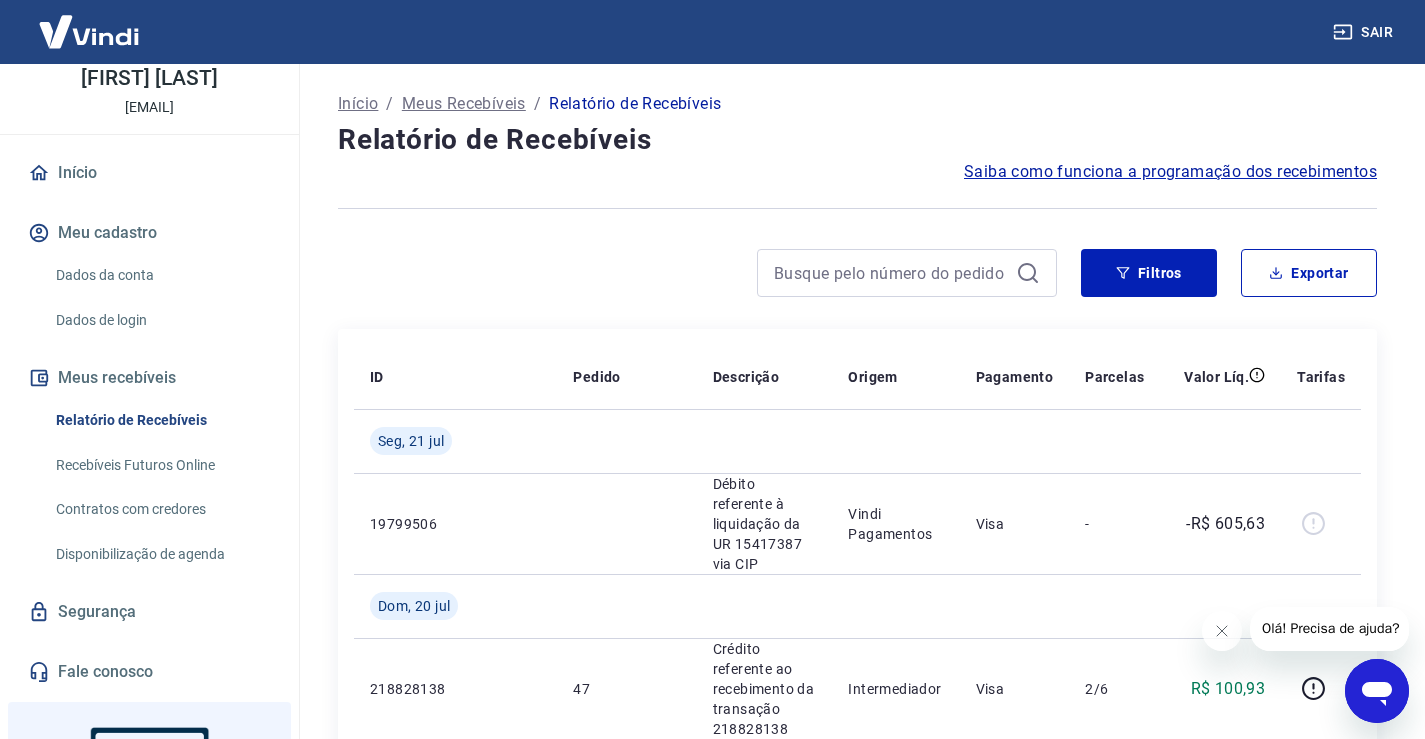 click on "Dados da conta" at bounding box center (161, 275) 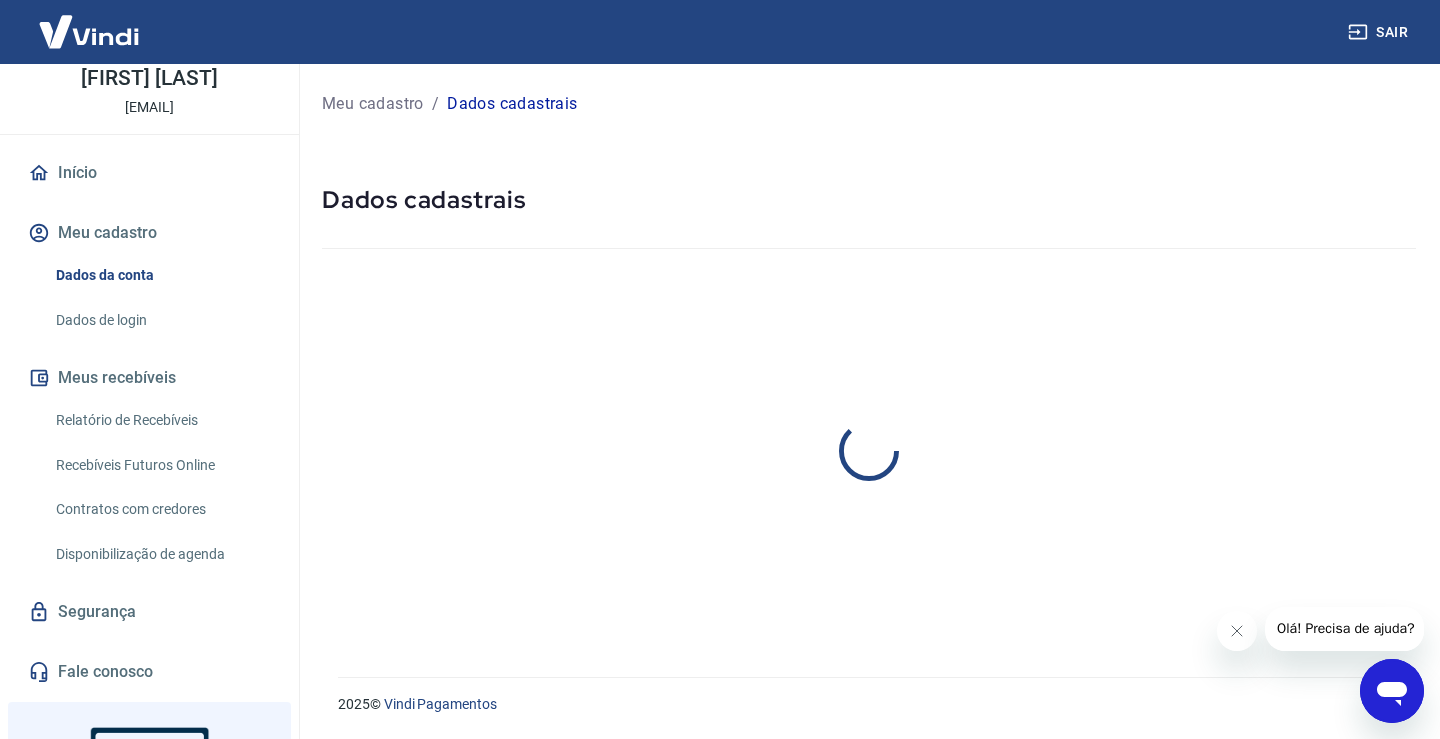 select on "SP" 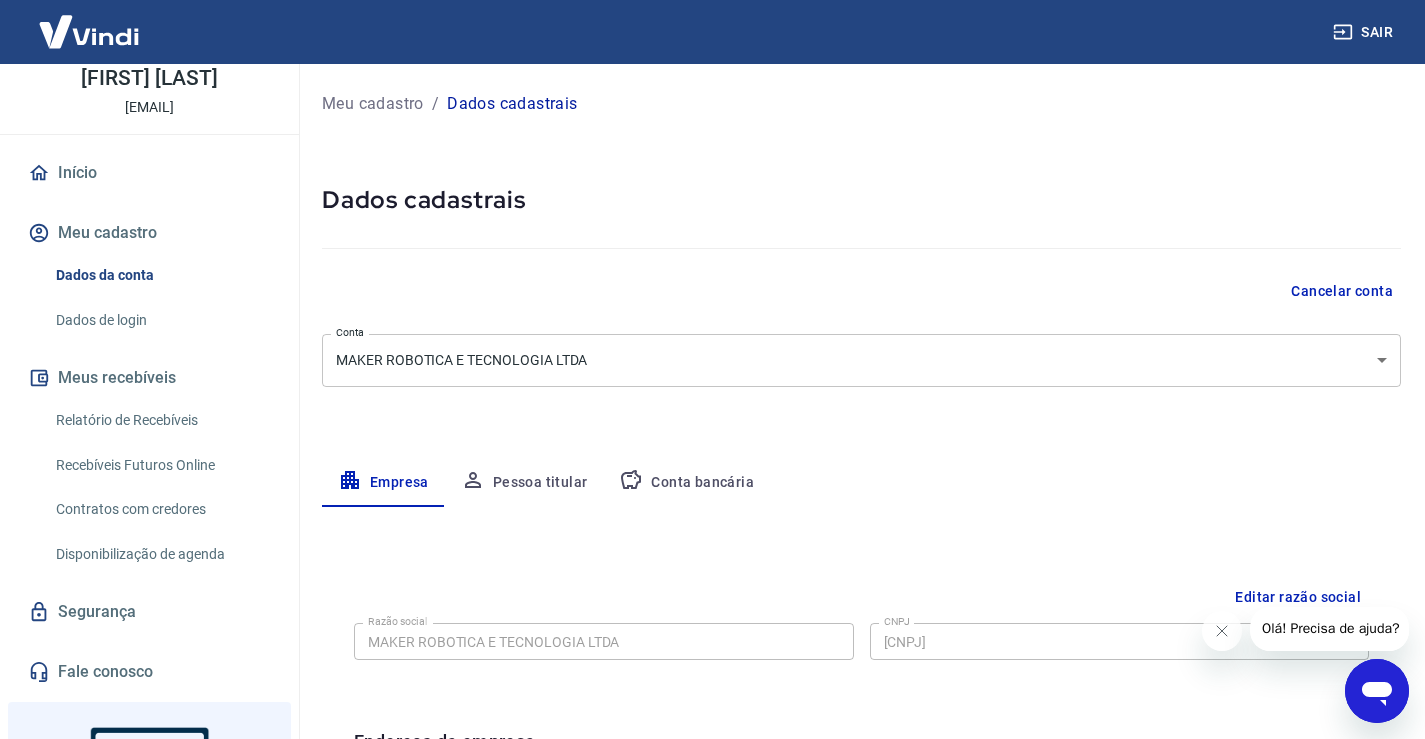 click on "Meu cadastro" at bounding box center [149, 233] 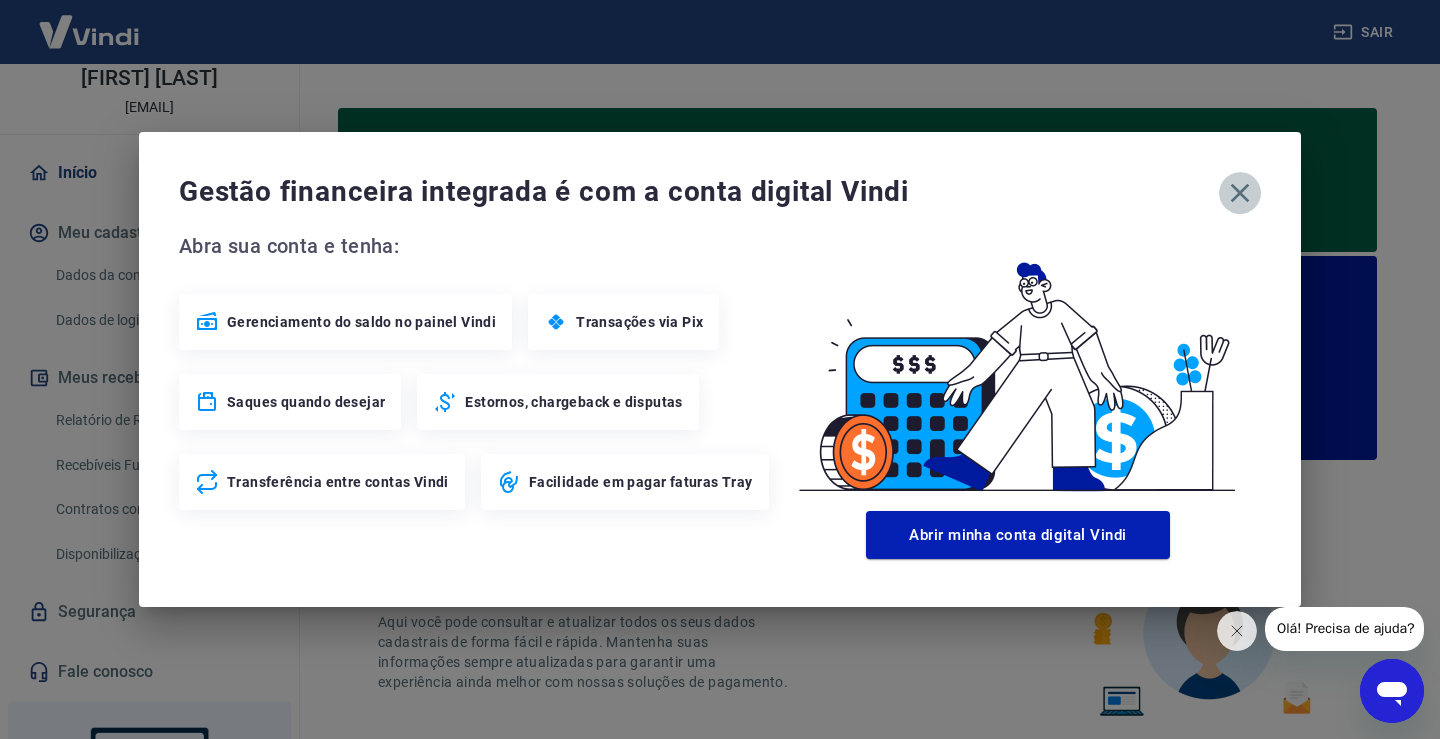 click 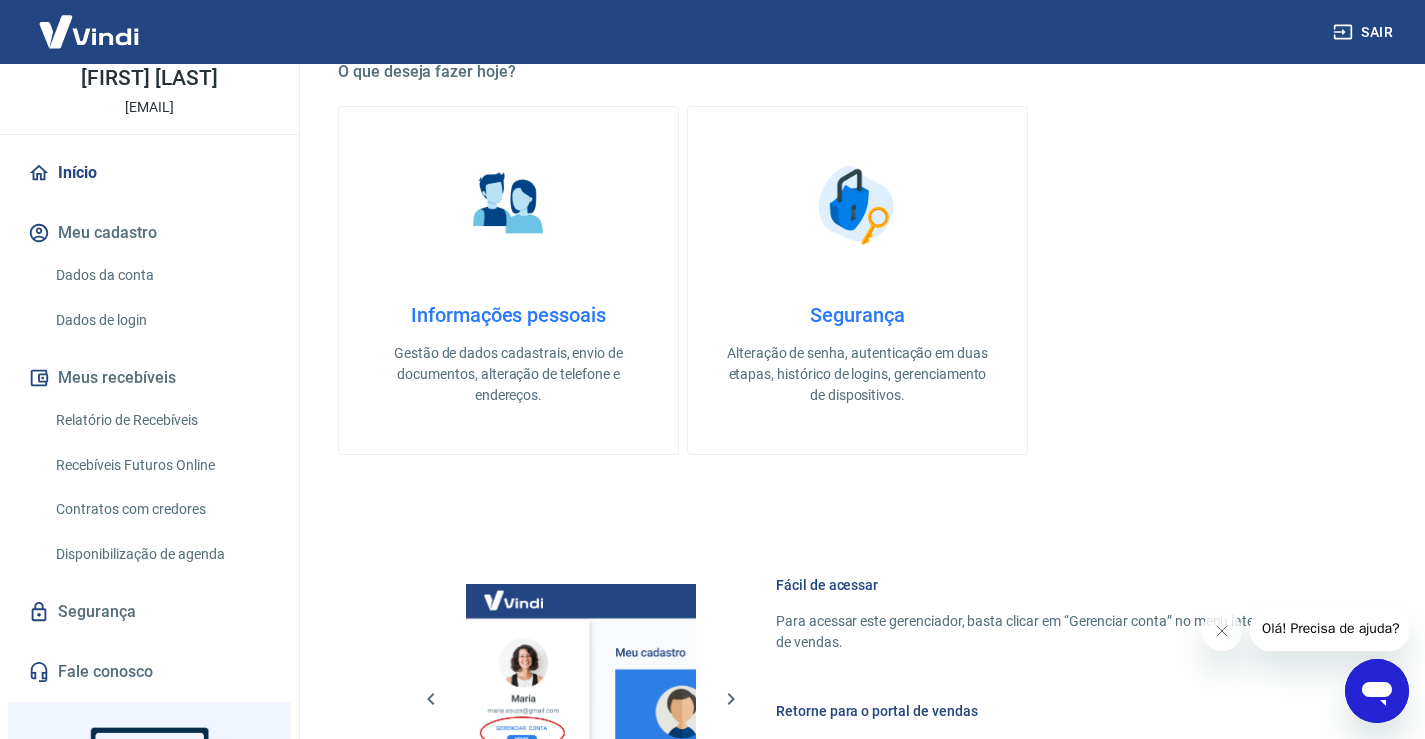 scroll, scrollTop: 800, scrollLeft: 0, axis: vertical 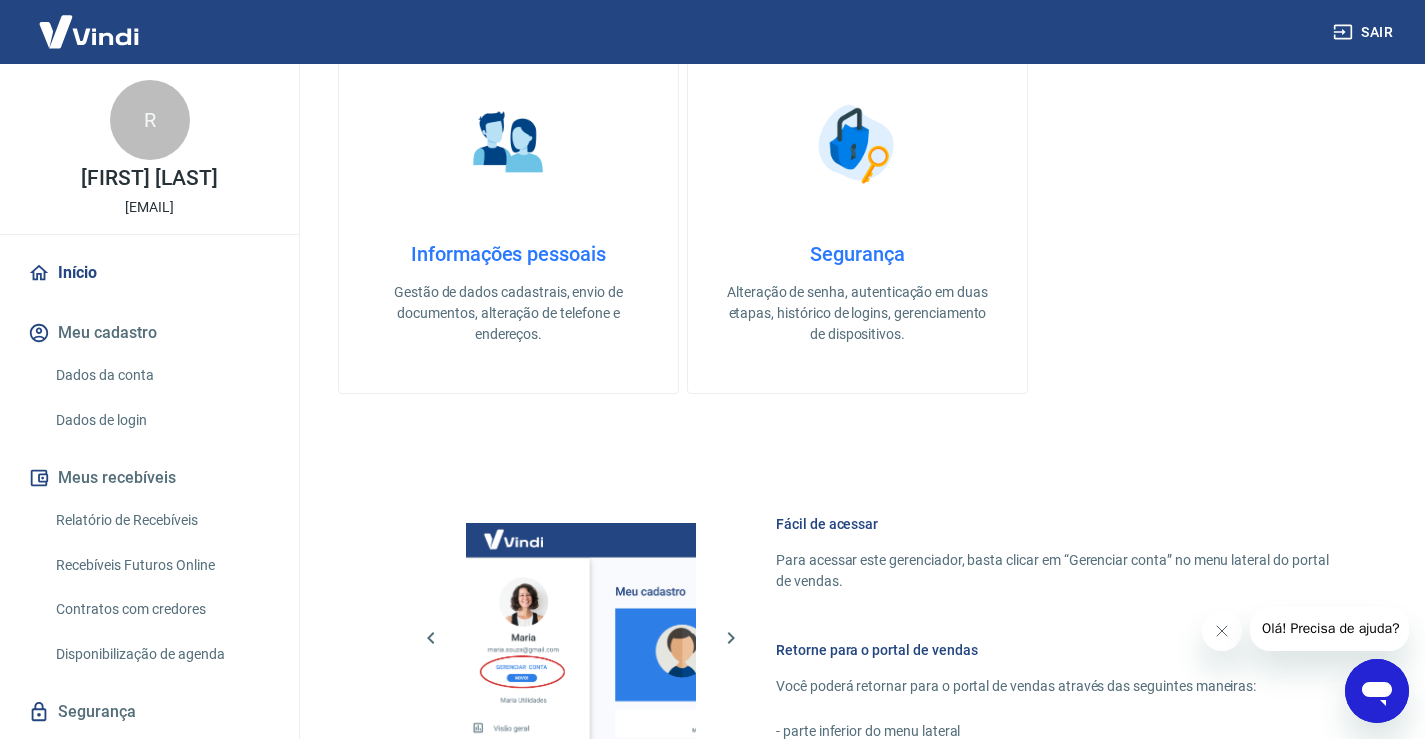 click on "Relatório de Recebíveis" at bounding box center (161, 520) 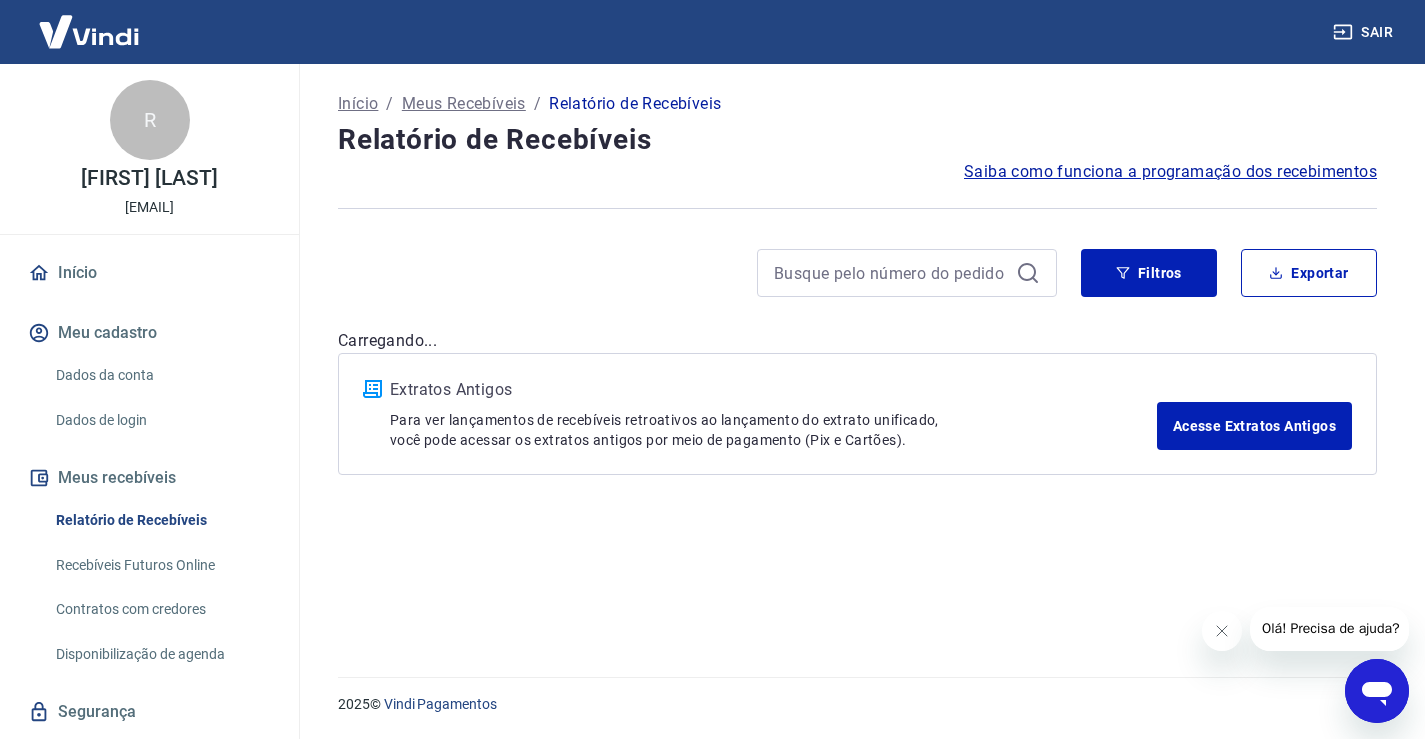 scroll, scrollTop: 0, scrollLeft: 0, axis: both 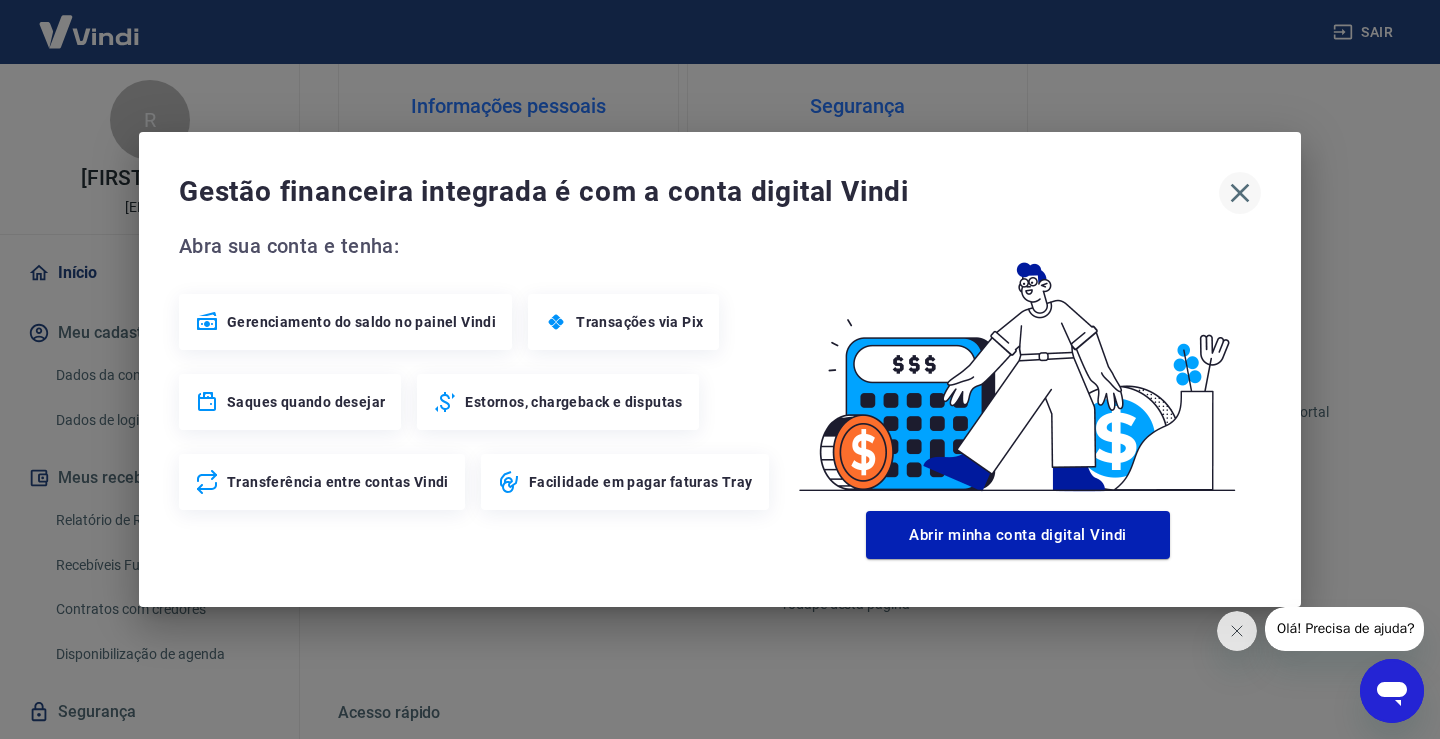 click 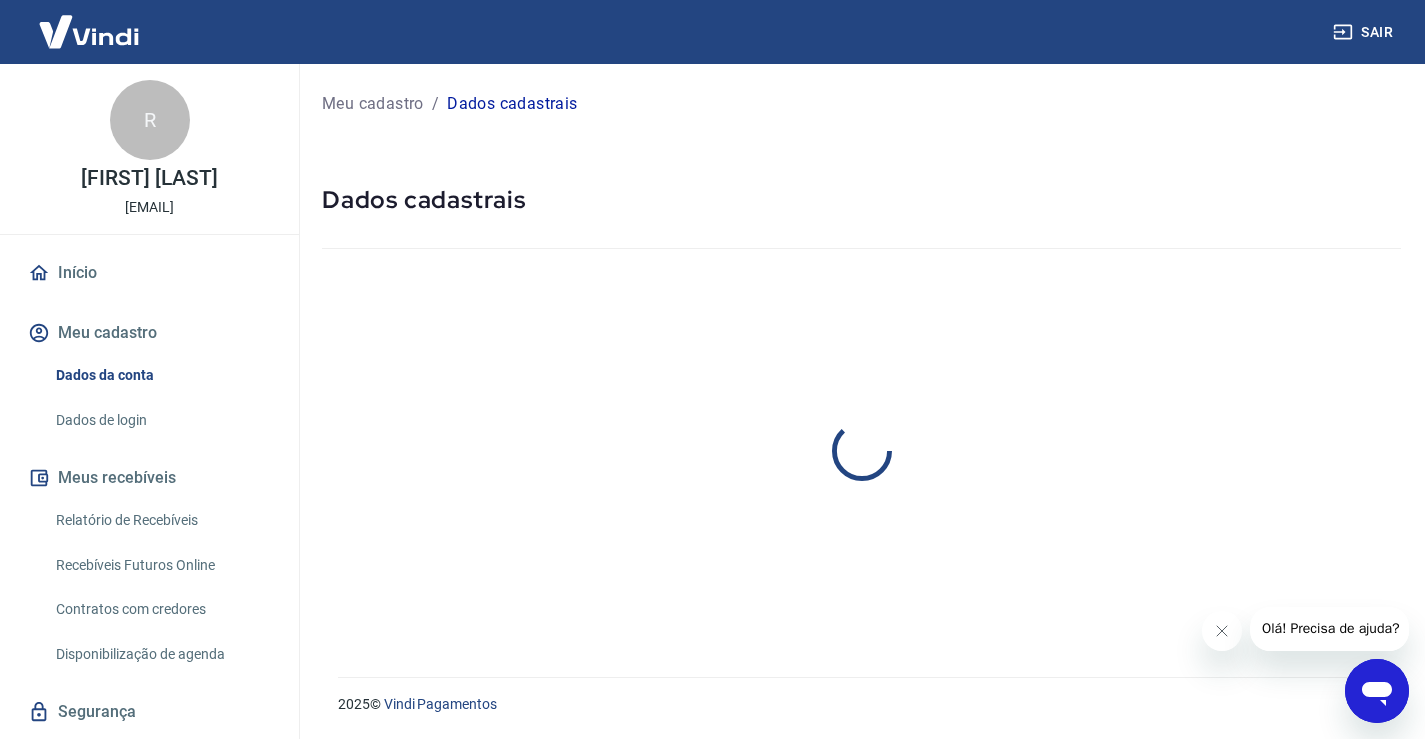 scroll, scrollTop: 0, scrollLeft: 0, axis: both 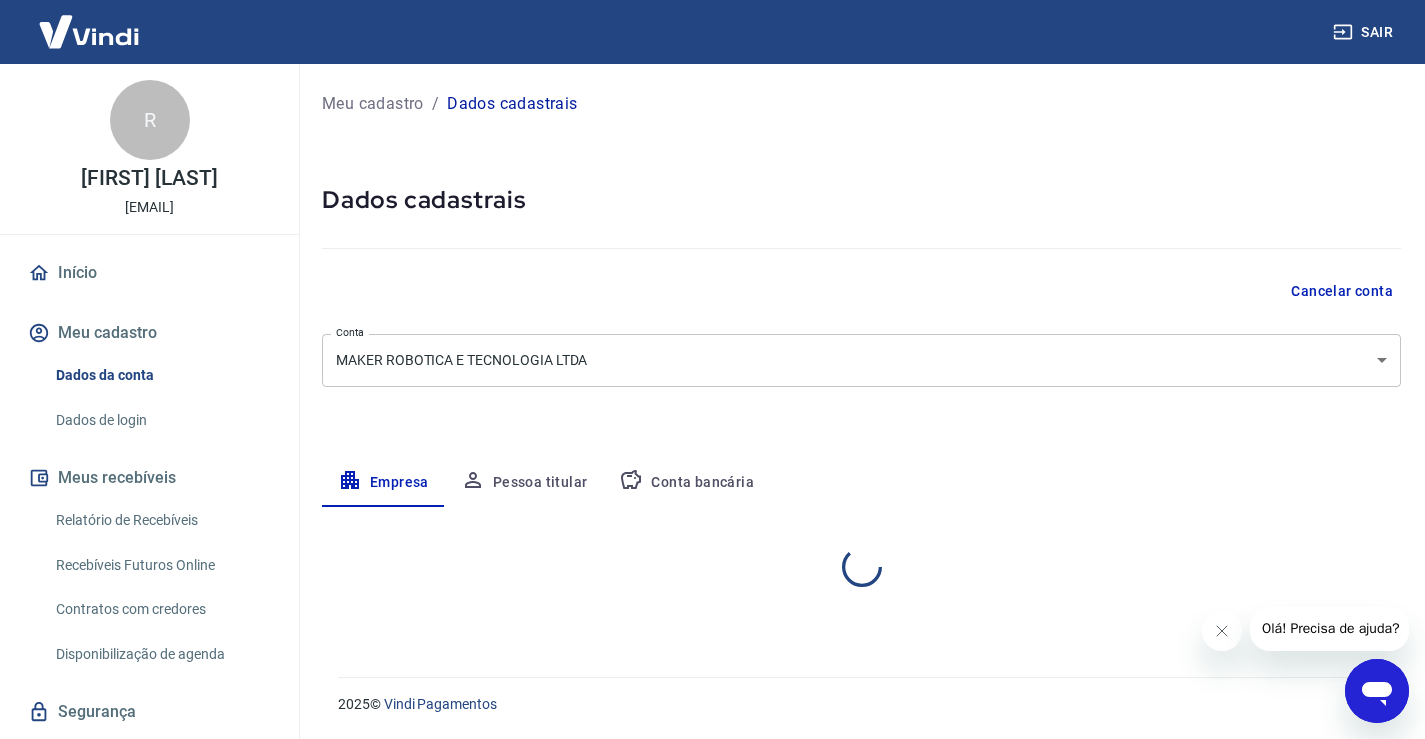 select on "SP" 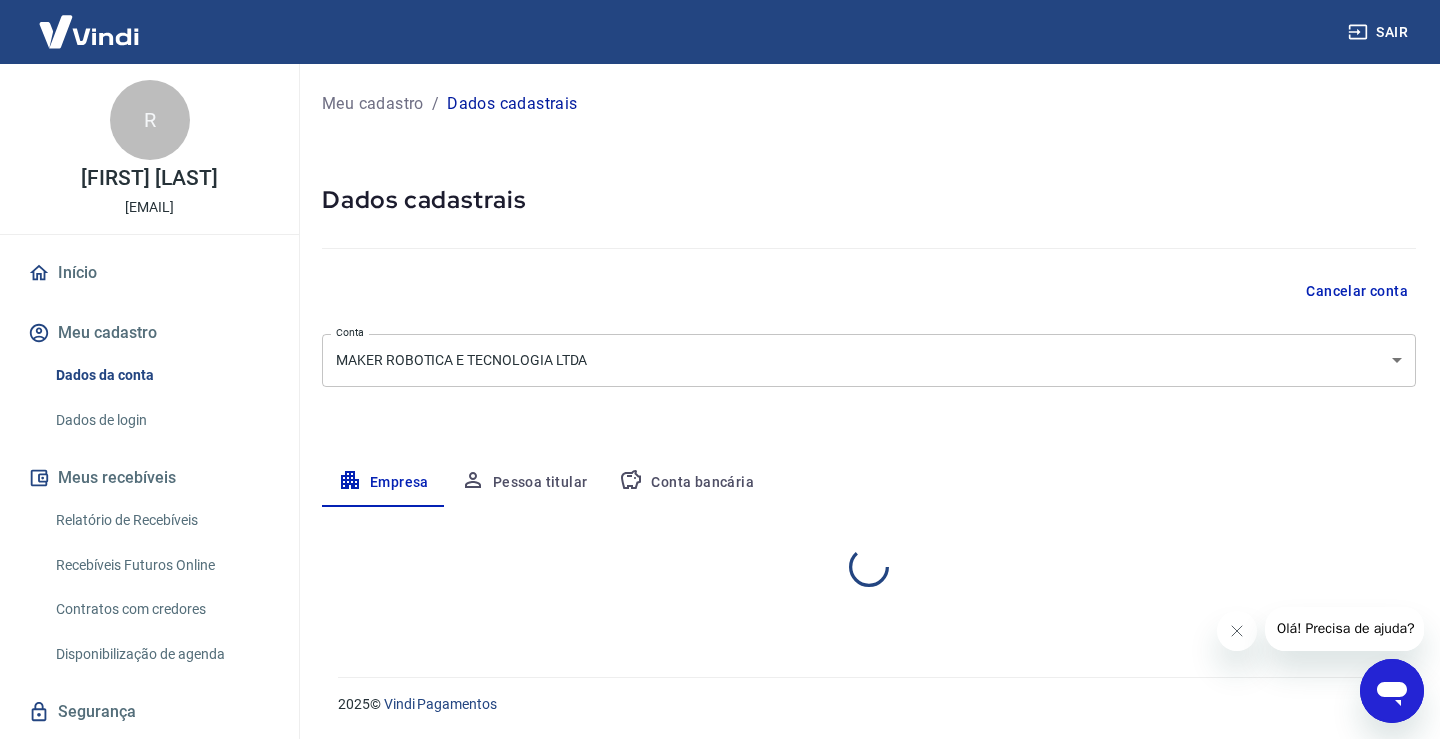 select on "SP" 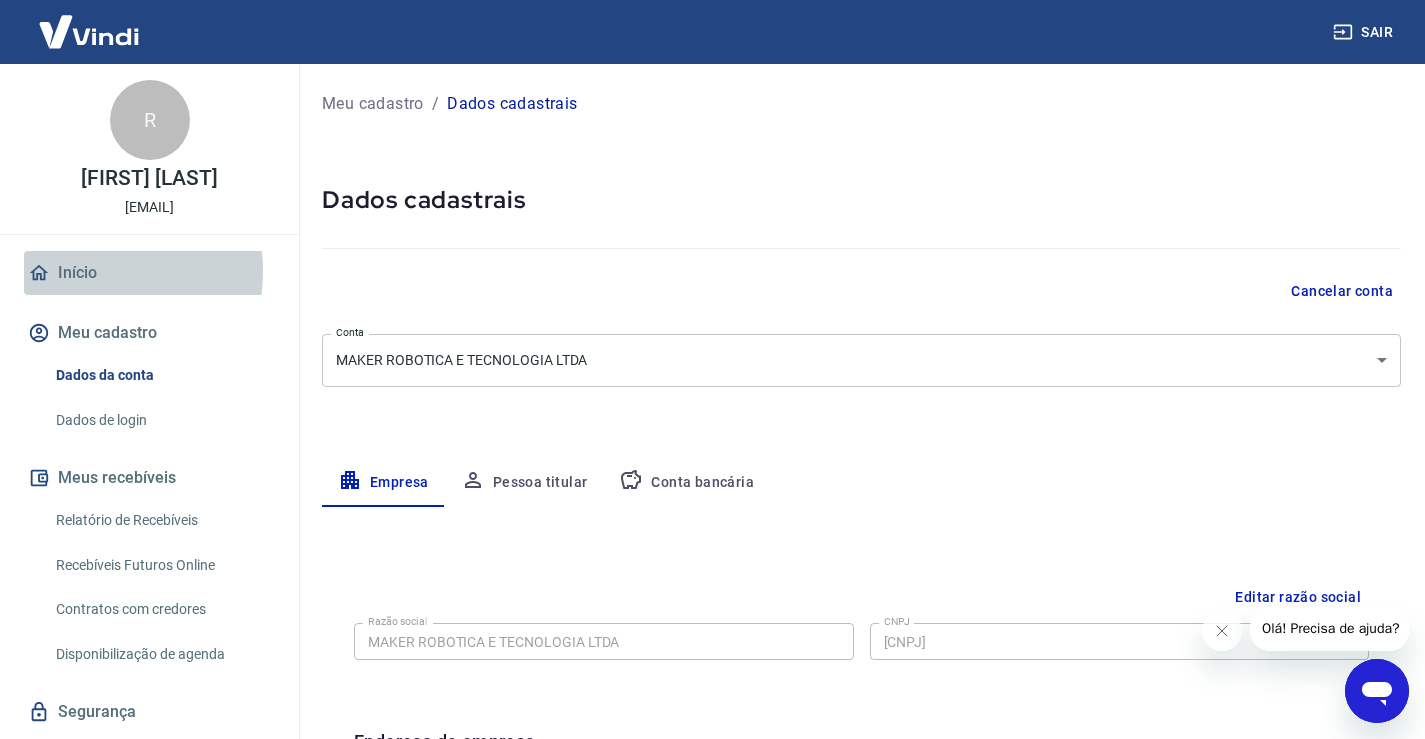 click on "Início" at bounding box center [149, 273] 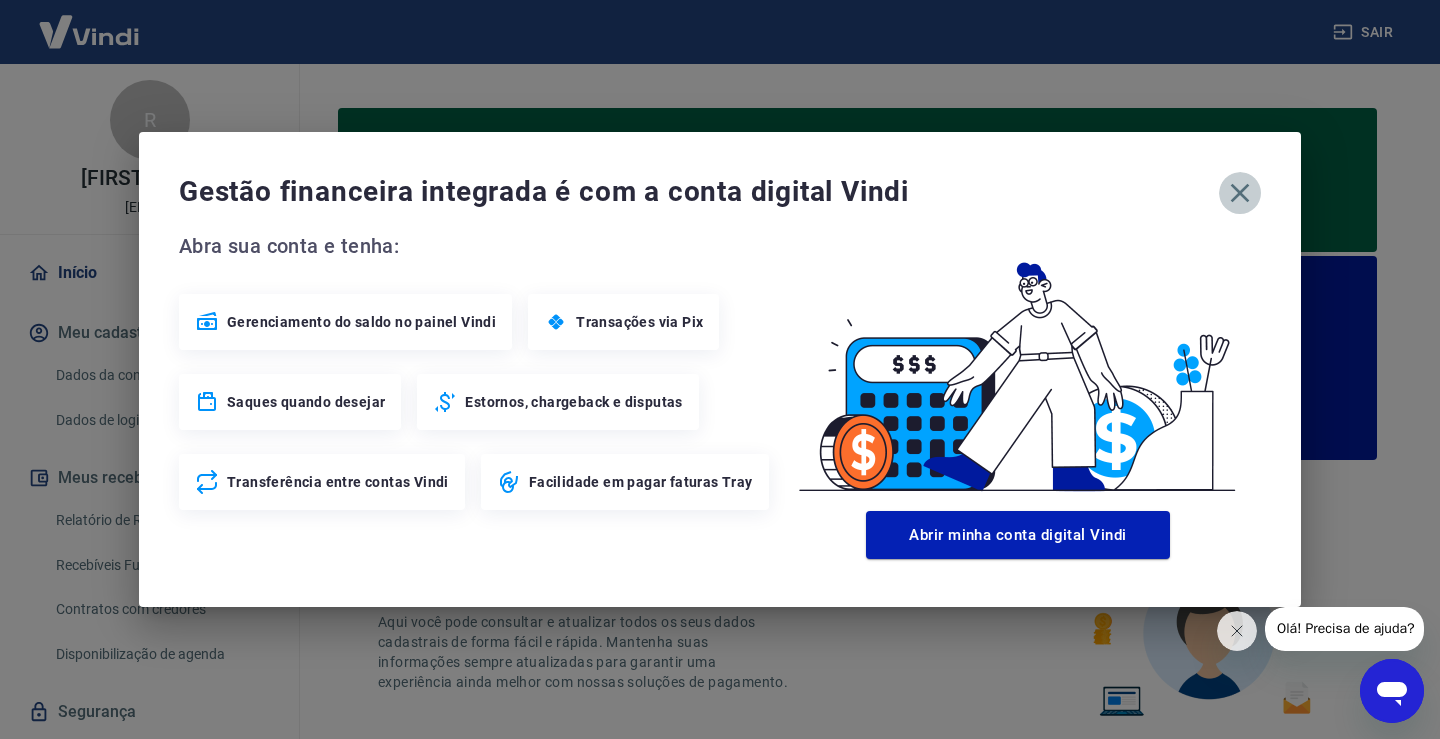 click 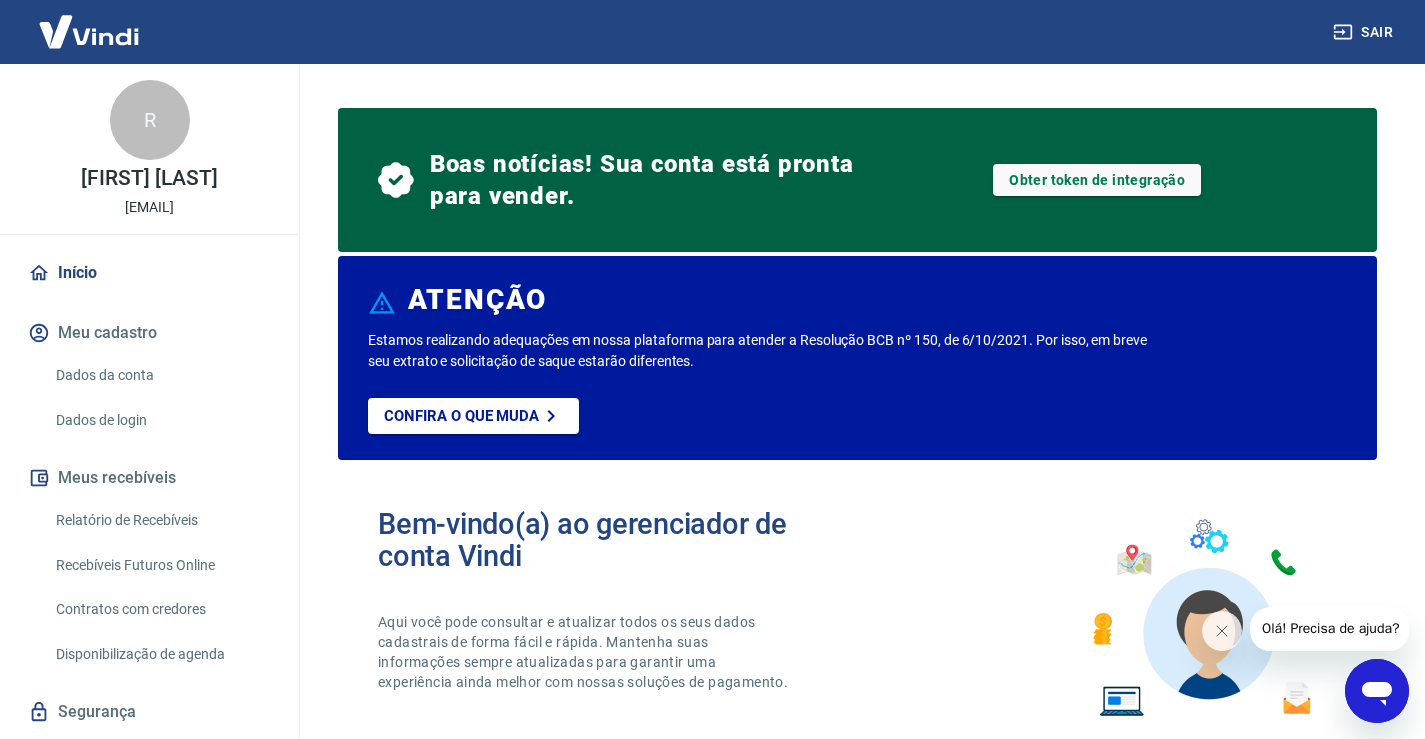click on "Dados da conta" at bounding box center (161, 375) 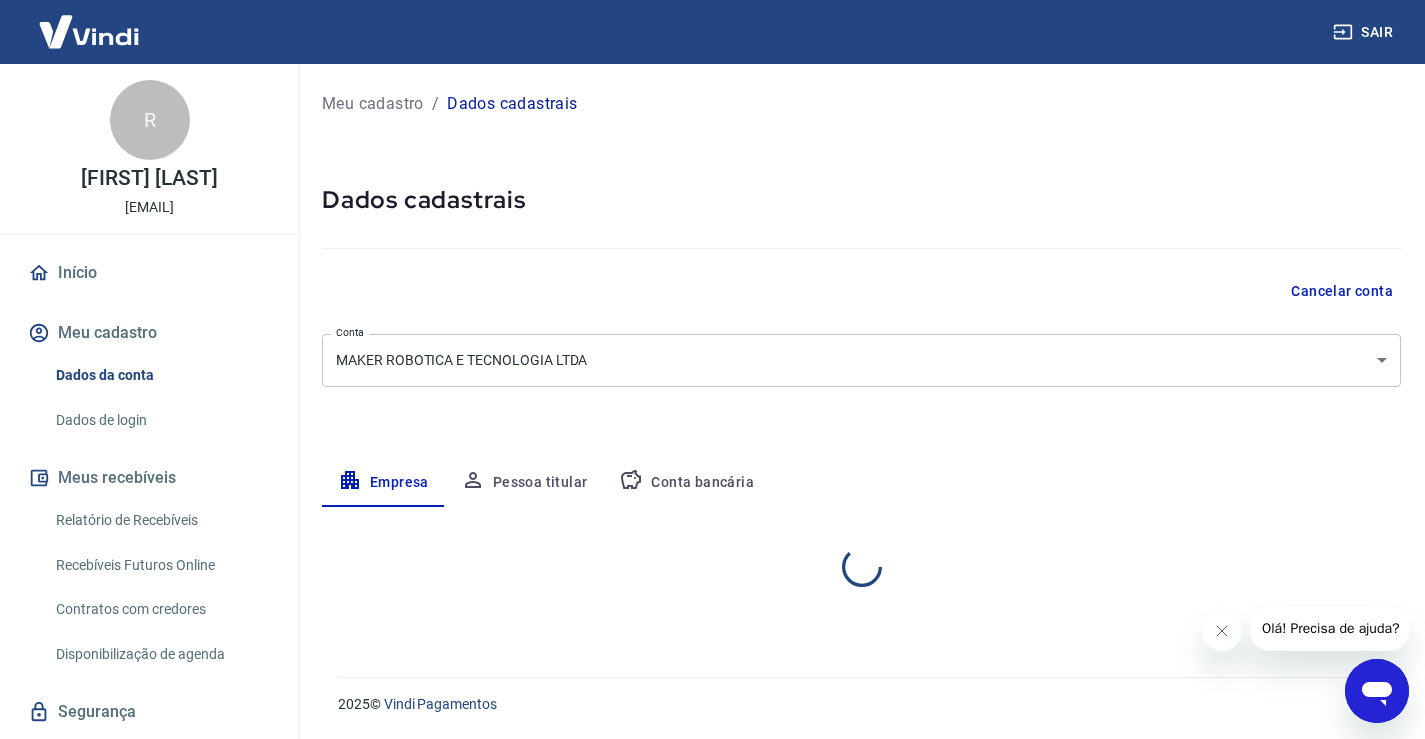 select on "SP" 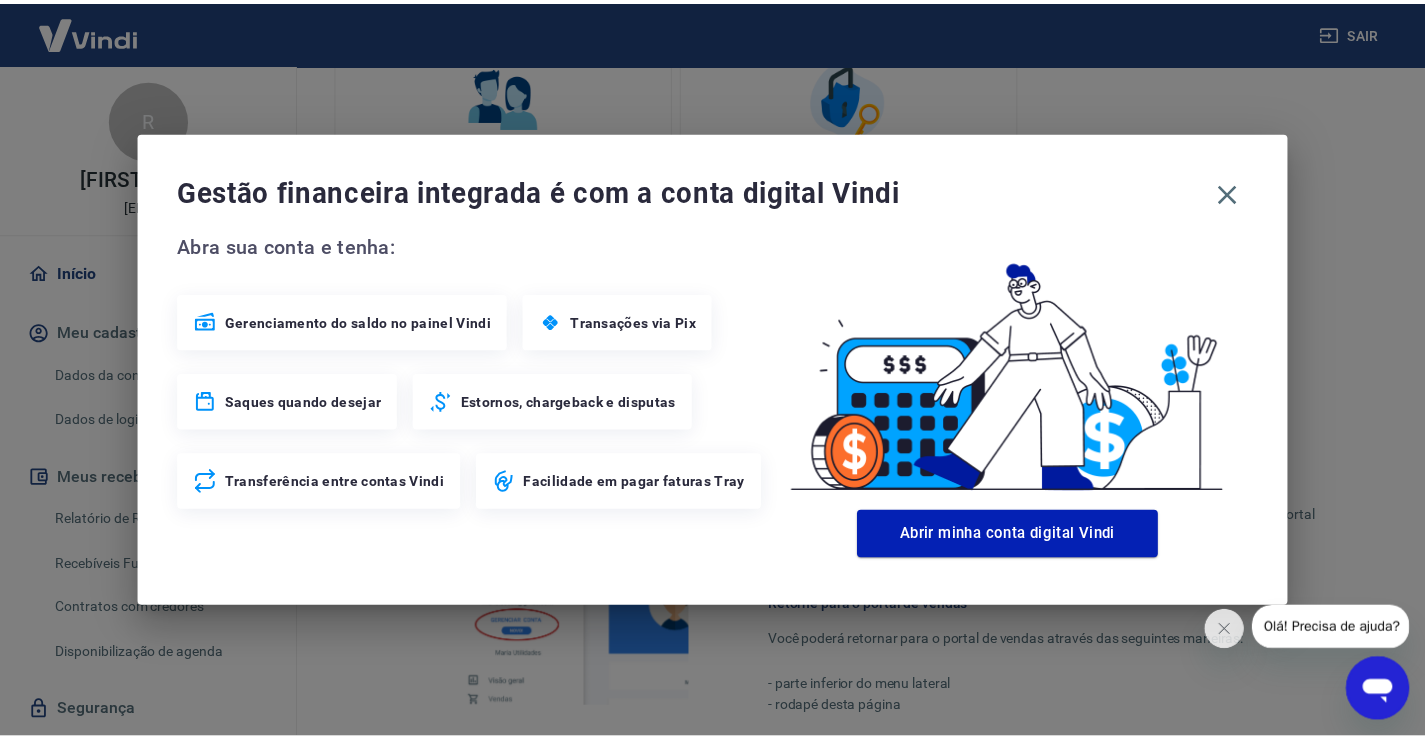 scroll, scrollTop: 848, scrollLeft: 0, axis: vertical 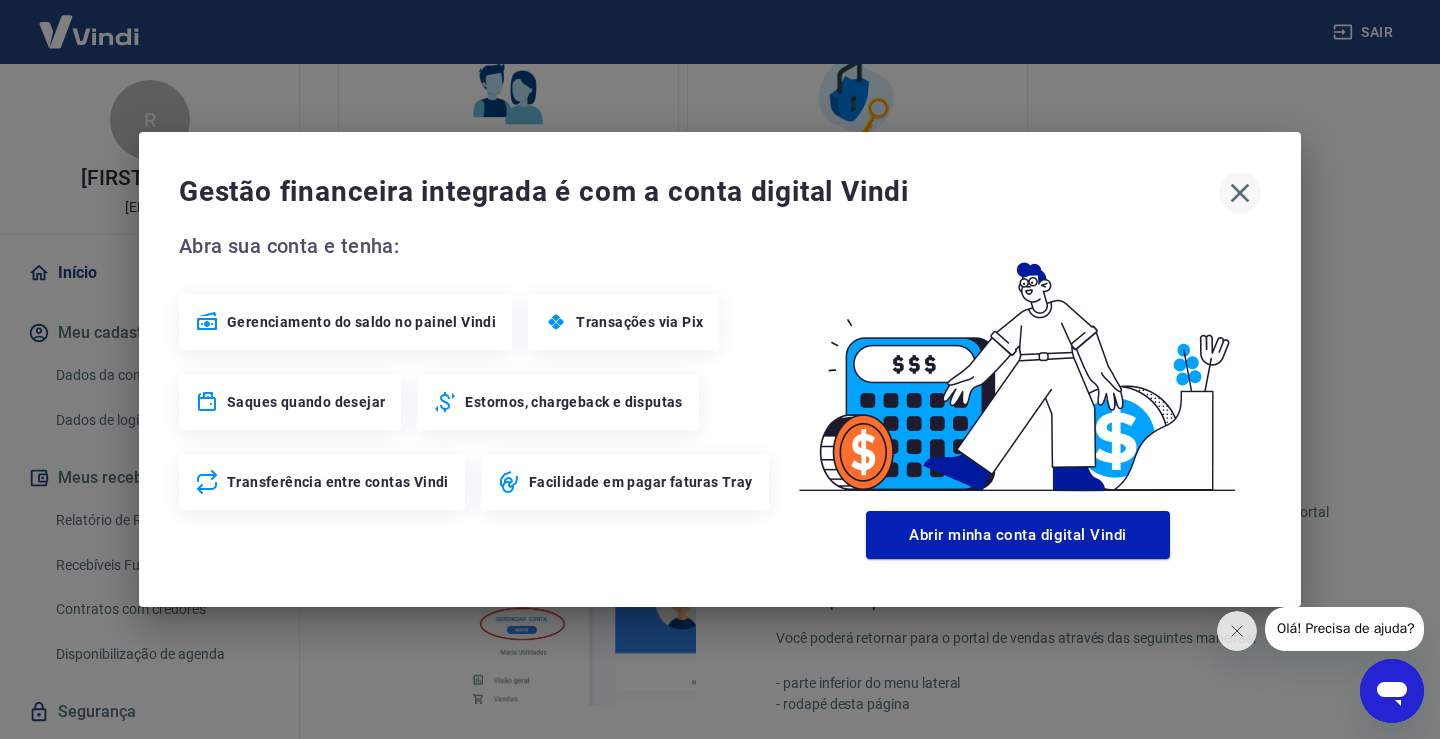 click 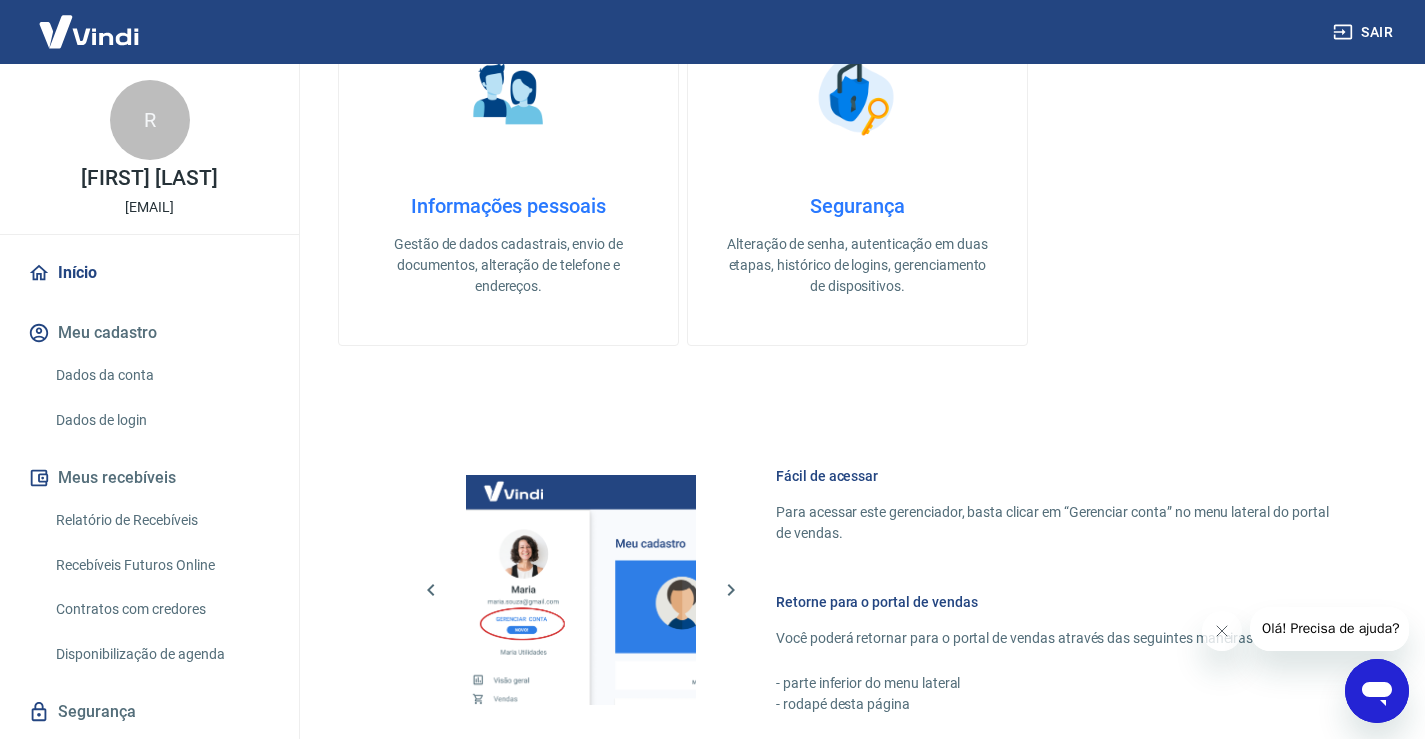 scroll, scrollTop: 0, scrollLeft: 0, axis: both 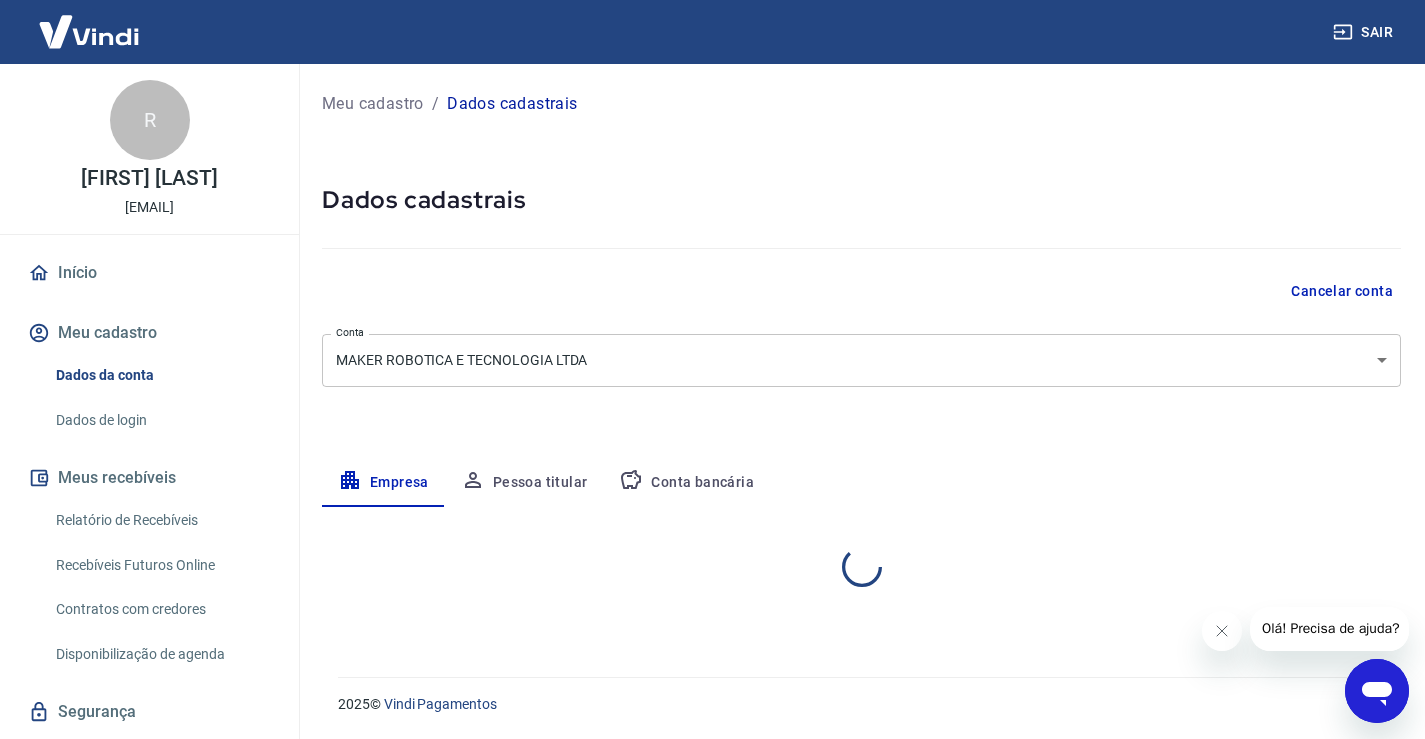 select on "SP" 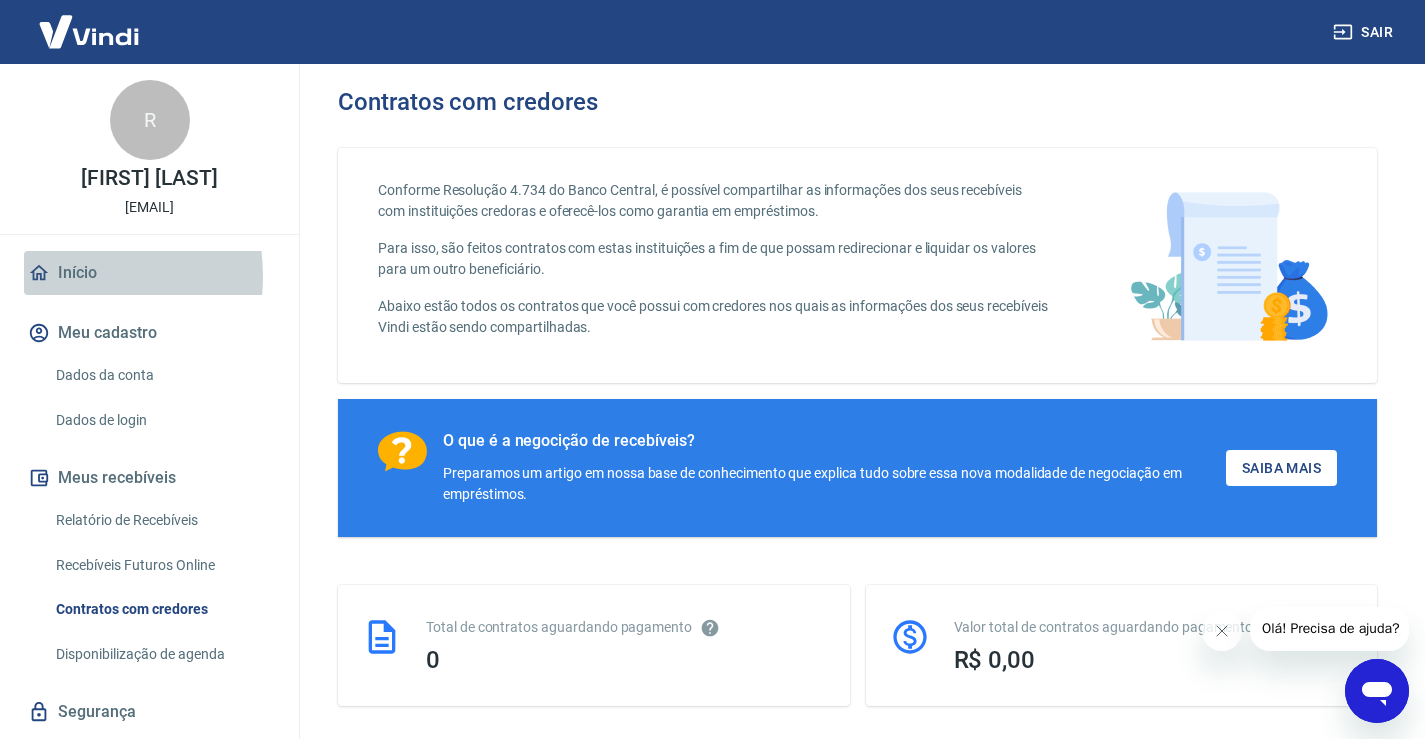 click on "Início" at bounding box center (149, 273) 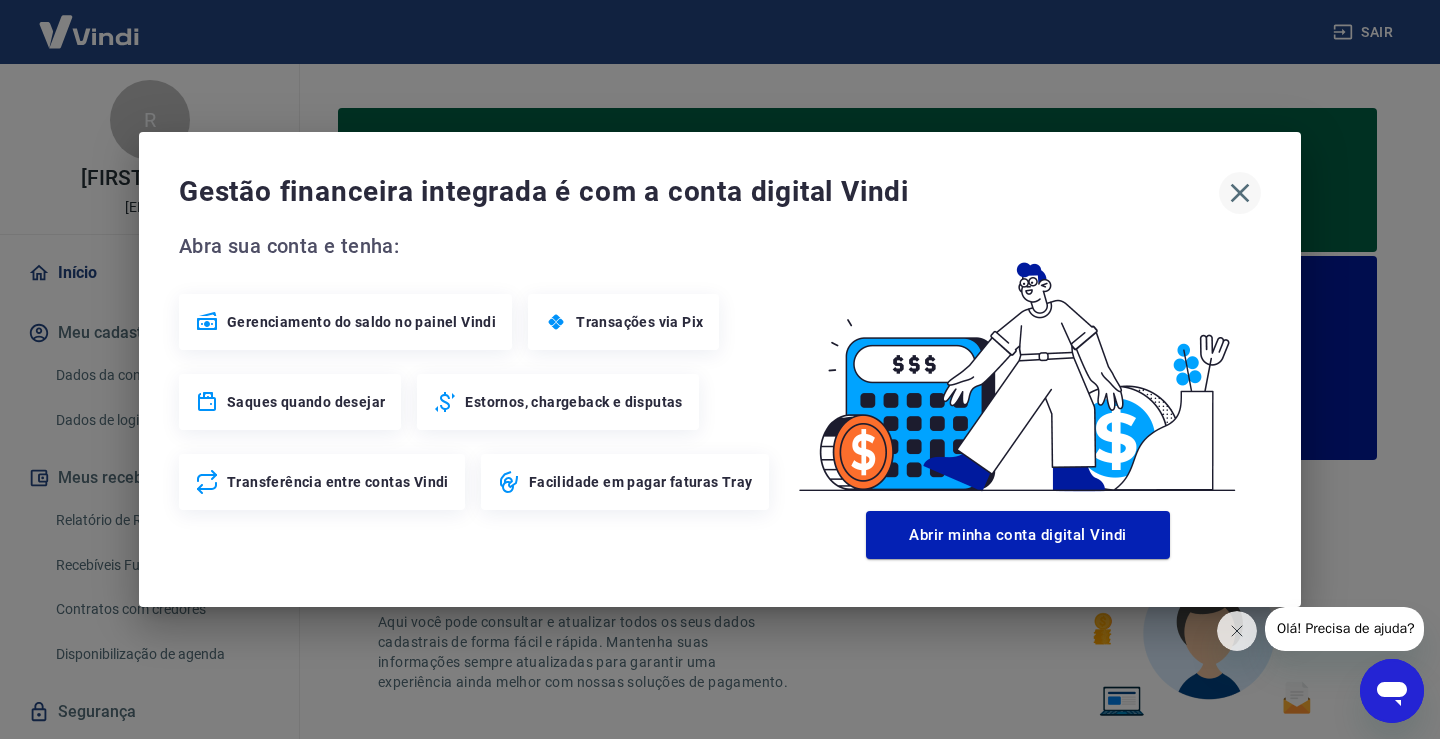 click 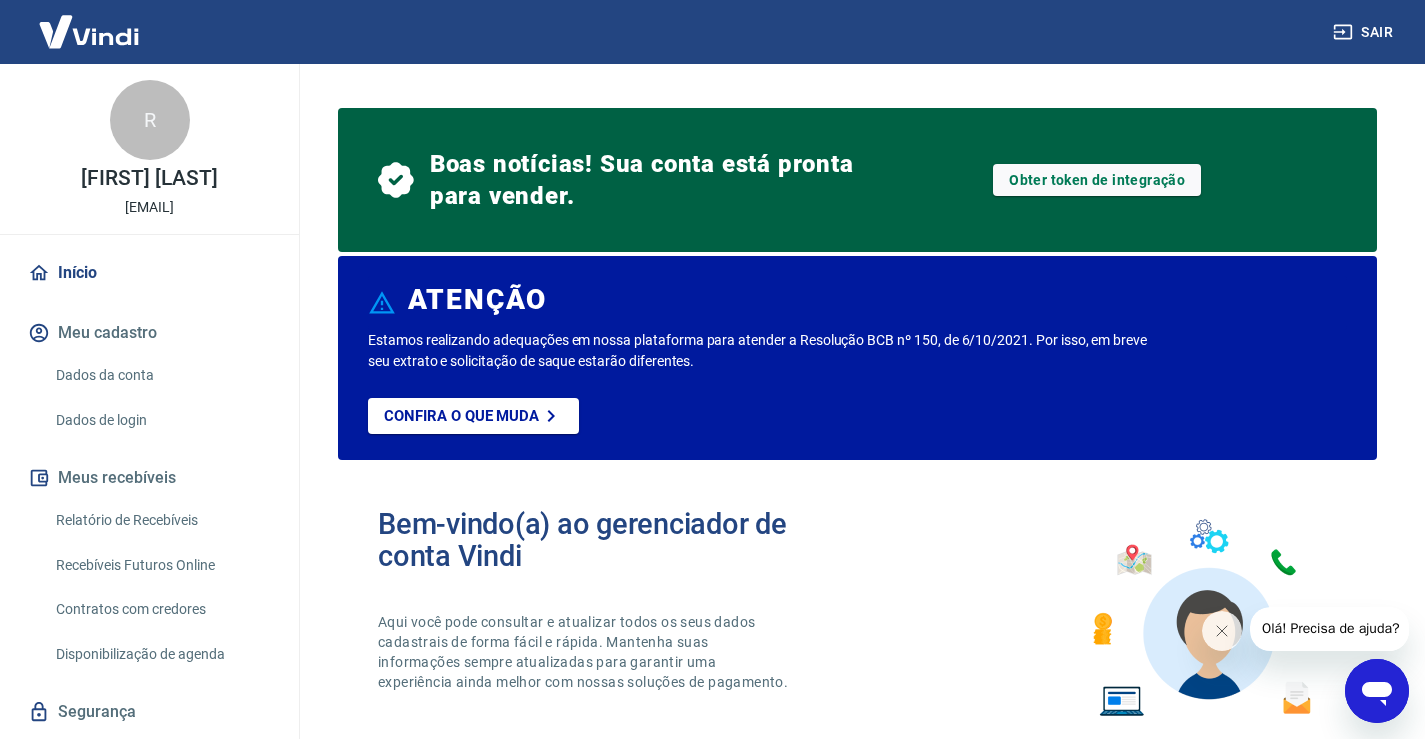 click on "Início" at bounding box center (149, 273) 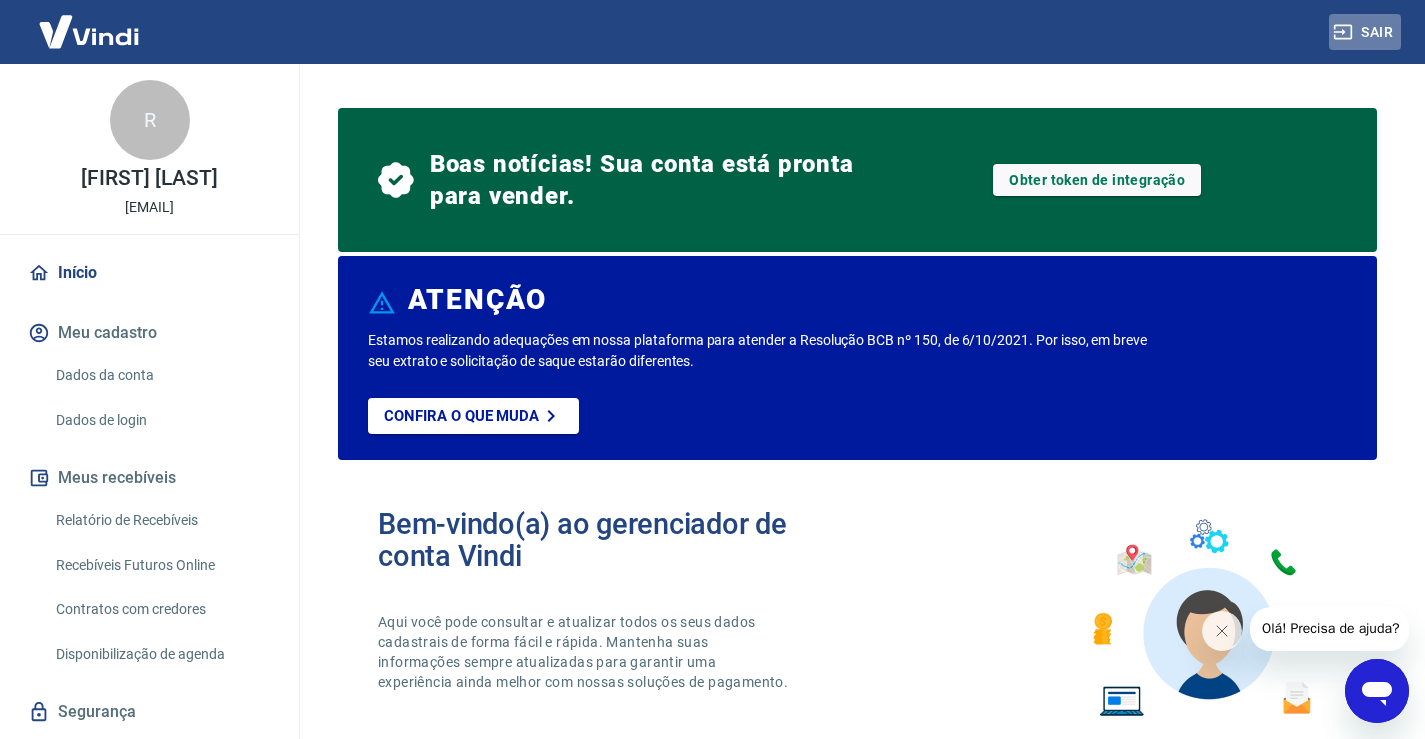 click on "Sair" at bounding box center (1365, 32) 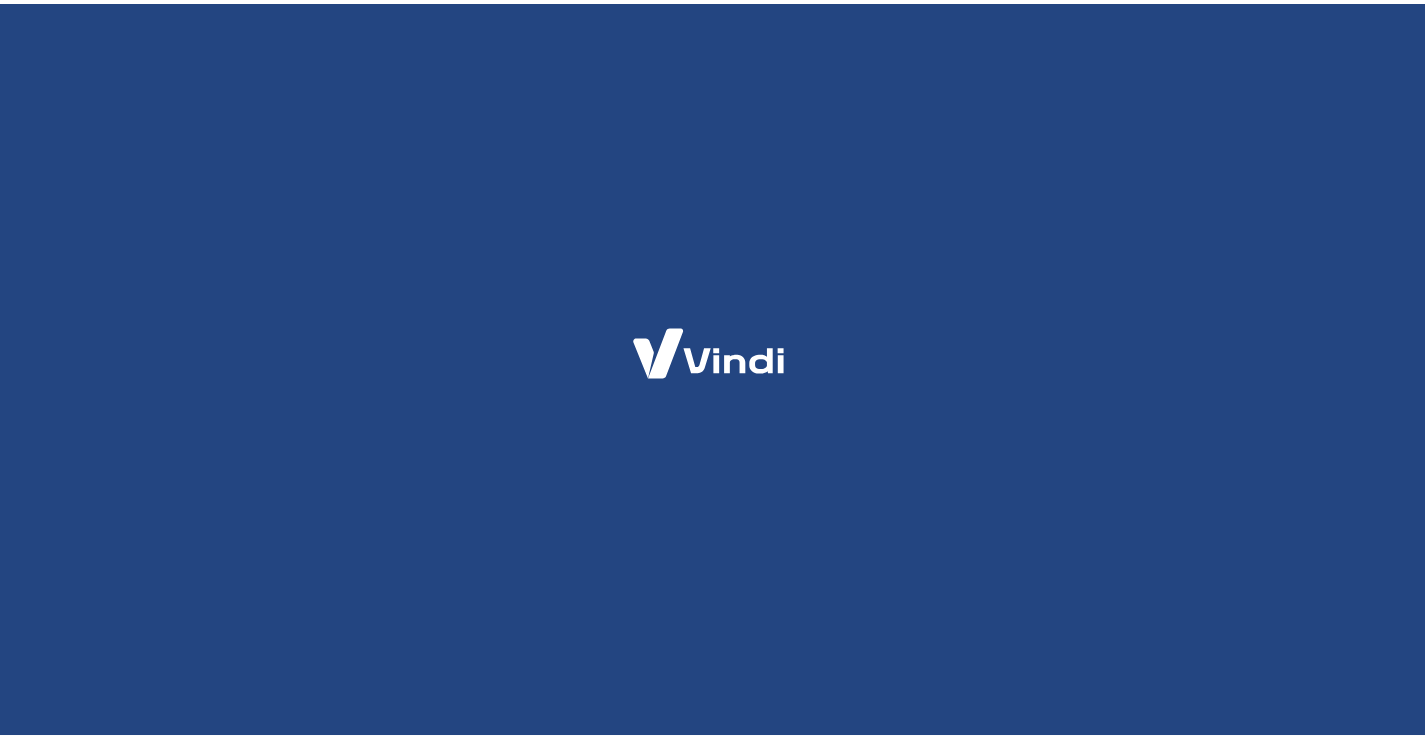 scroll, scrollTop: 0, scrollLeft: 0, axis: both 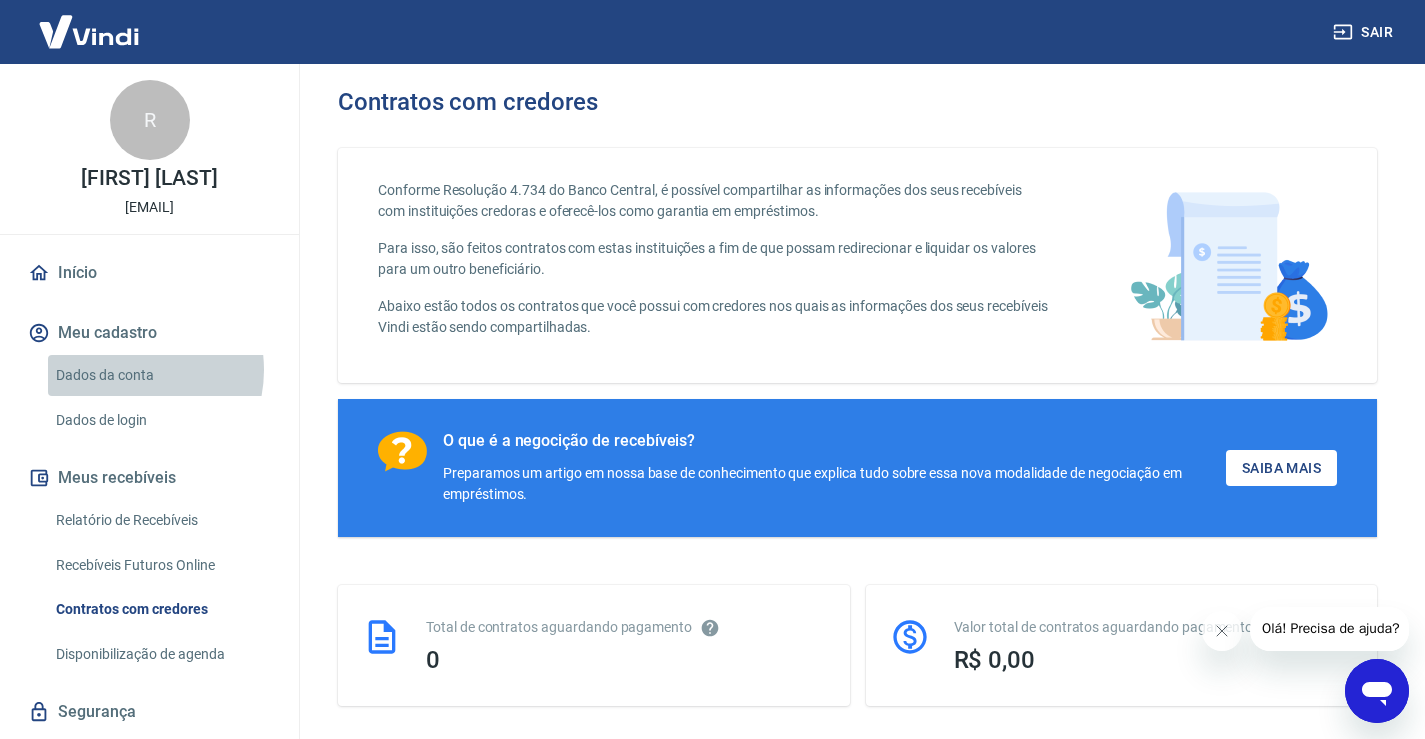 click on "Dados da conta" at bounding box center [161, 375] 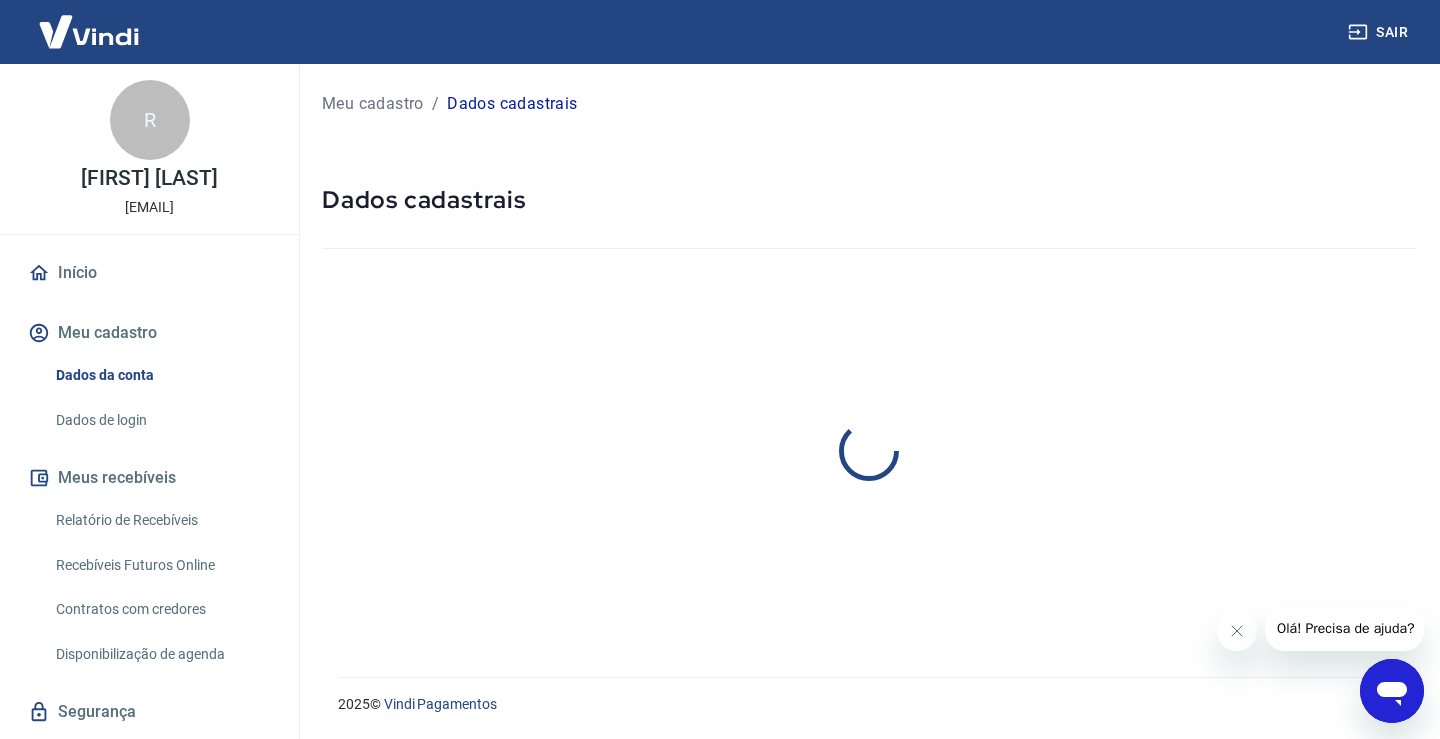 select on "SP" 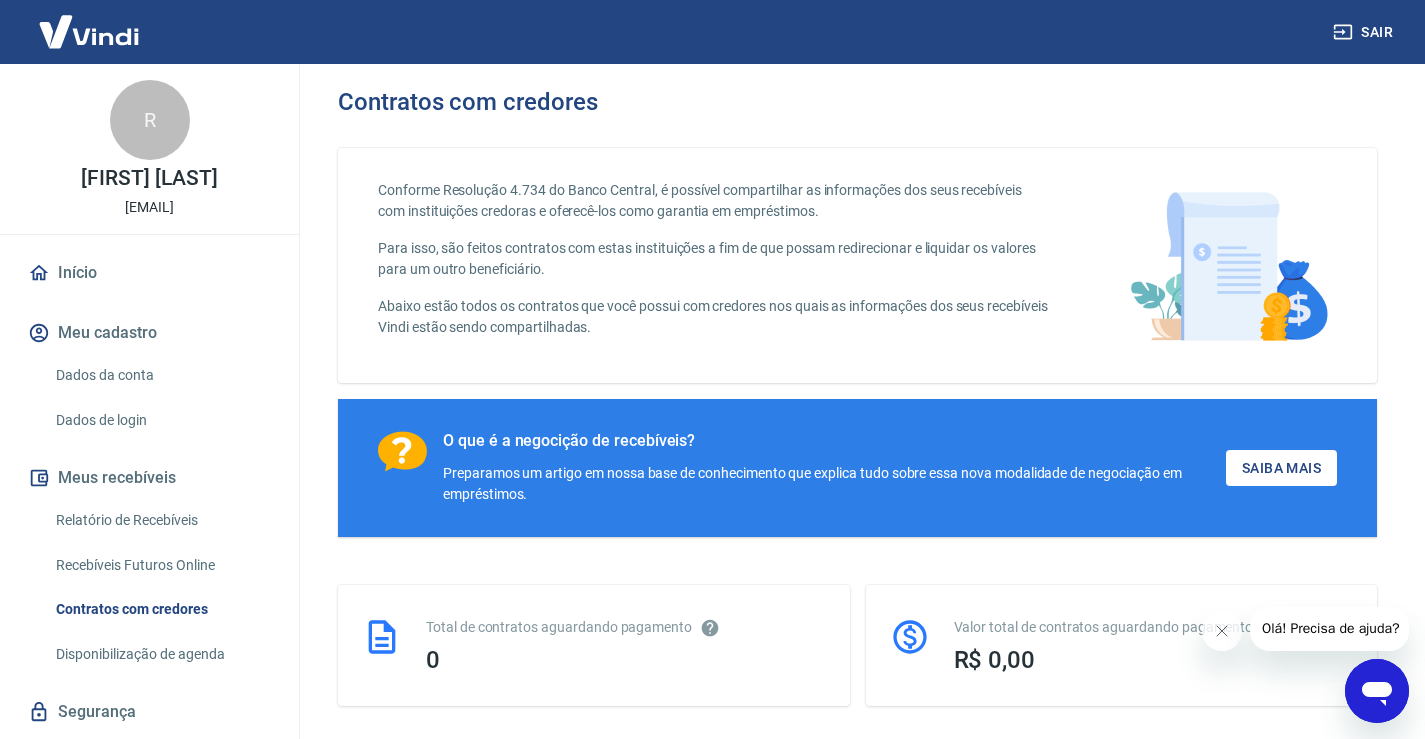 click on "Início" at bounding box center (149, 273) 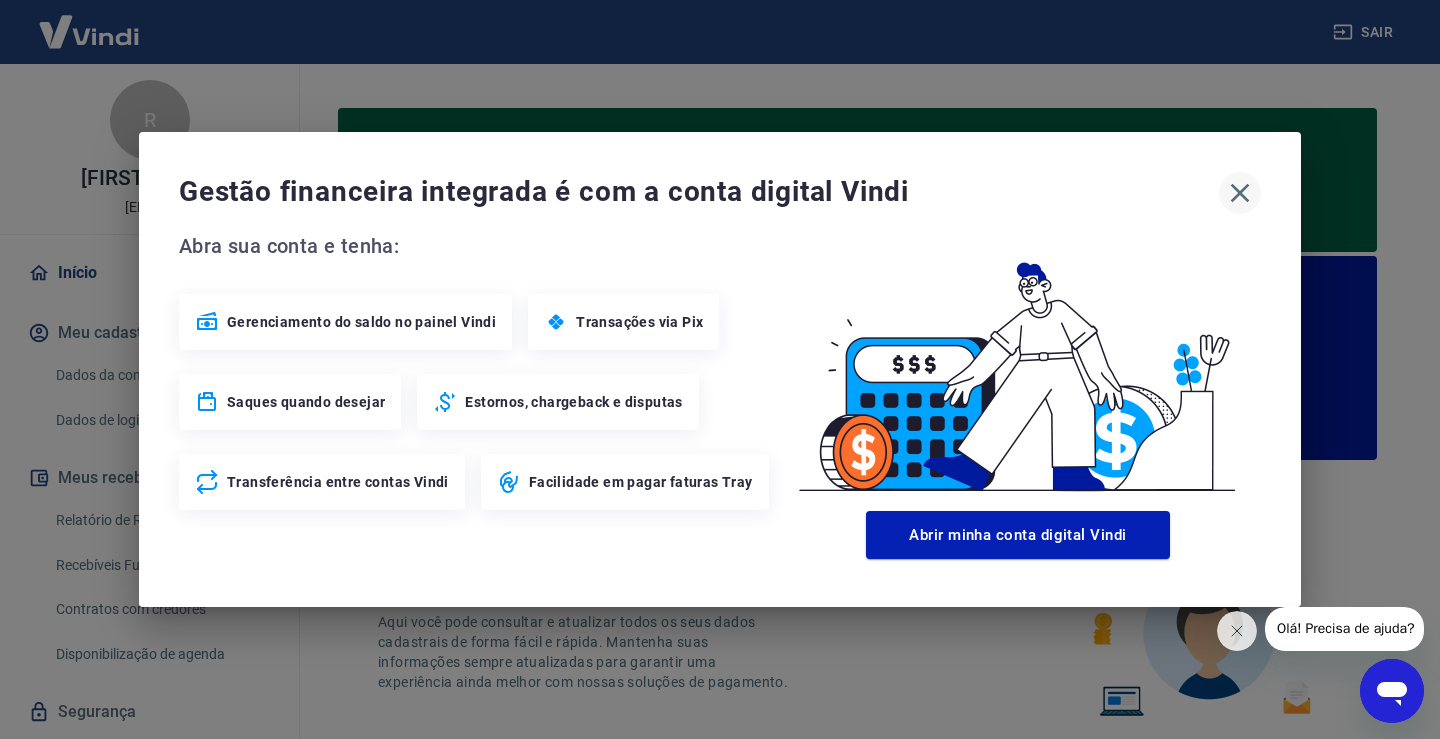 click 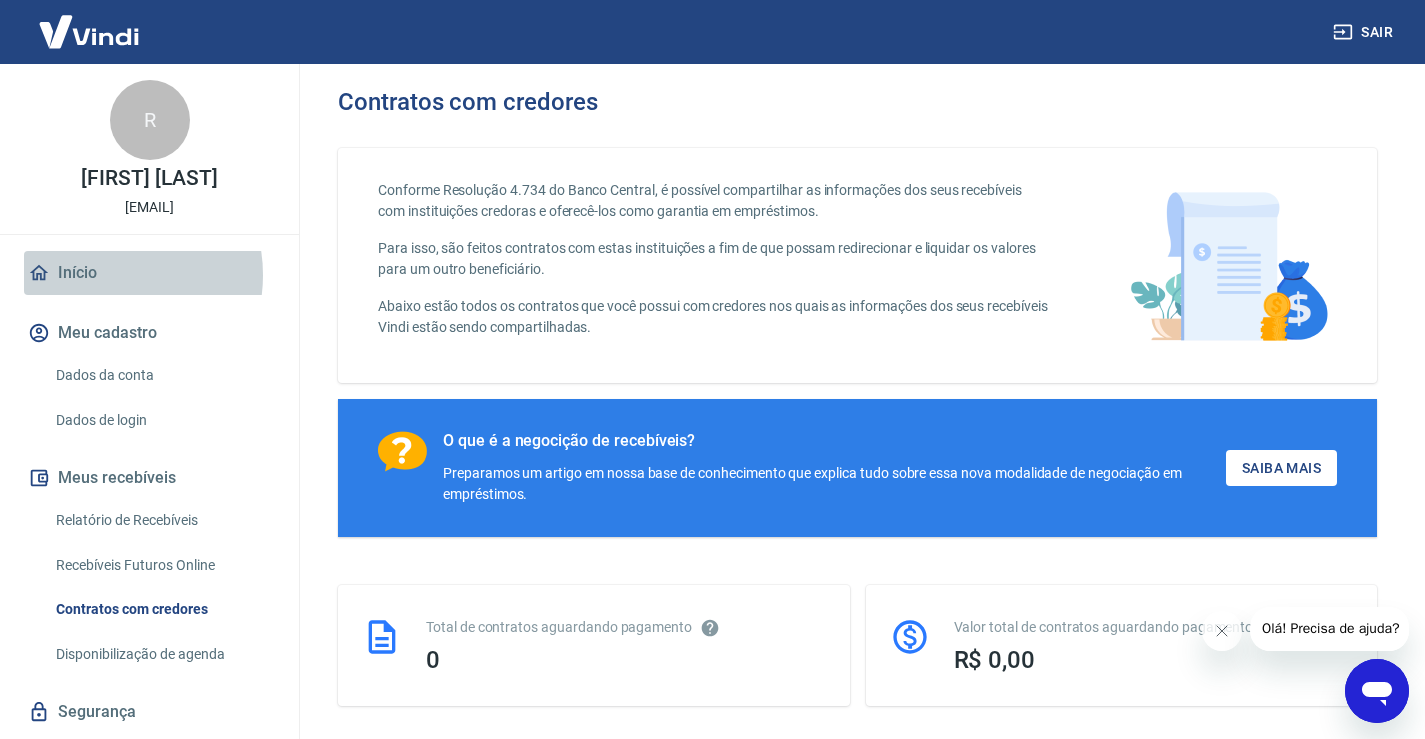 click on "Início" at bounding box center [149, 273] 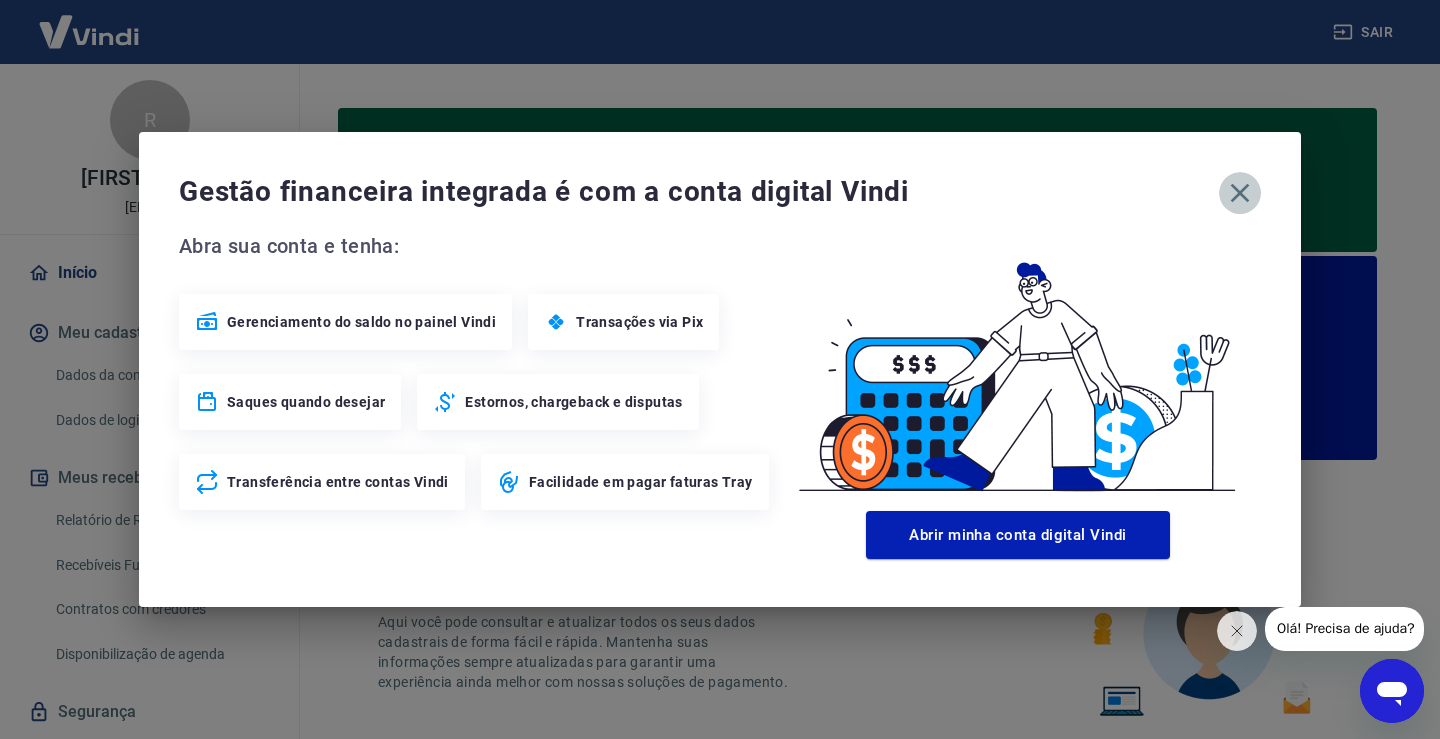 click 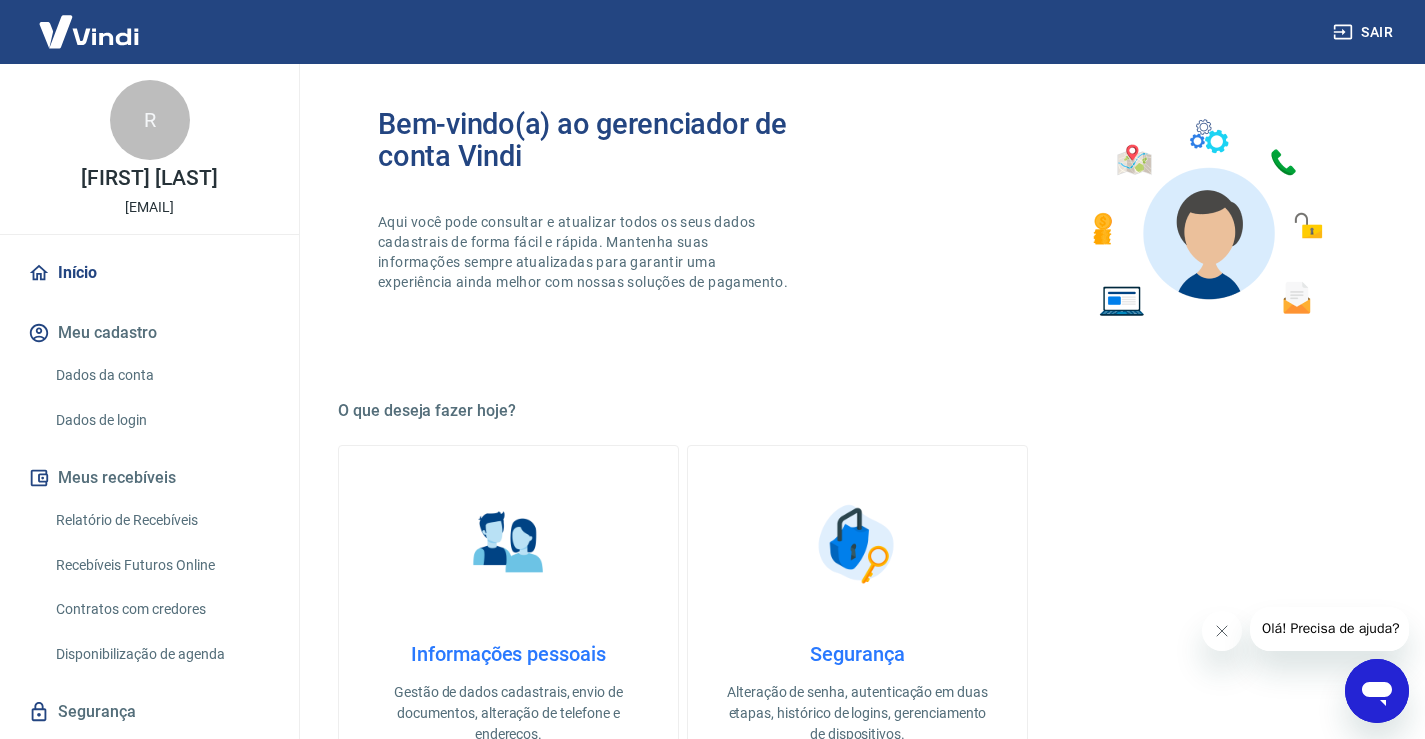 scroll, scrollTop: 0, scrollLeft: 0, axis: both 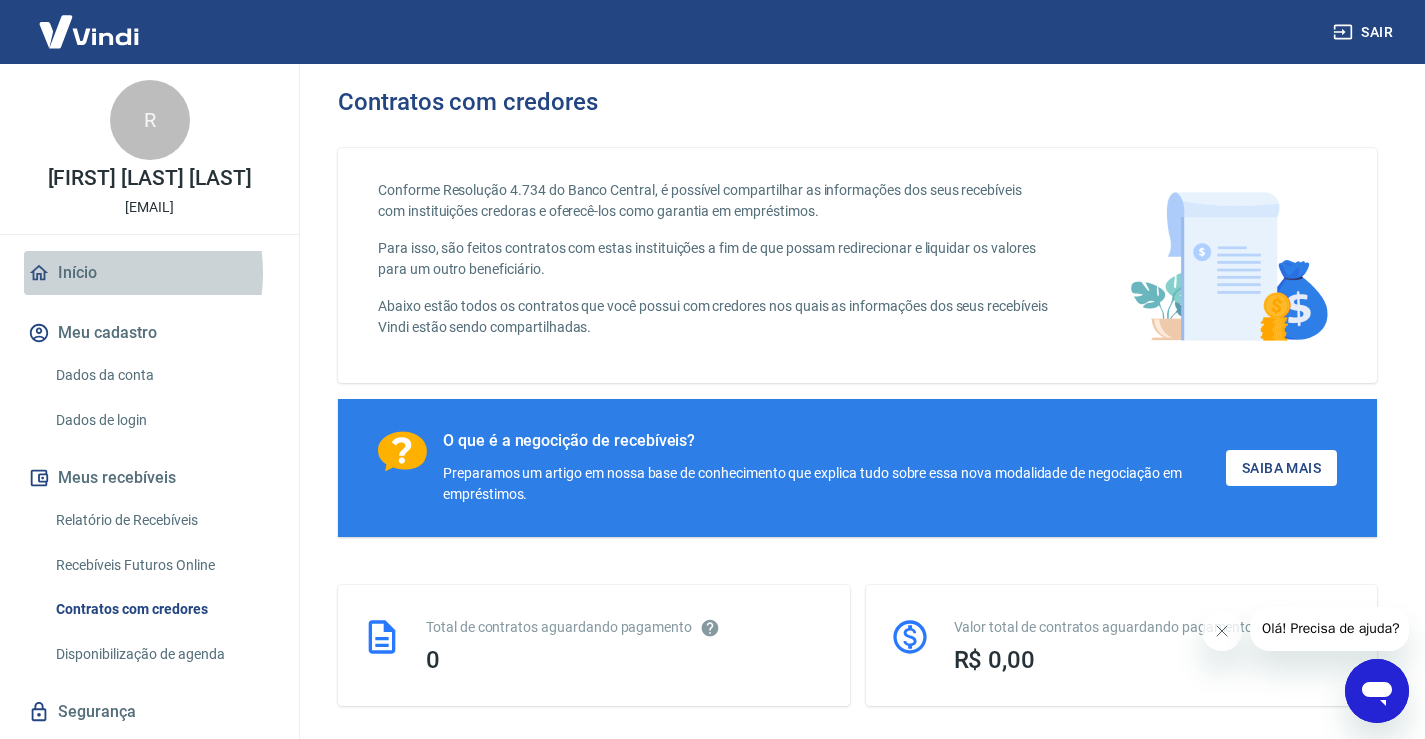 click on "Início" at bounding box center [149, 273] 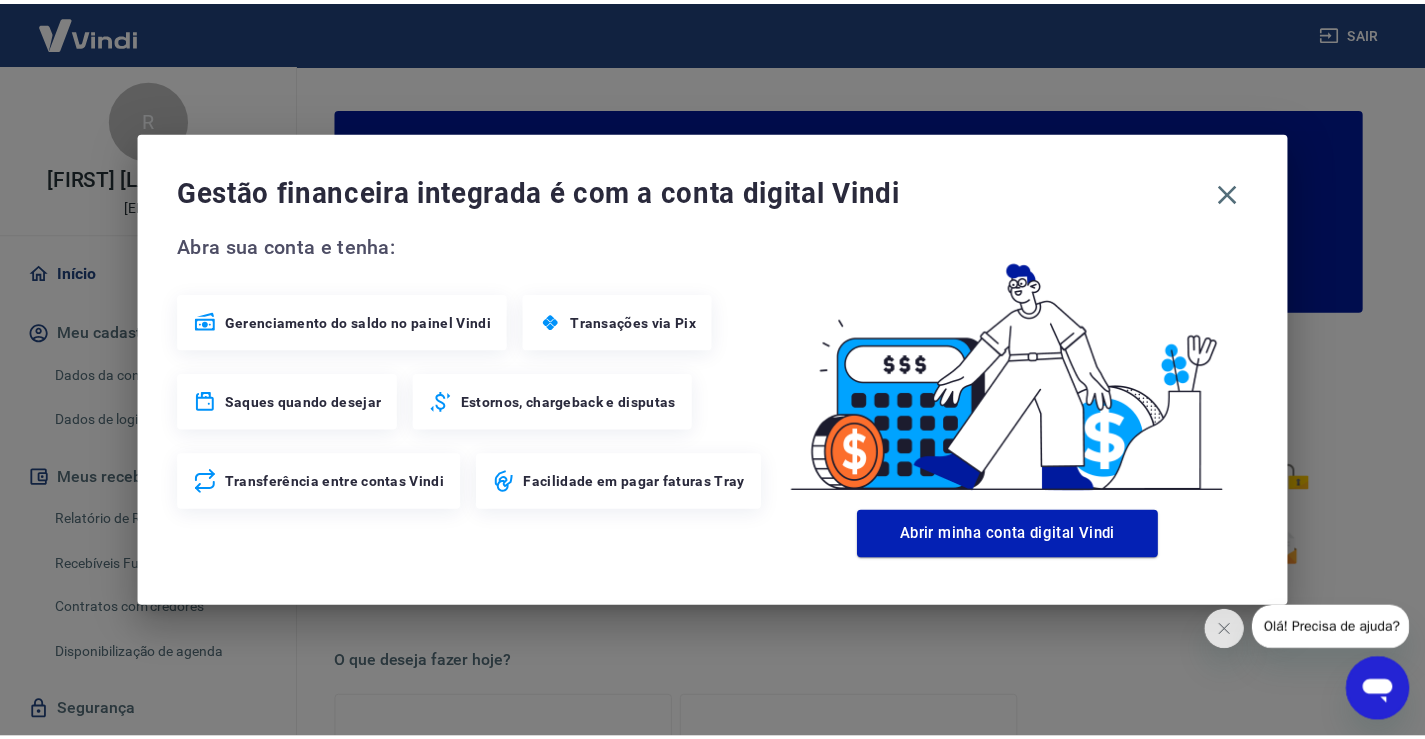 scroll, scrollTop: 0, scrollLeft: 0, axis: both 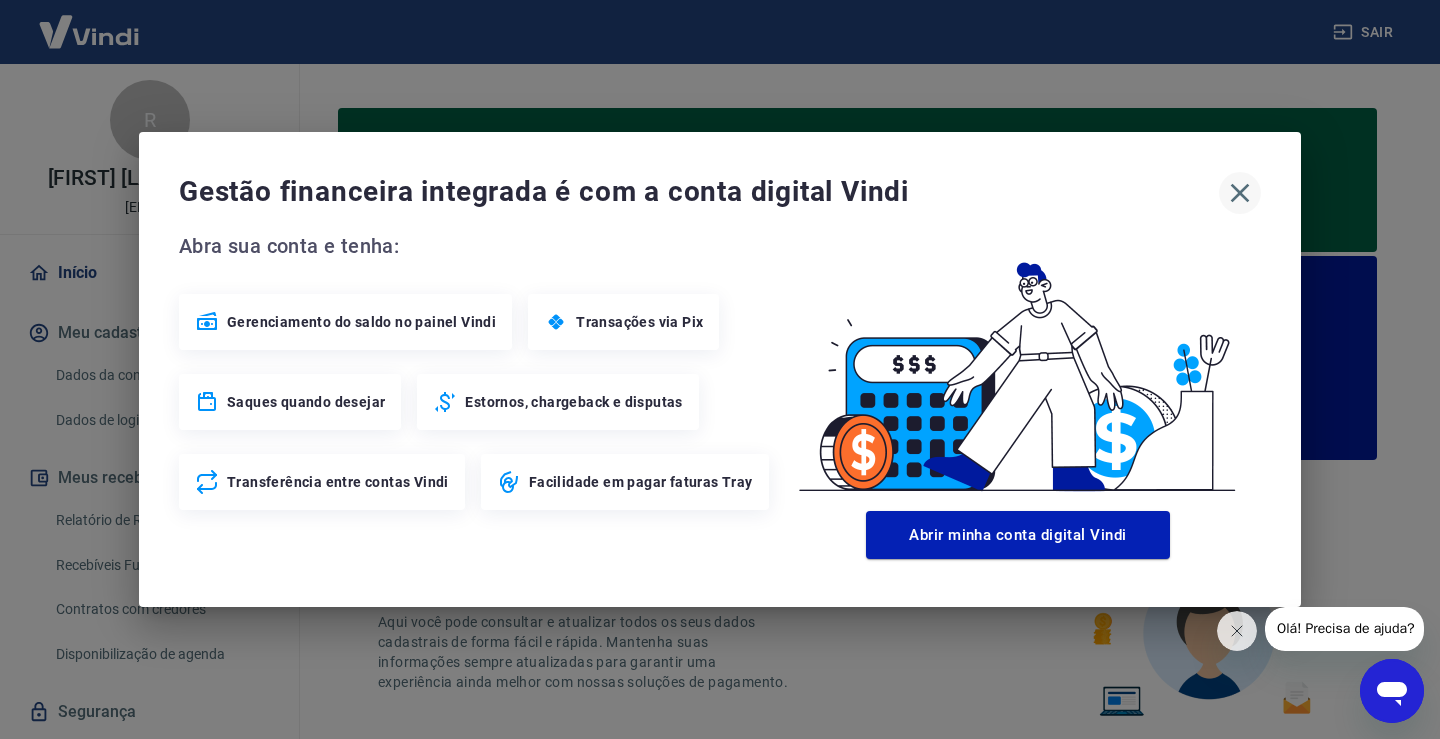 click 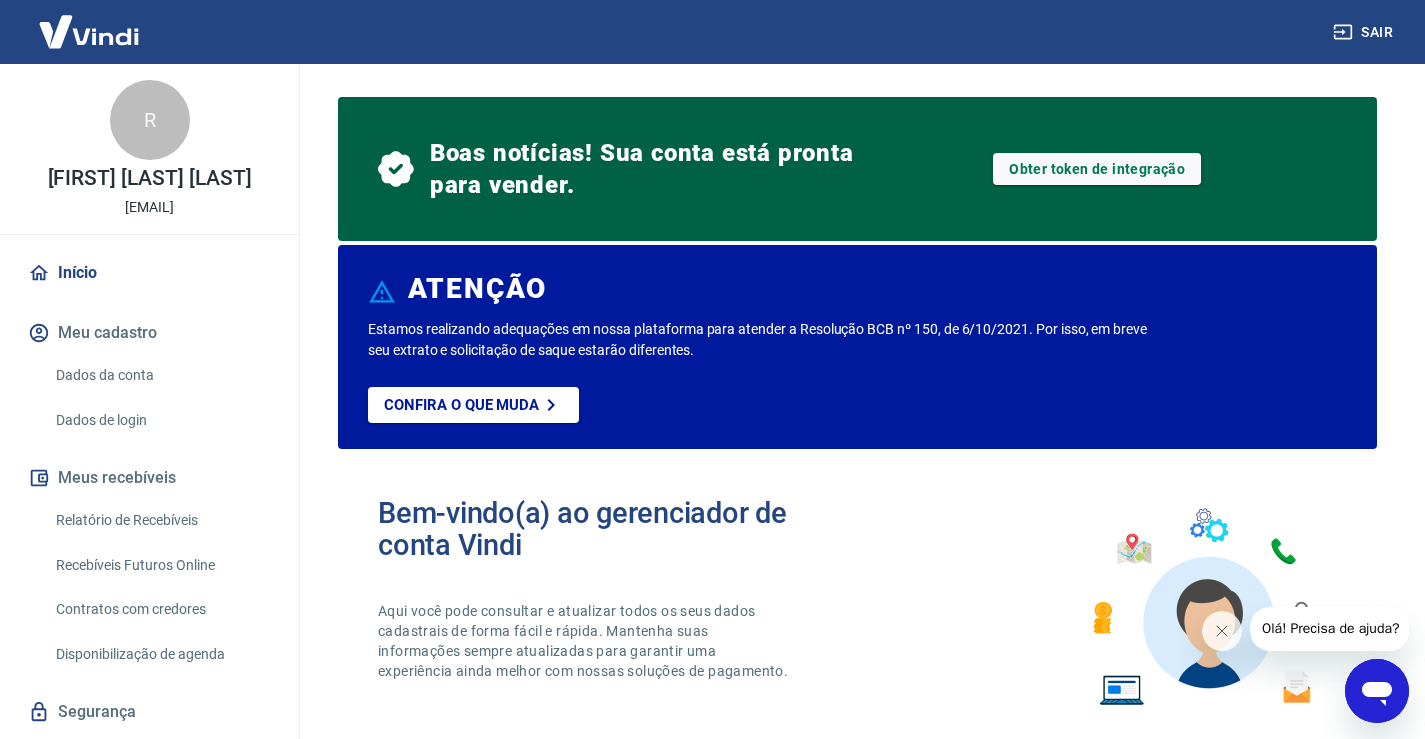 scroll, scrollTop: 0, scrollLeft: 0, axis: both 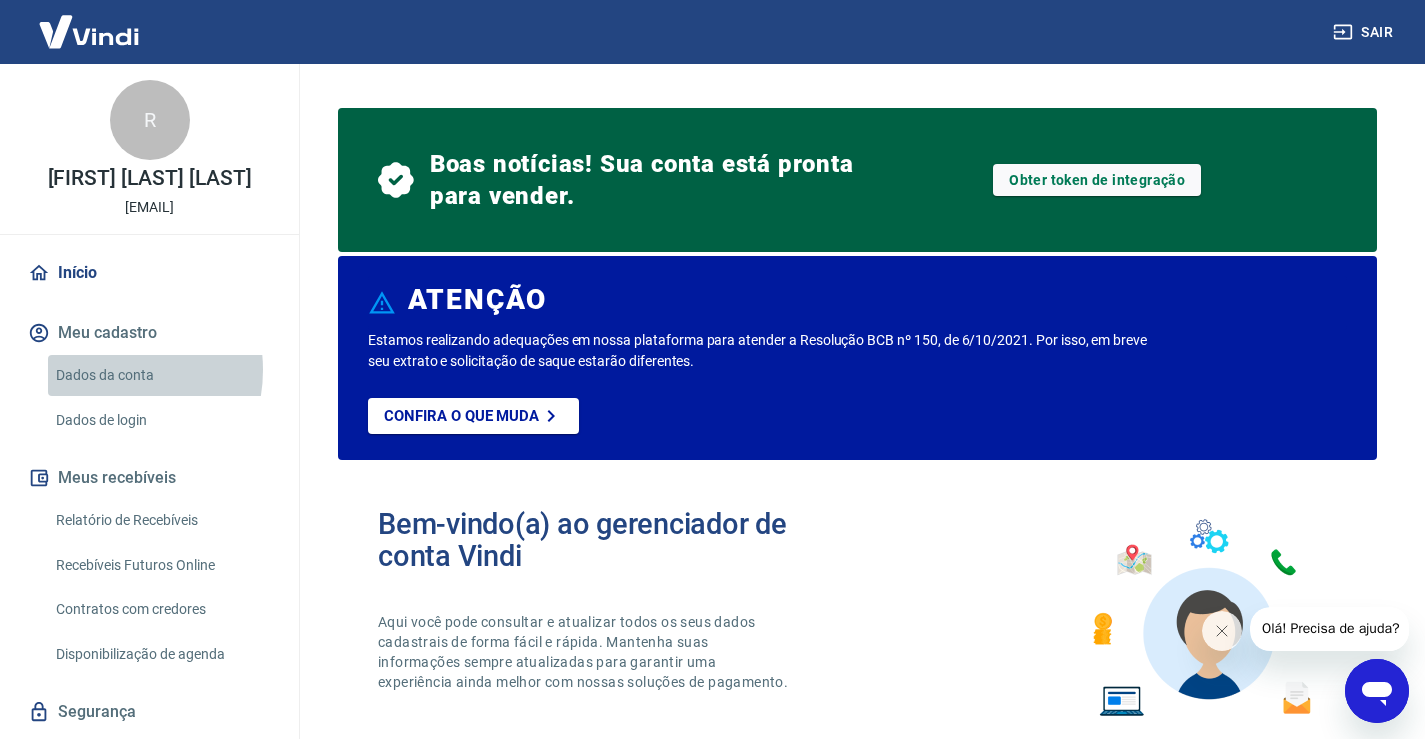 click on "Dados da conta" at bounding box center (161, 375) 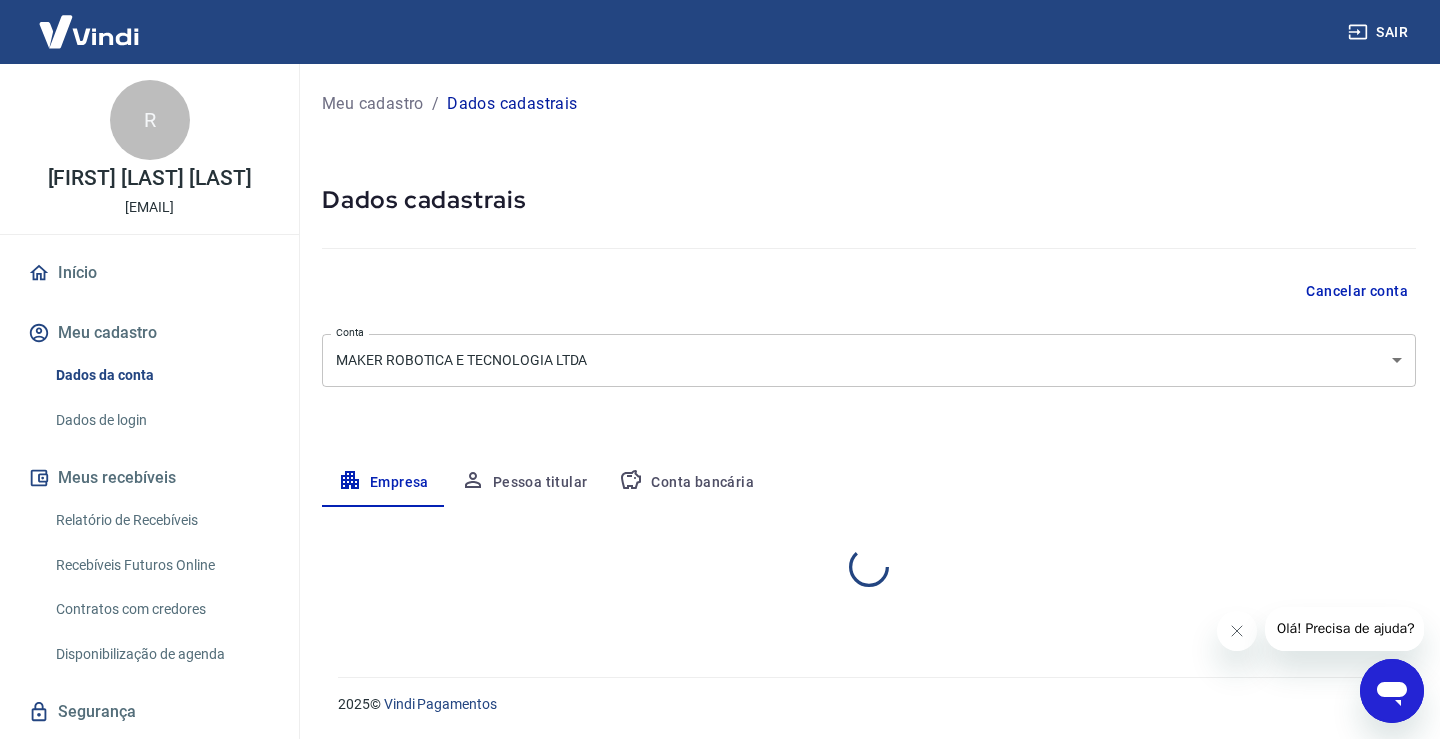 select on "SP" 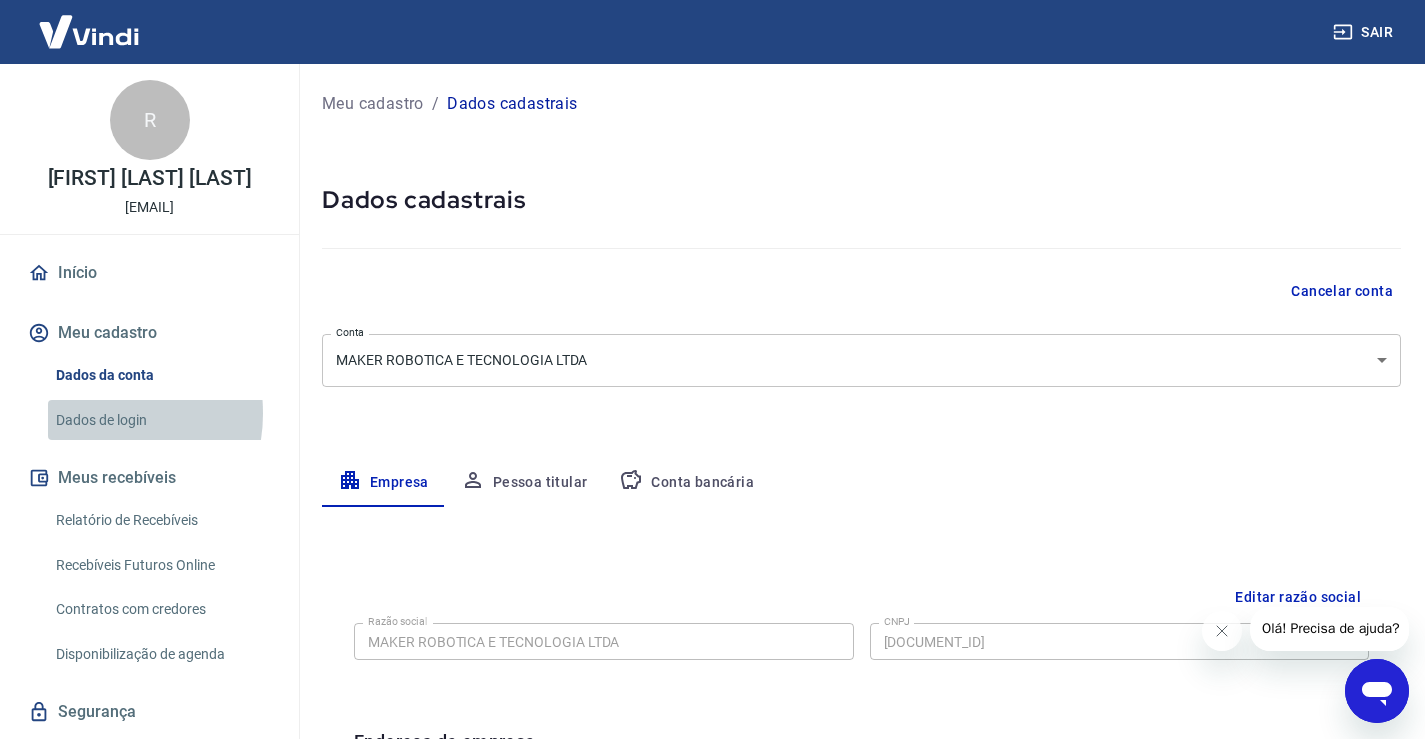 click on "Dados de login" at bounding box center [161, 420] 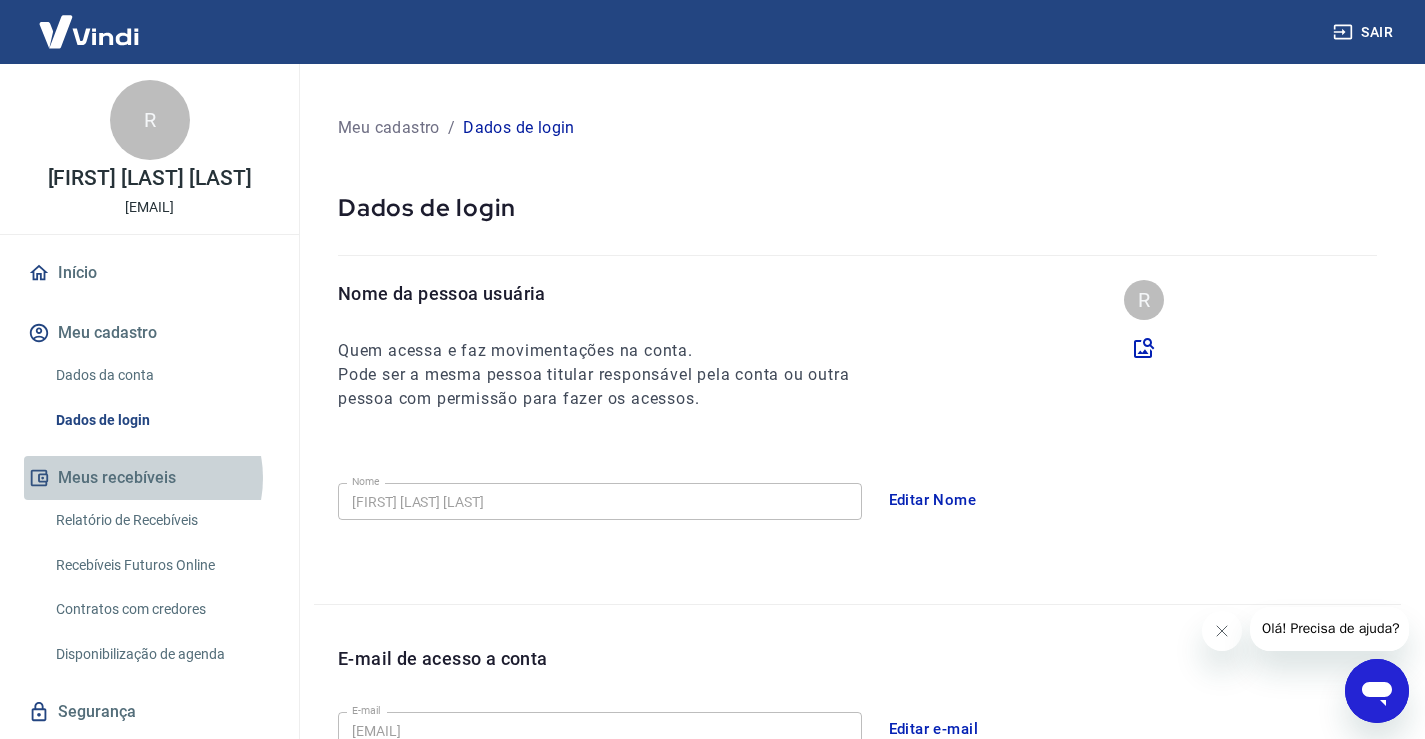 click on "Meus recebíveis" at bounding box center [149, 478] 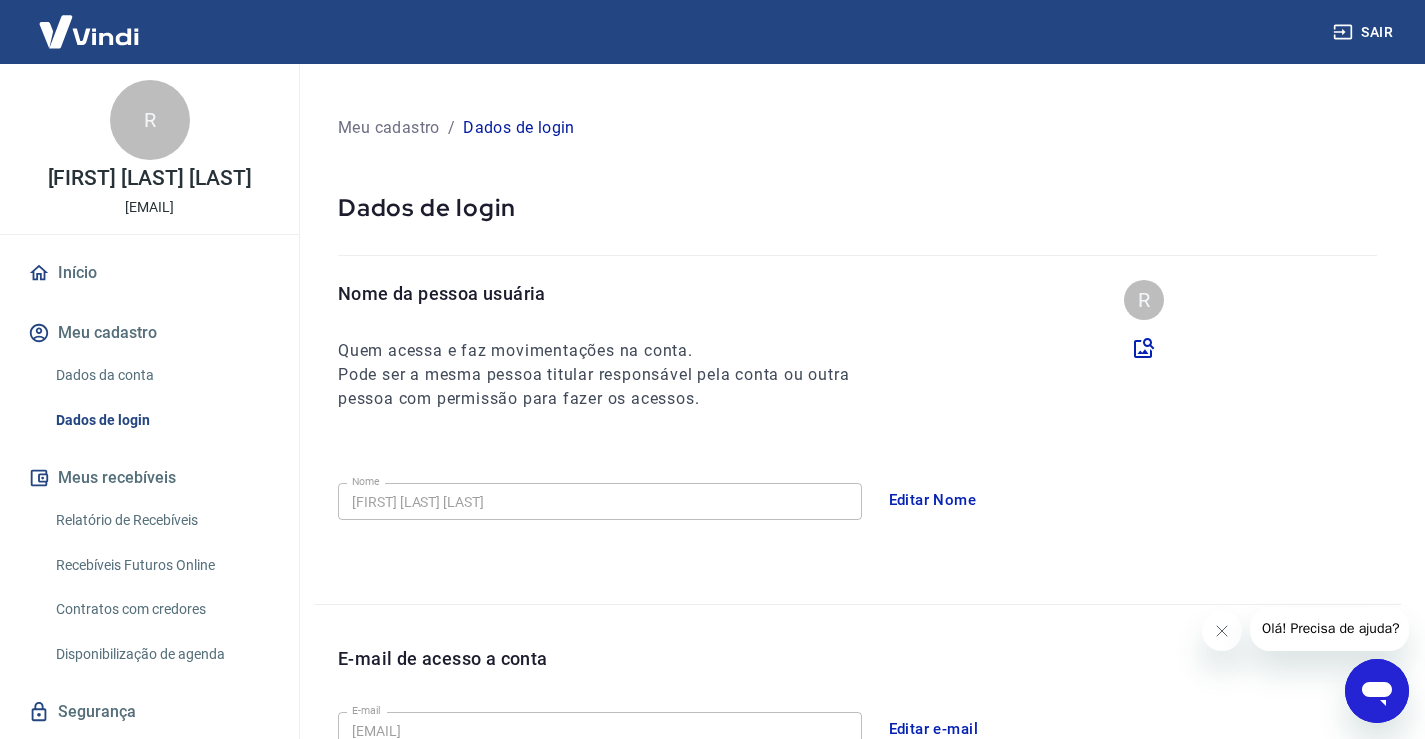 click on "Relatório de Recebíveis" at bounding box center [161, 520] 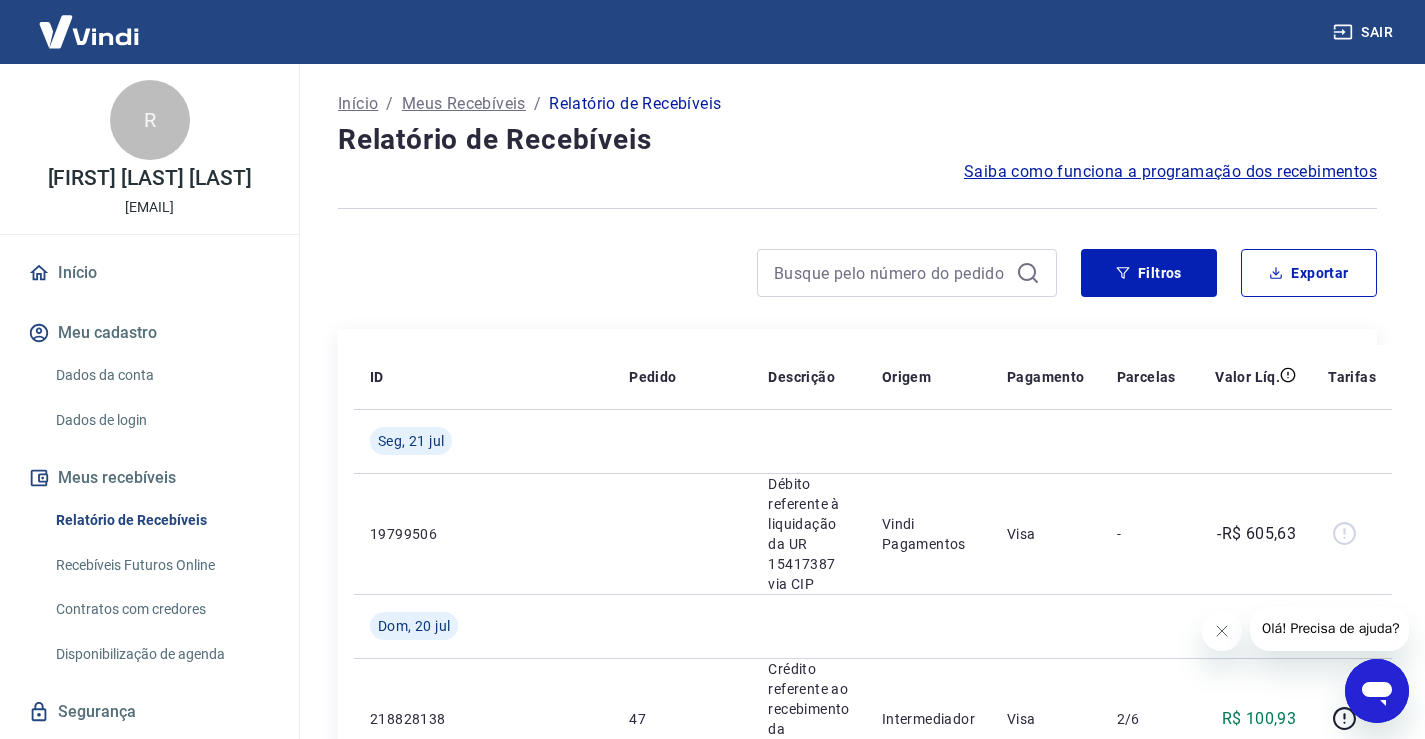 click on "Recebíveis Futuros Online" at bounding box center [161, 565] 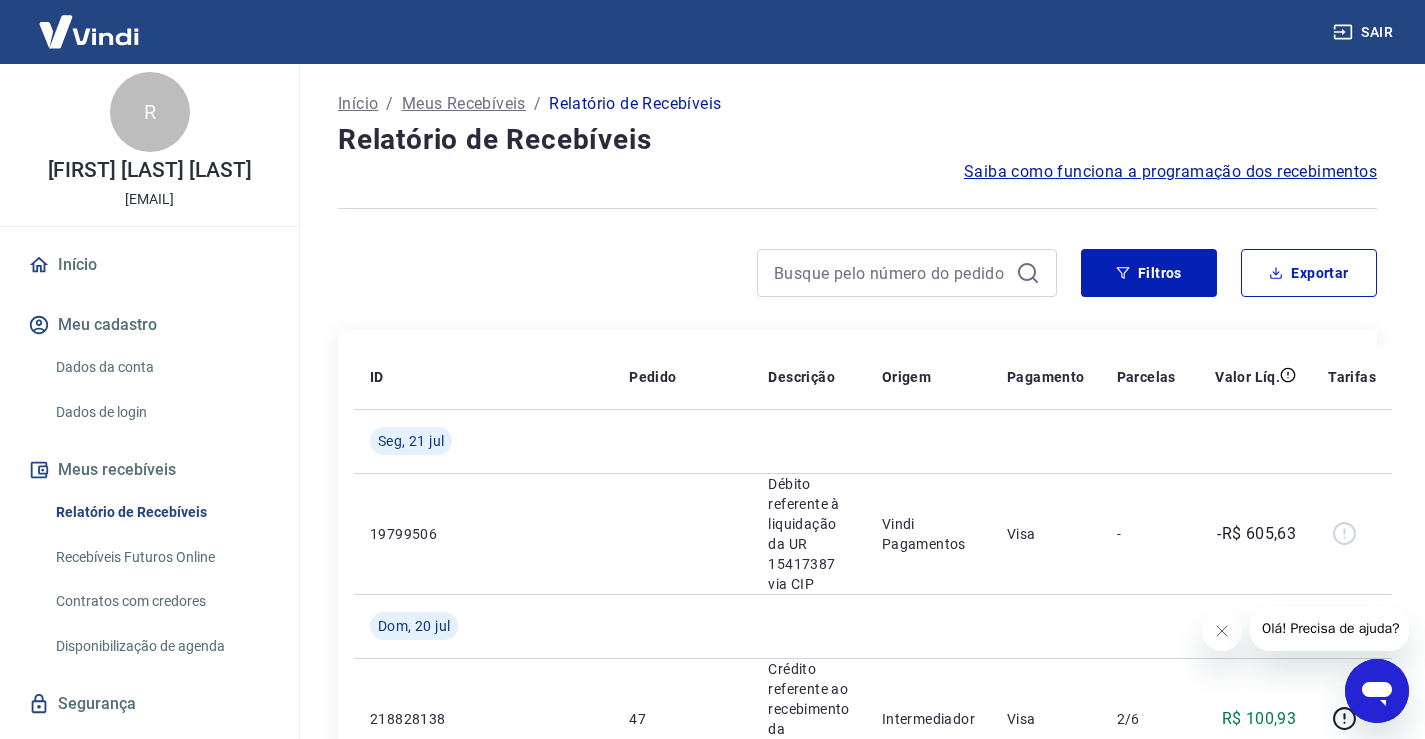 scroll, scrollTop: 0, scrollLeft: 0, axis: both 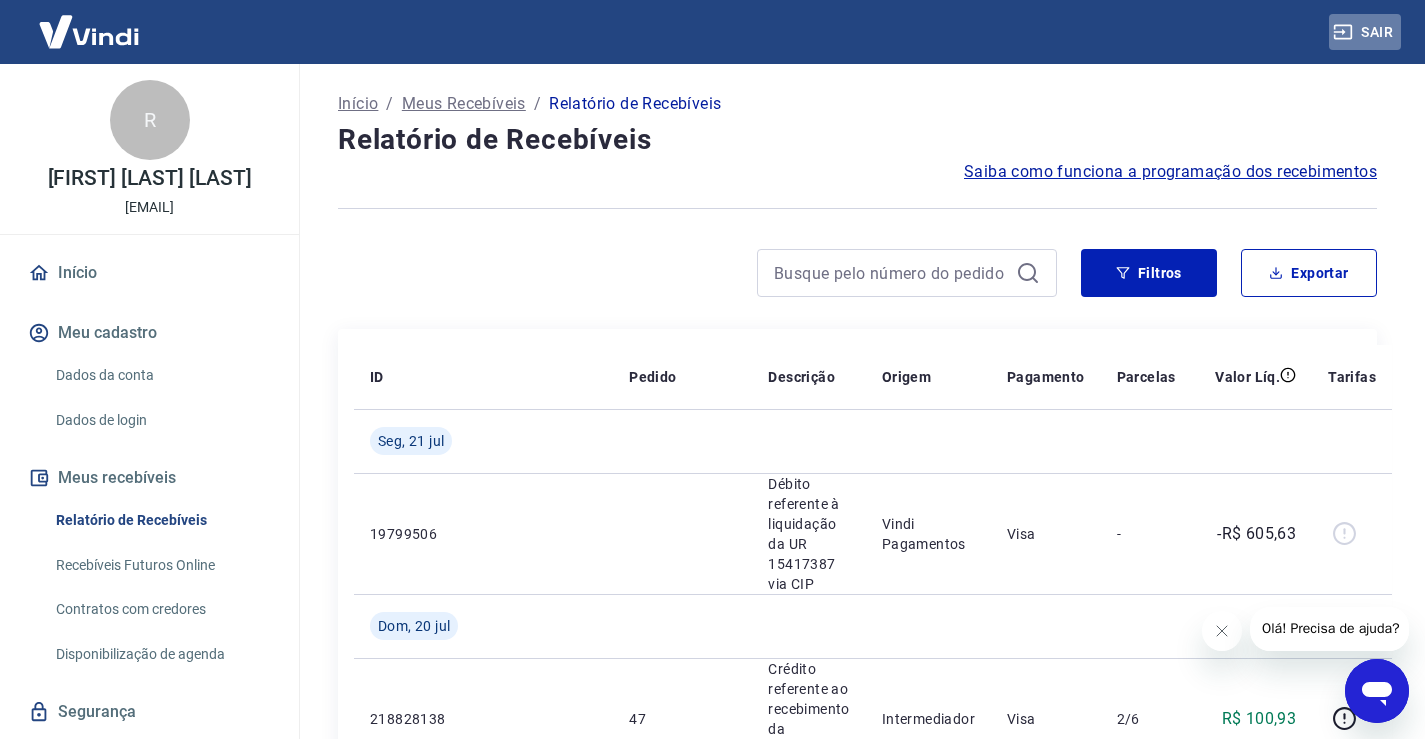 click on "Sair" at bounding box center (1365, 32) 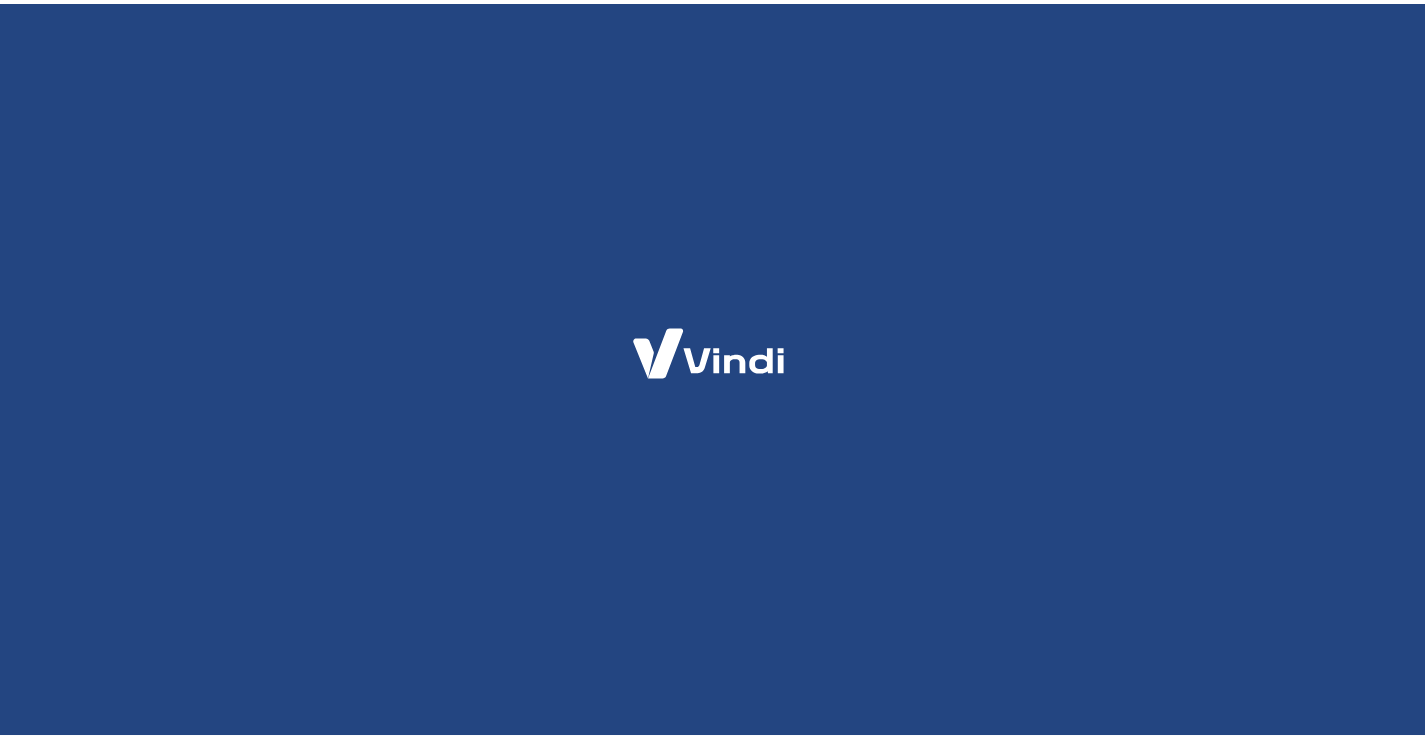scroll, scrollTop: 0, scrollLeft: 0, axis: both 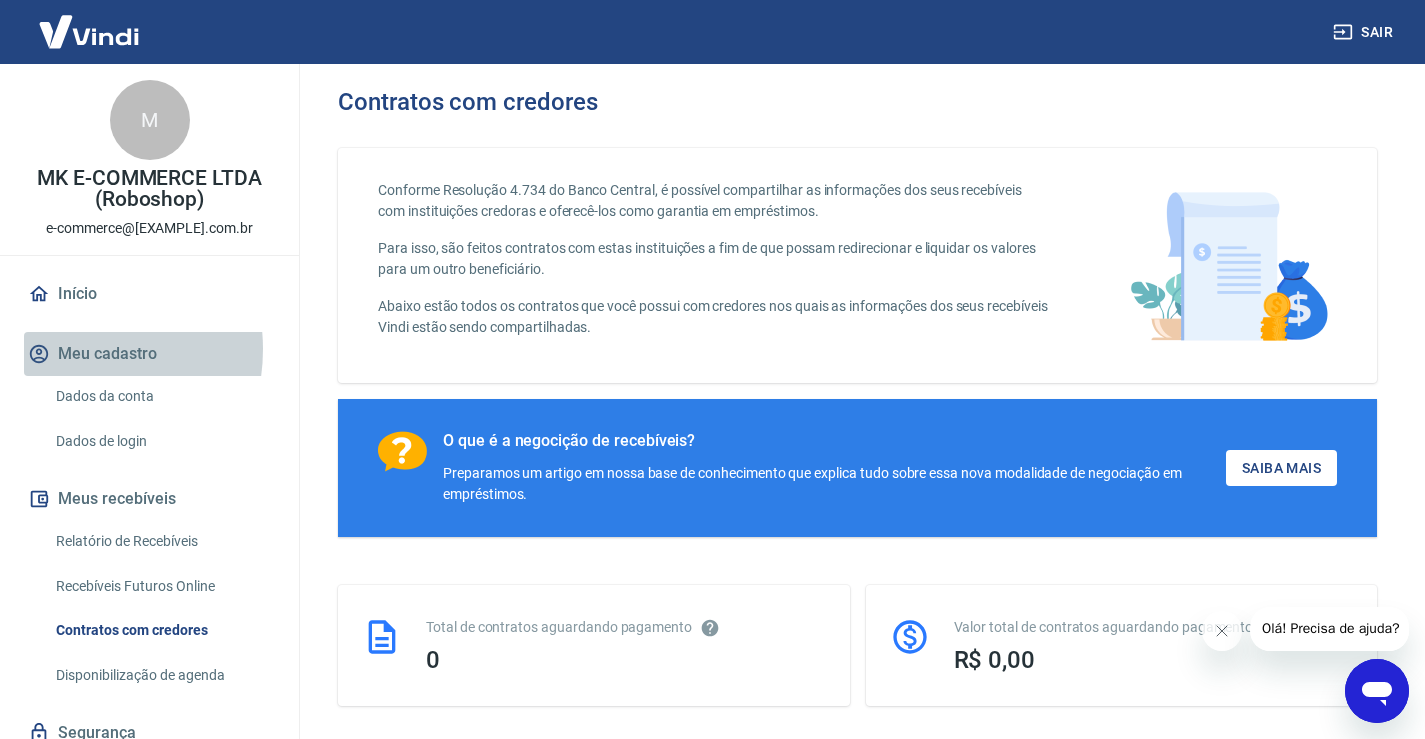 click on "Meu cadastro" at bounding box center [149, 354] 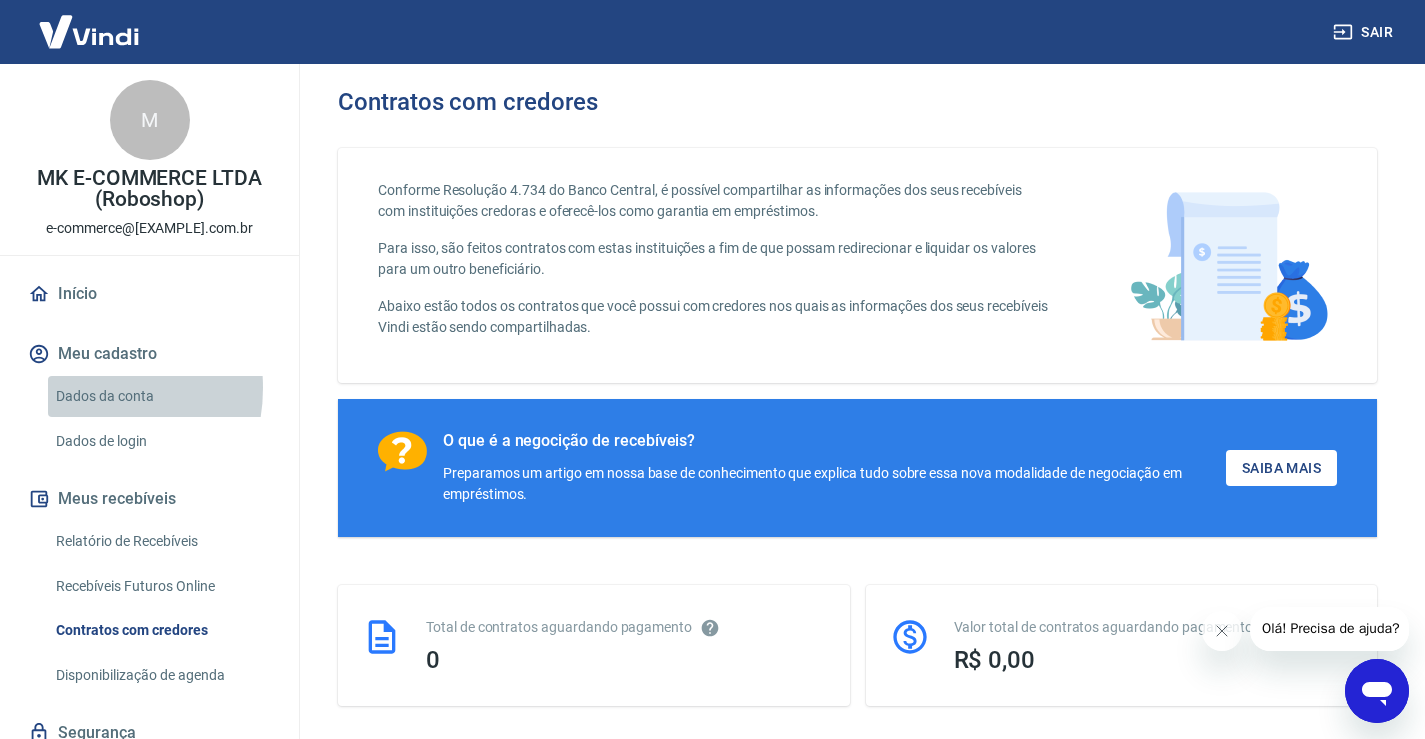 click on "Dados da conta" at bounding box center (161, 396) 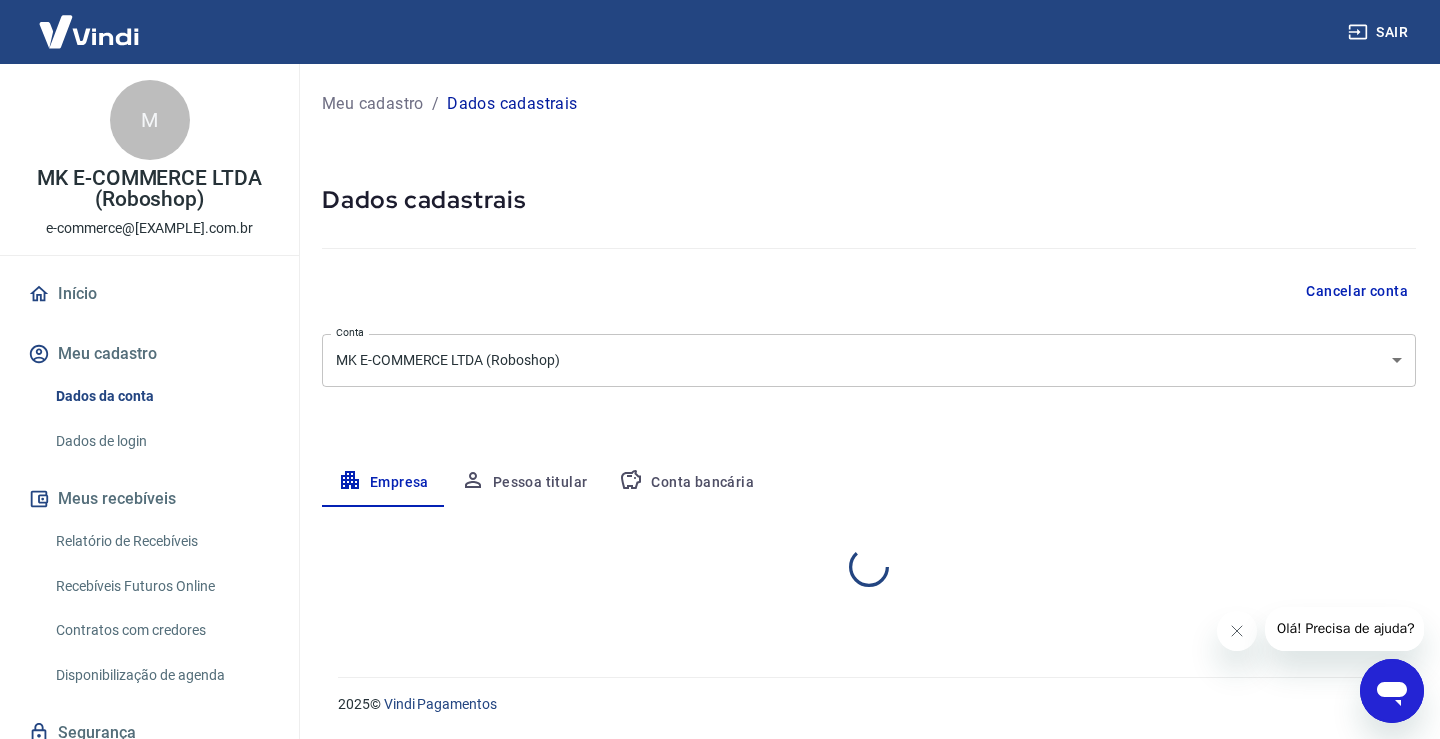 select on "SP" 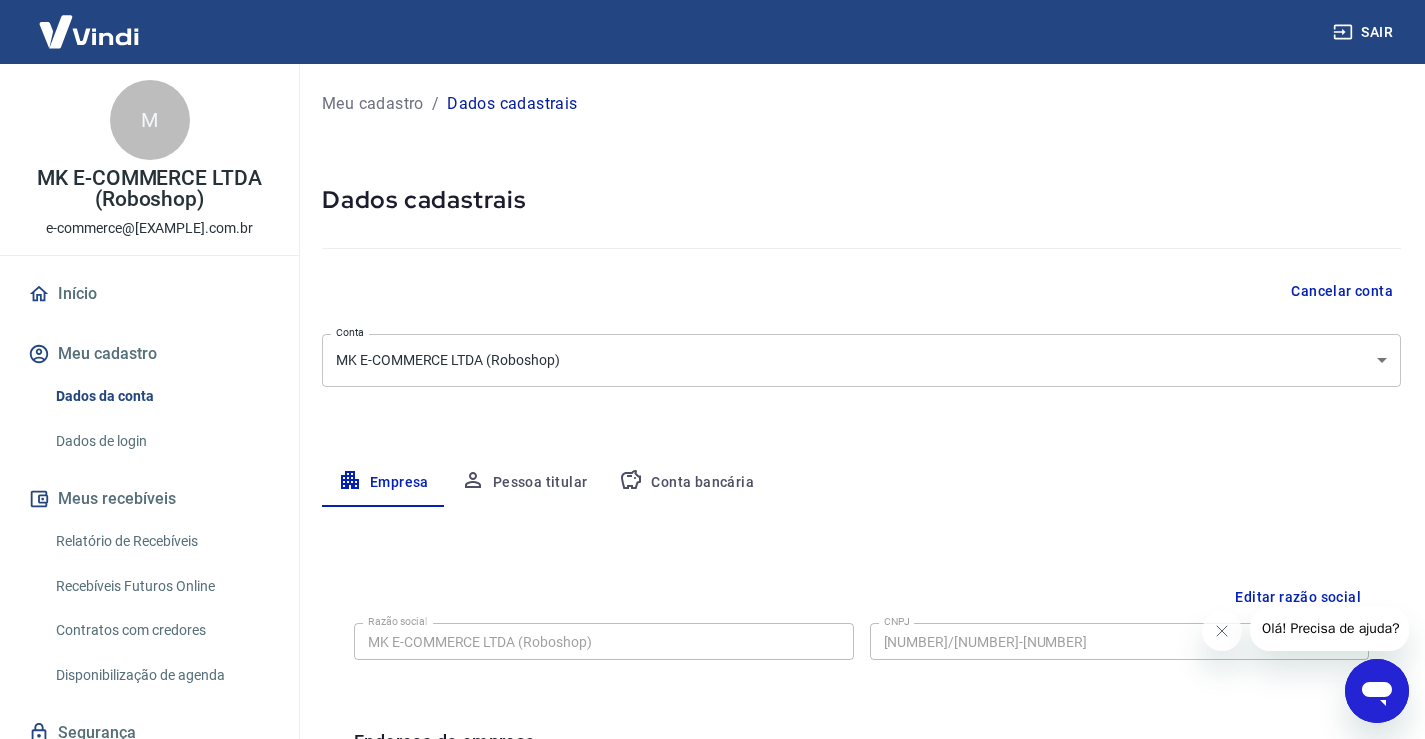 click on "Dados de login" at bounding box center [161, 441] 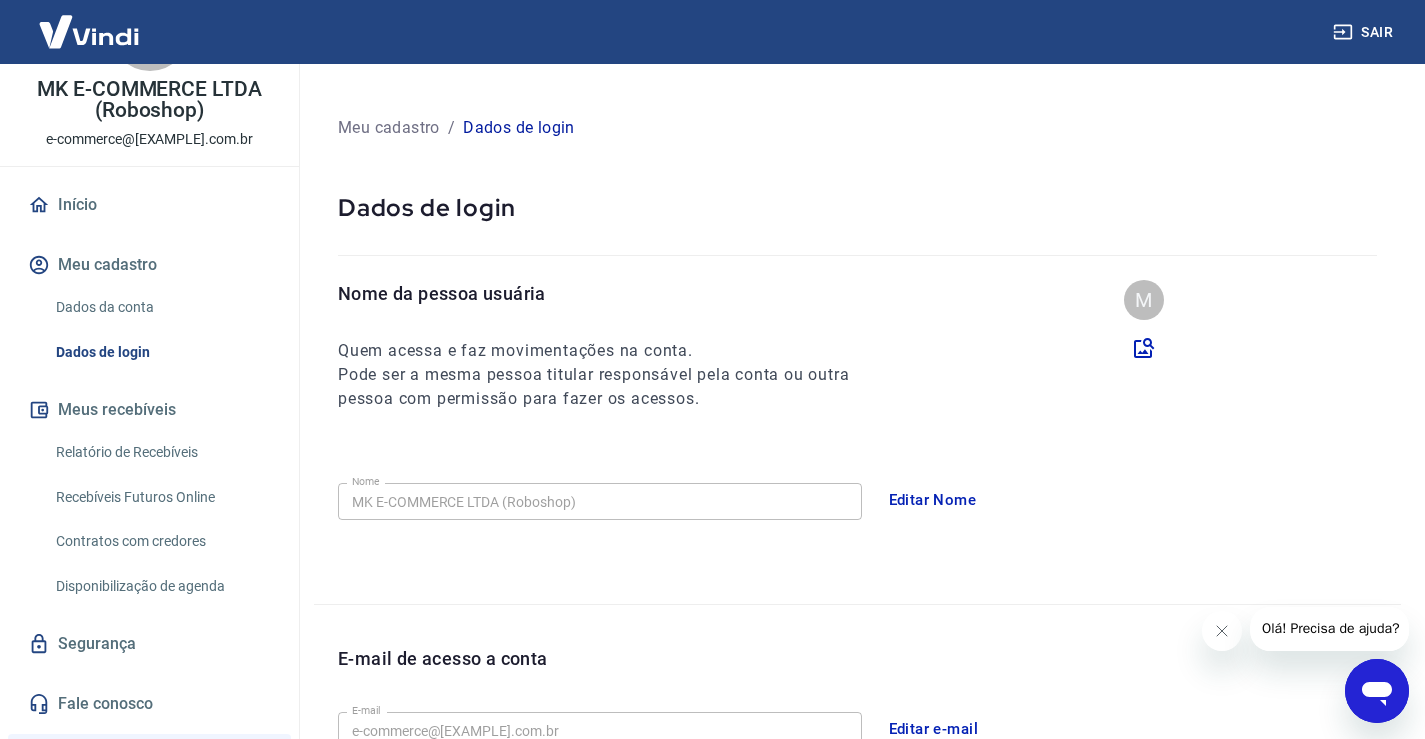 scroll, scrollTop: 0, scrollLeft: 0, axis: both 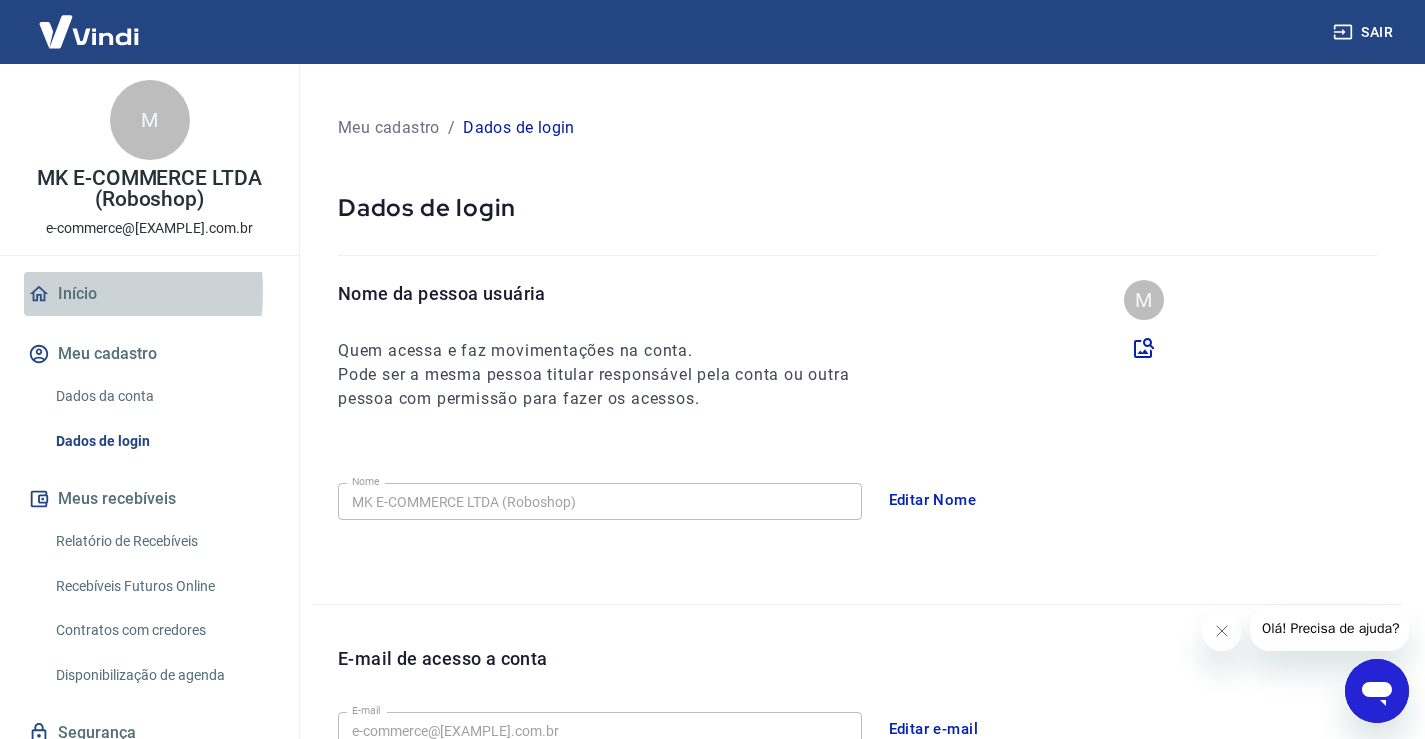 click on "Início" at bounding box center (149, 294) 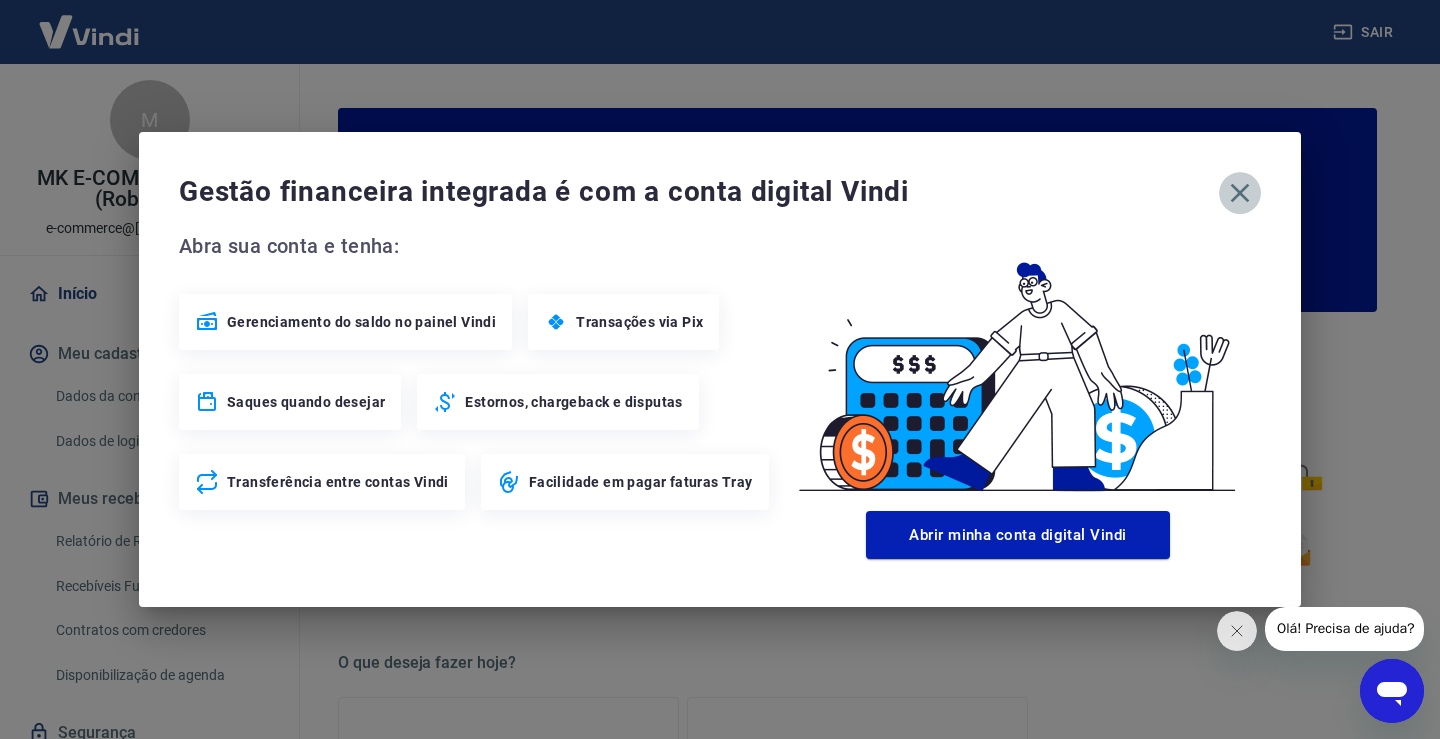 click 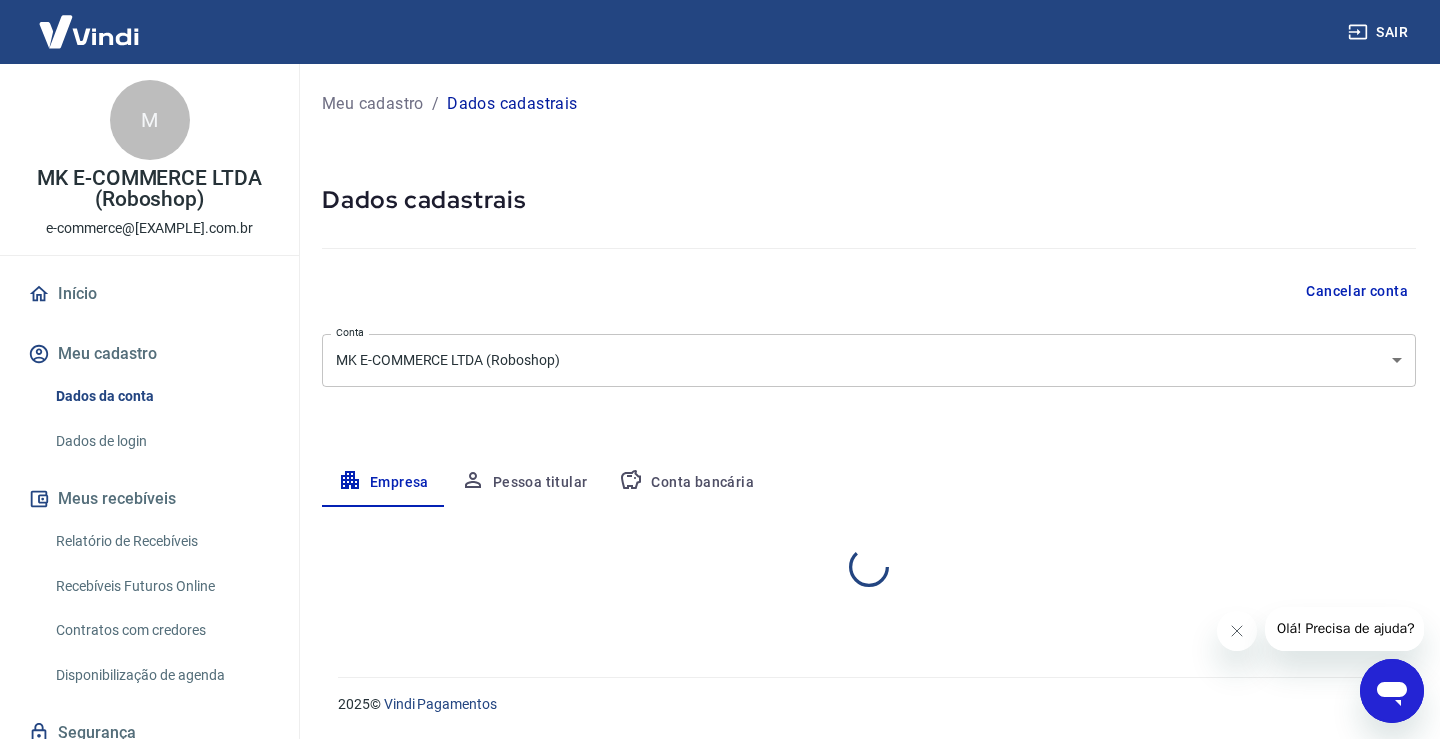 select on "SP" 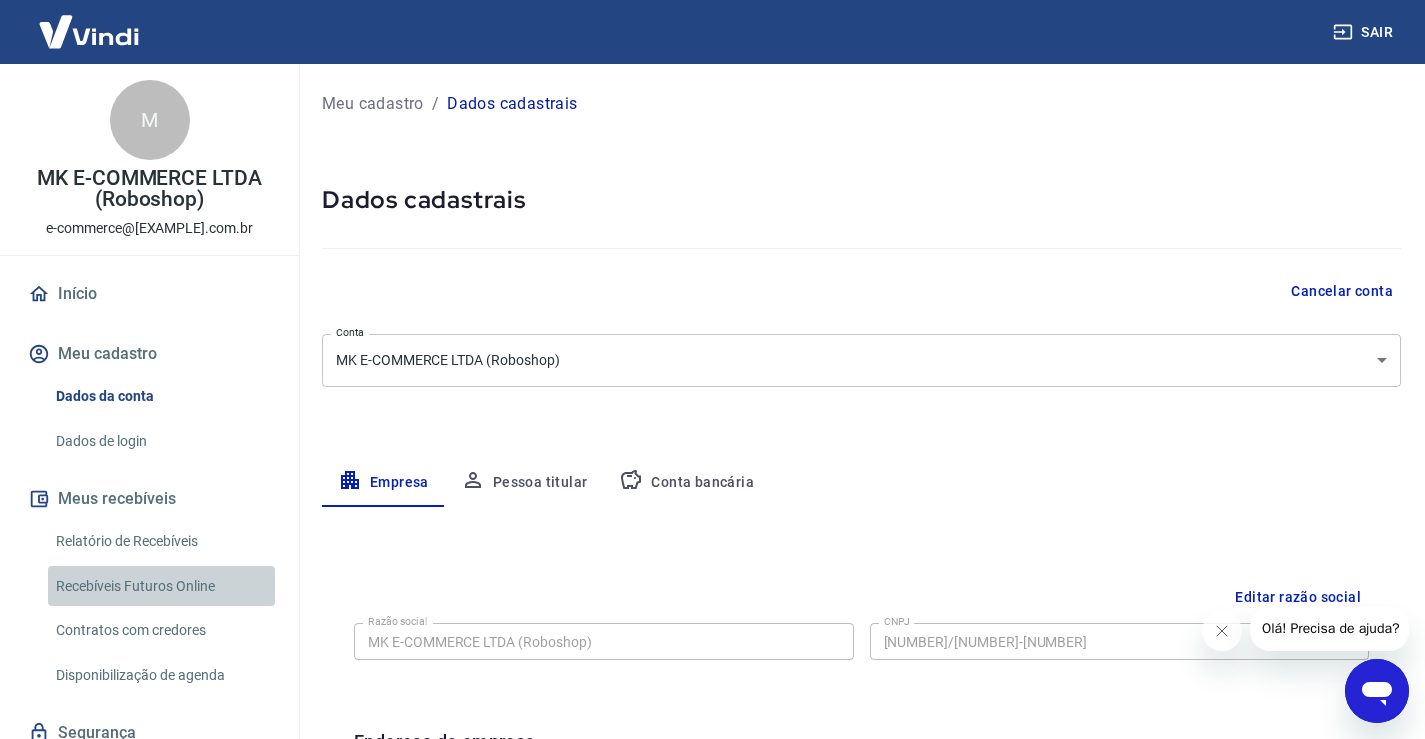 click on "Recebíveis Futuros Online" at bounding box center [161, 586] 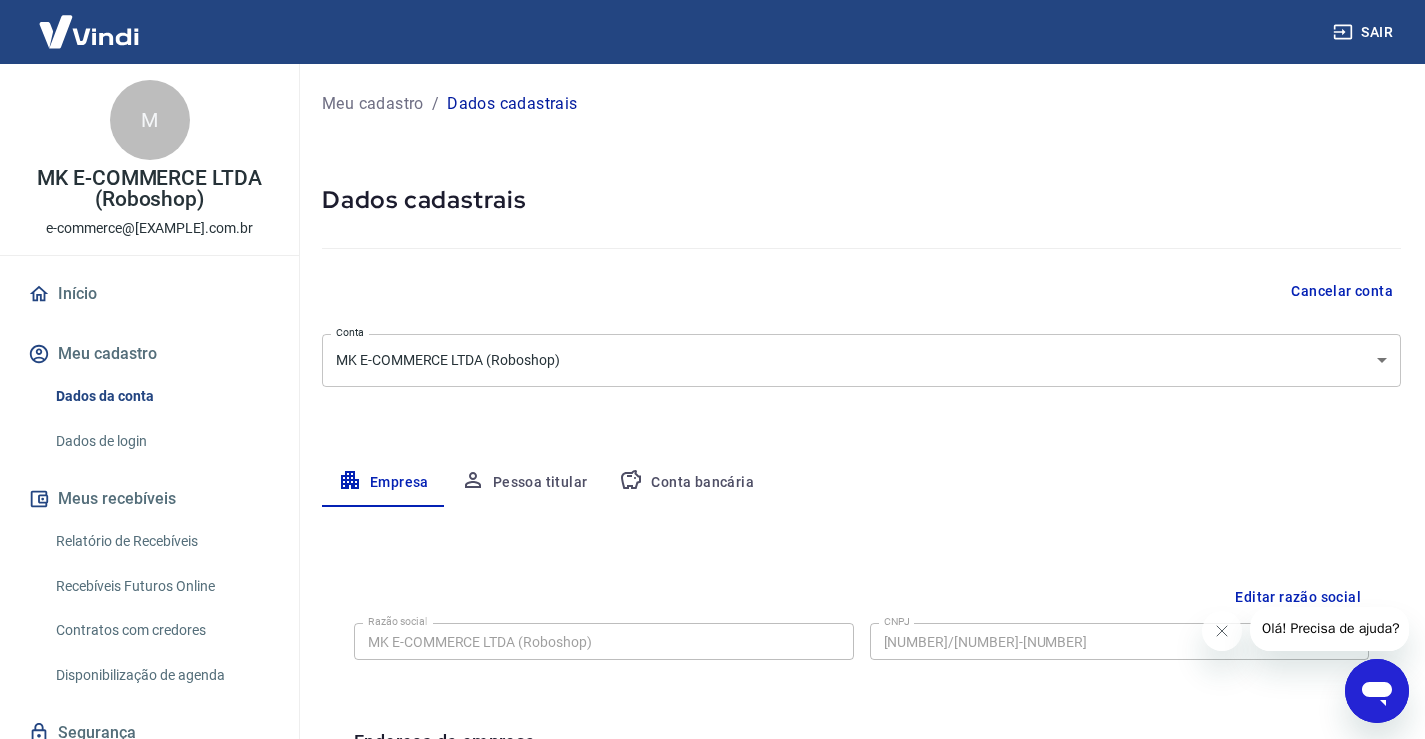 click at bounding box center [1377, 691] 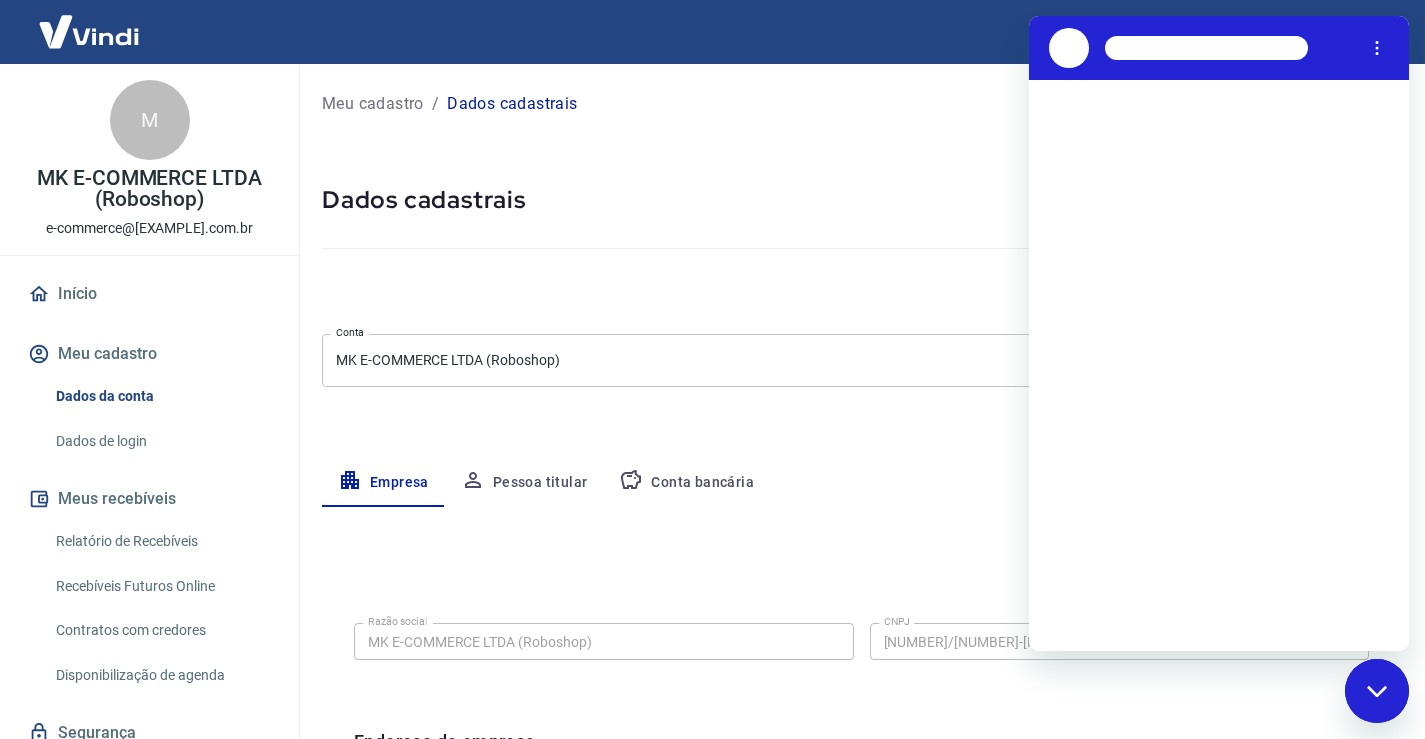 scroll, scrollTop: 0, scrollLeft: 0, axis: both 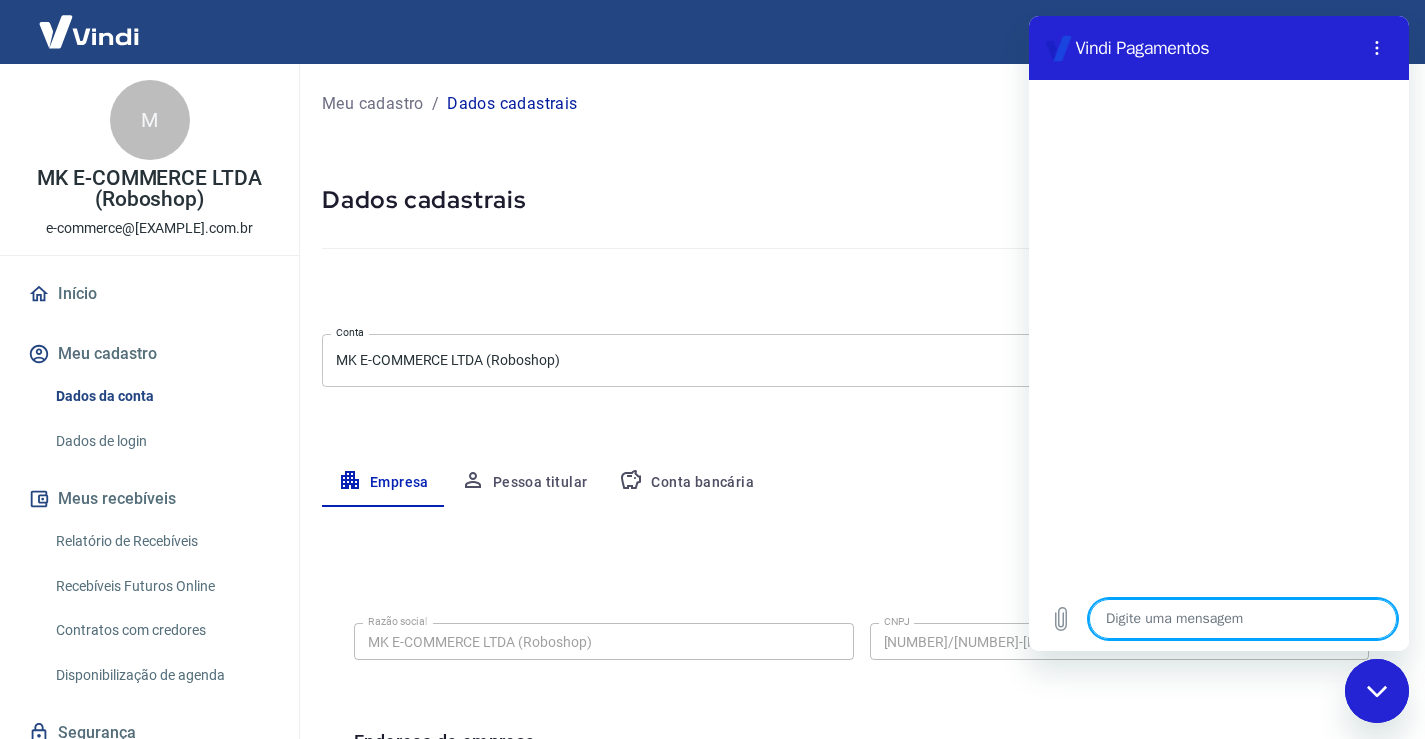 click at bounding box center [1243, 619] 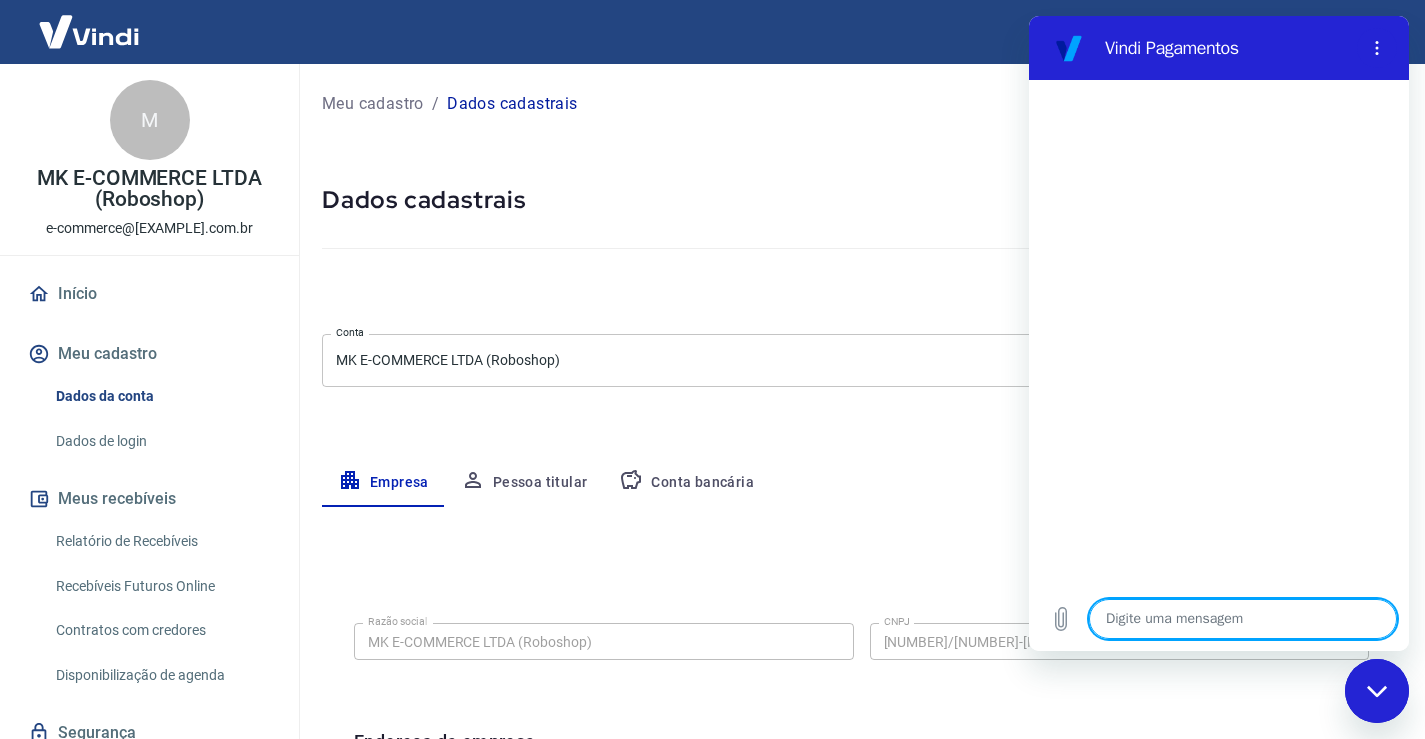 type on "B" 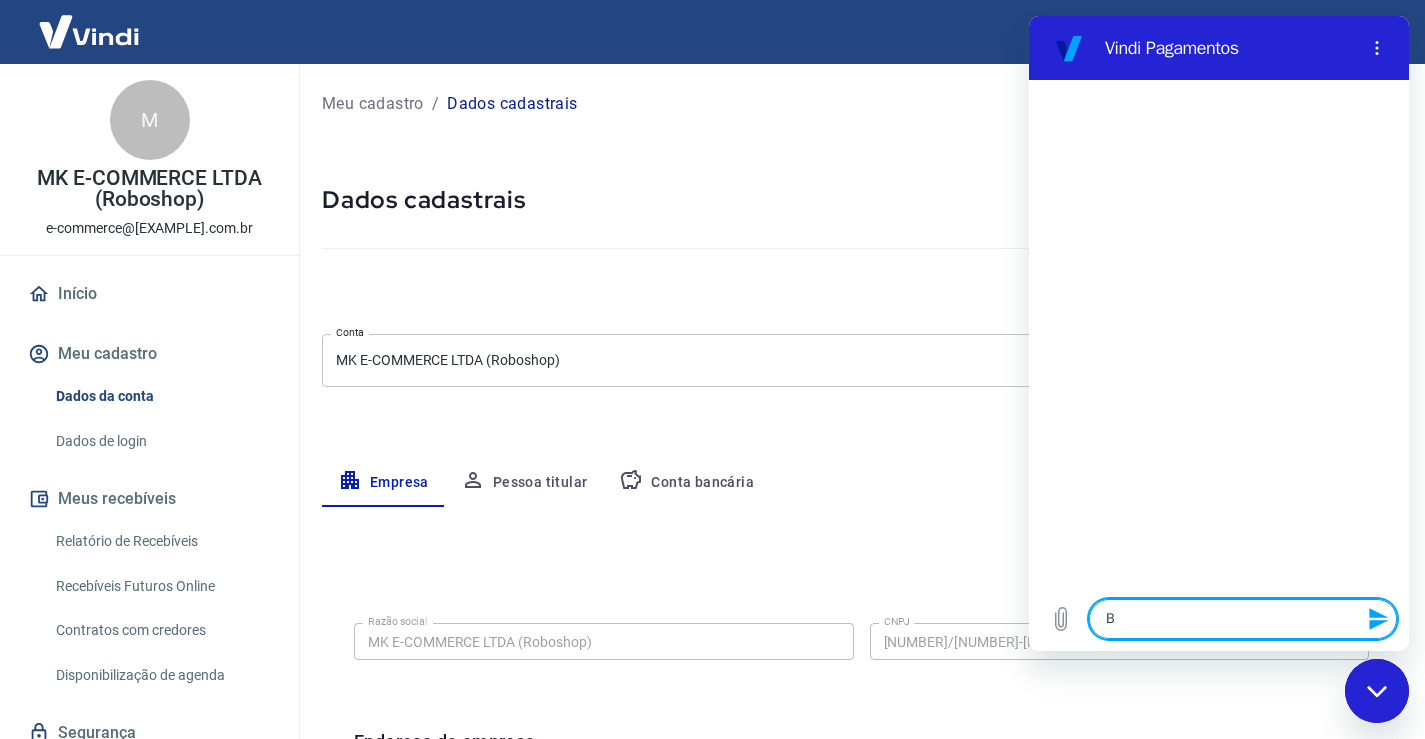 type on "Bo" 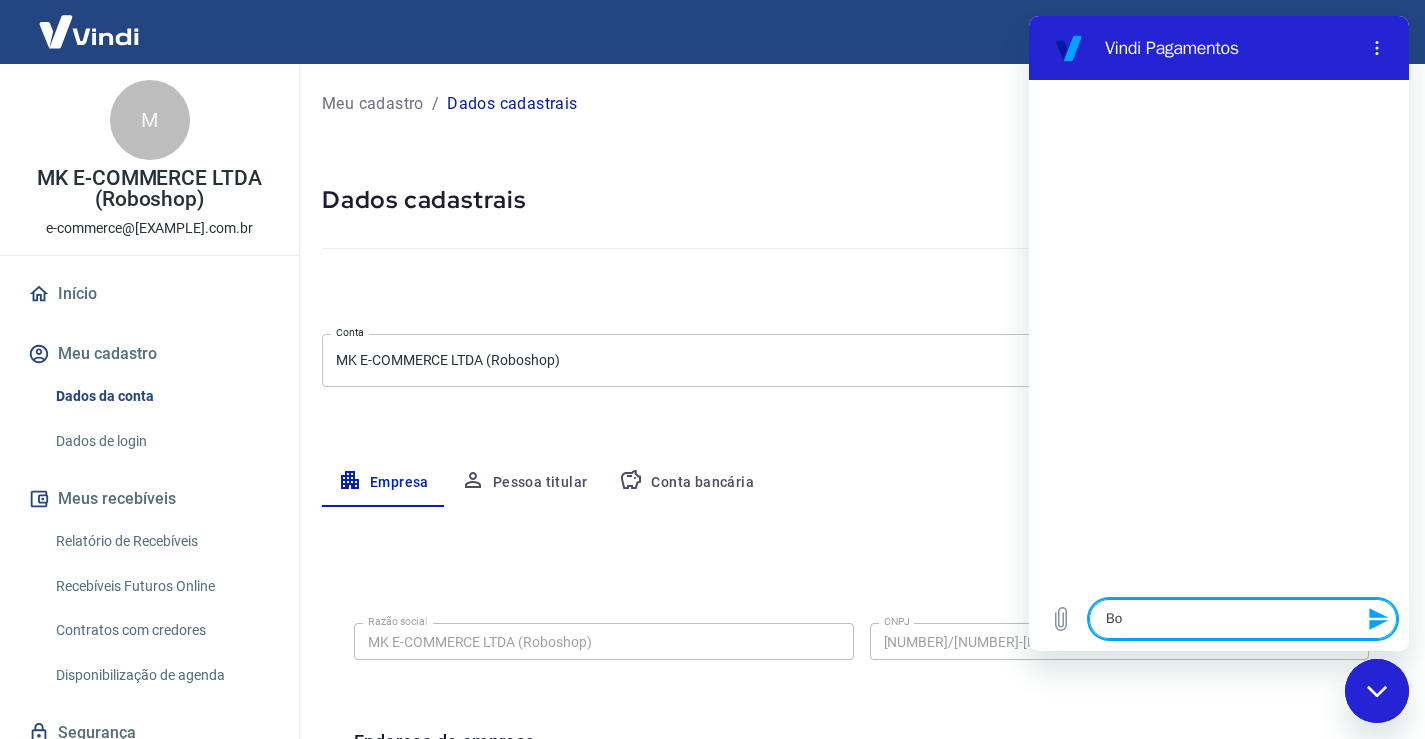type on "Bom" 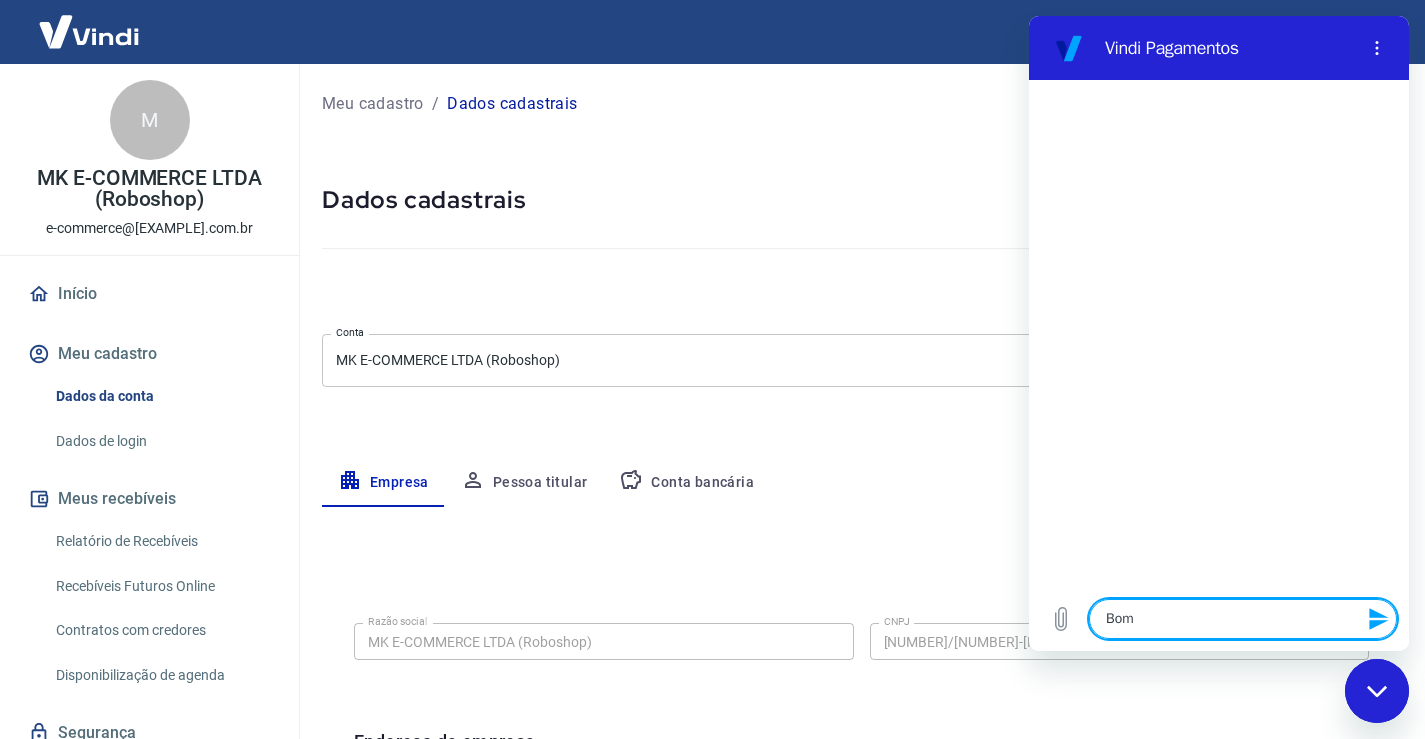 type on "Bom" 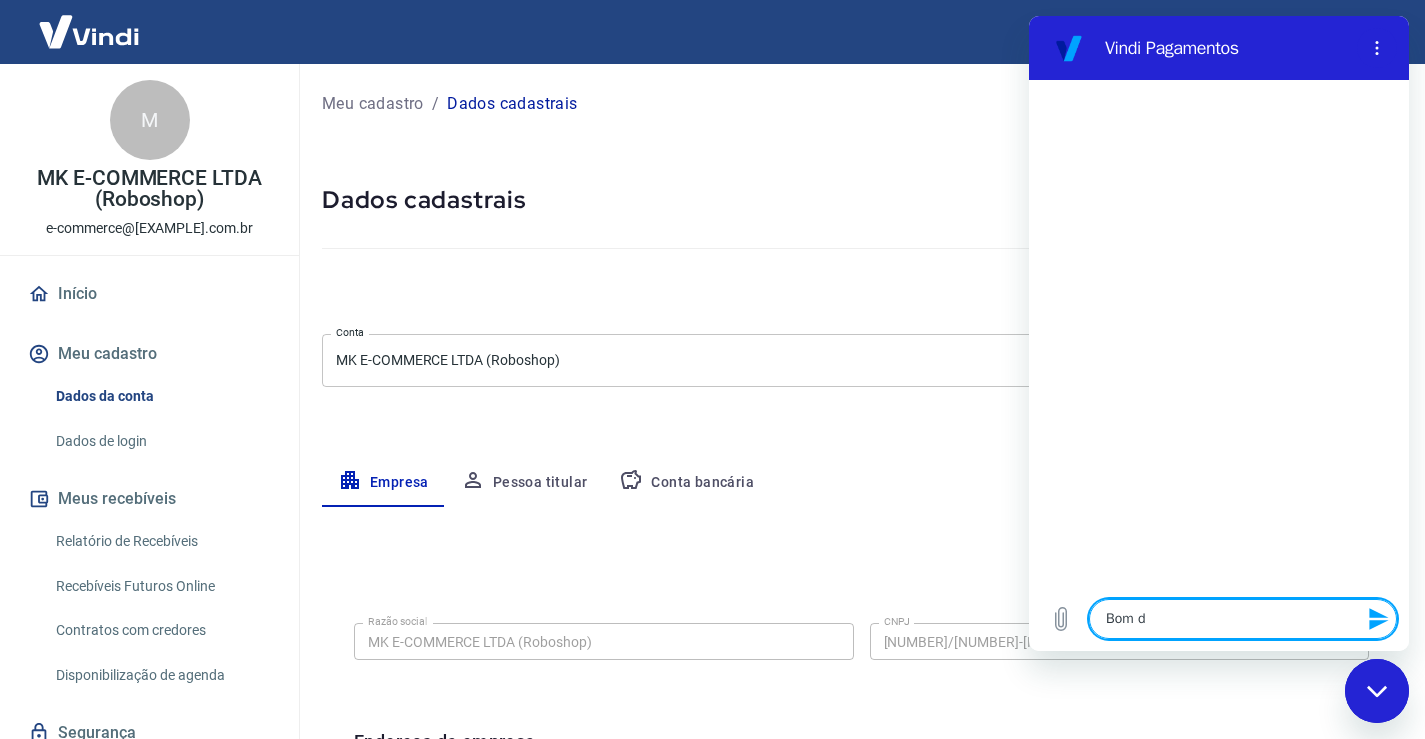type on "Bom di" 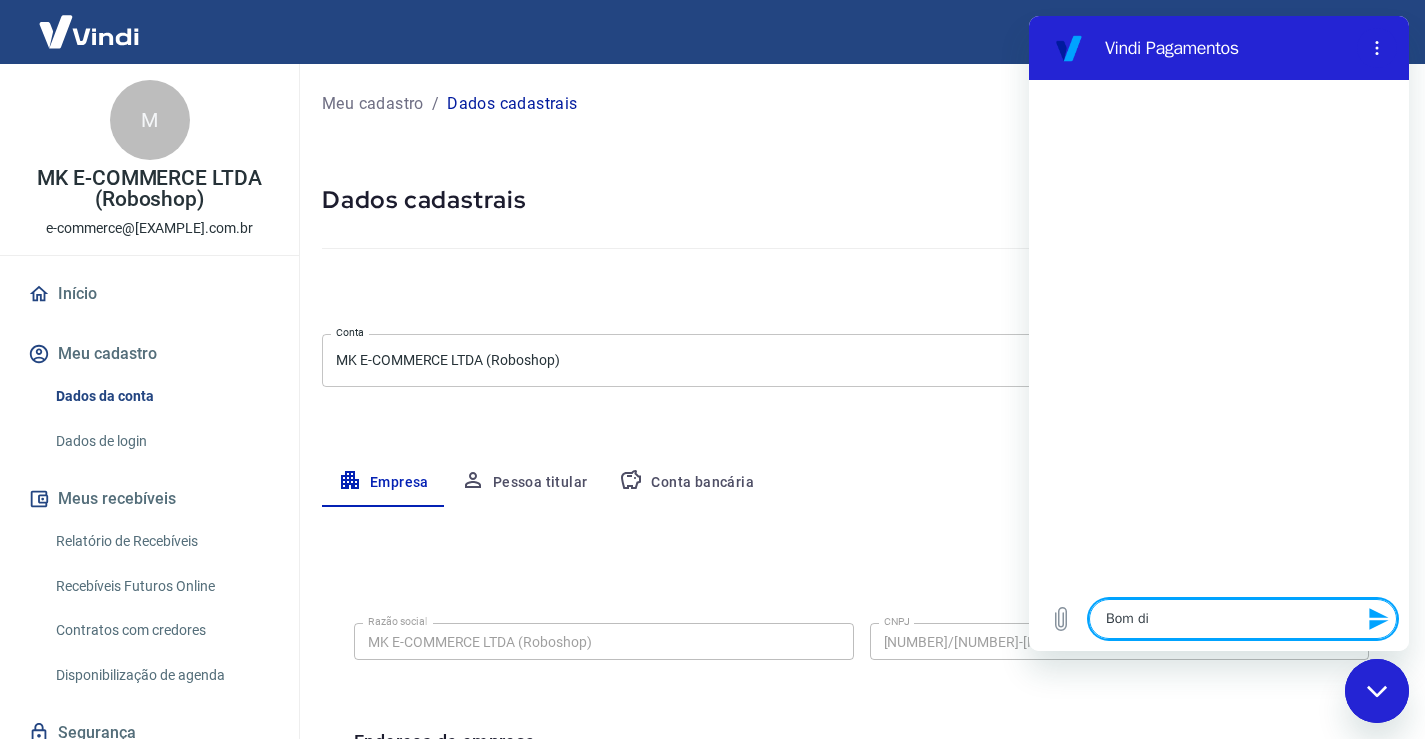 type on "Bom dia" 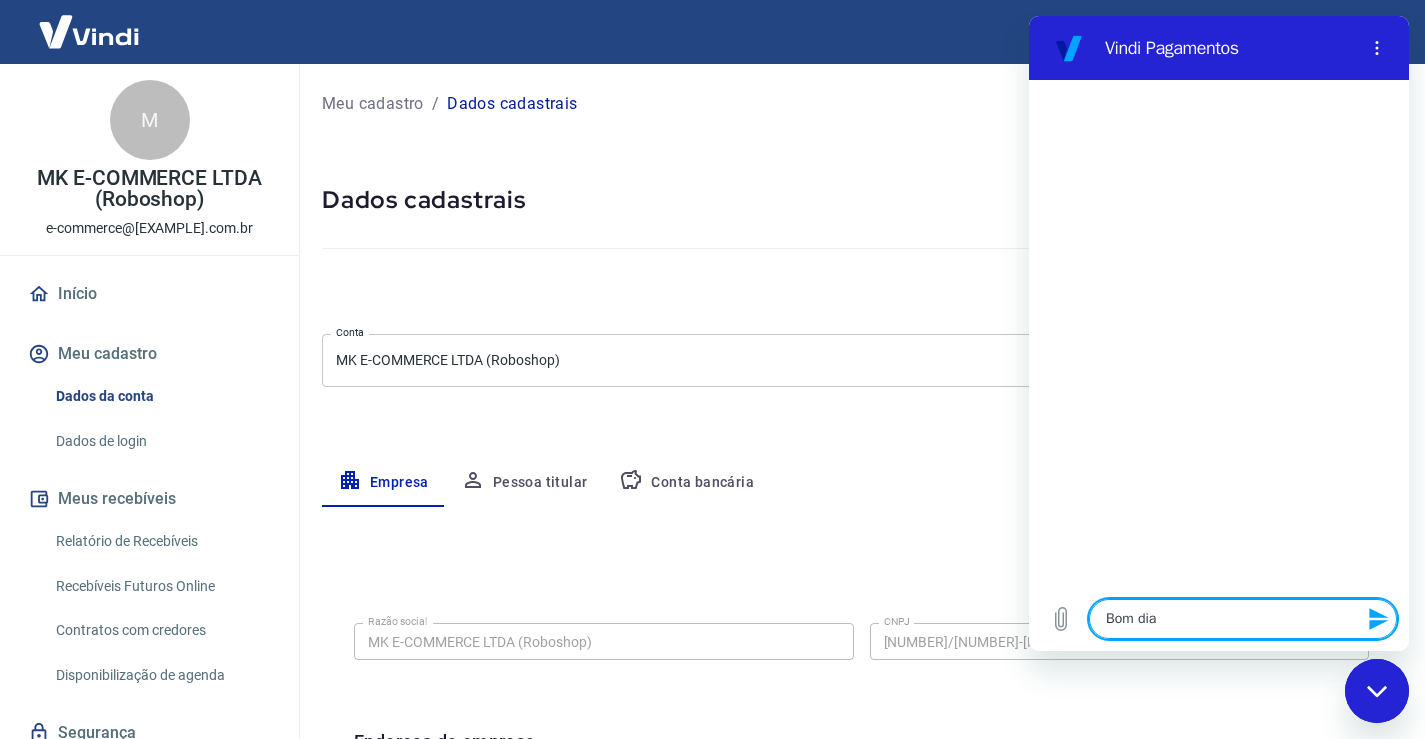type on "x" 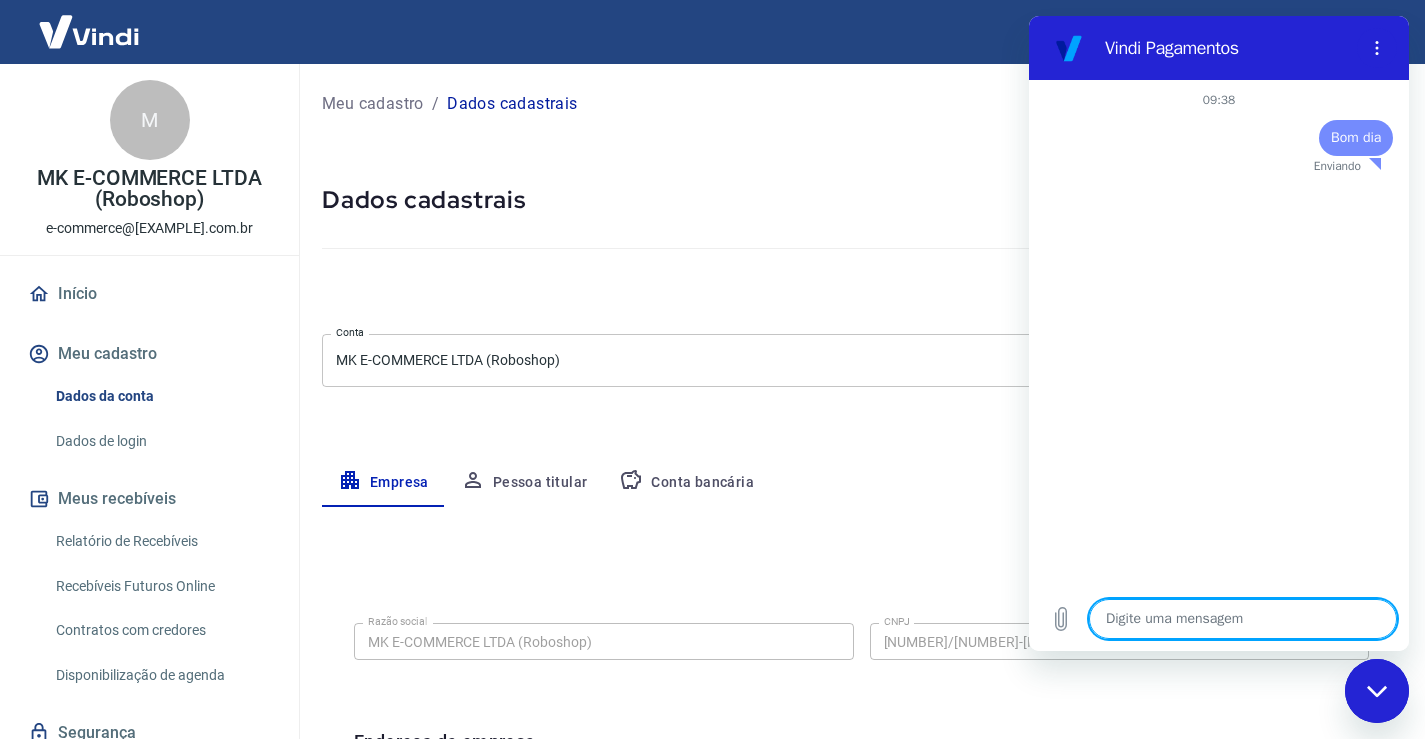 type on "x" 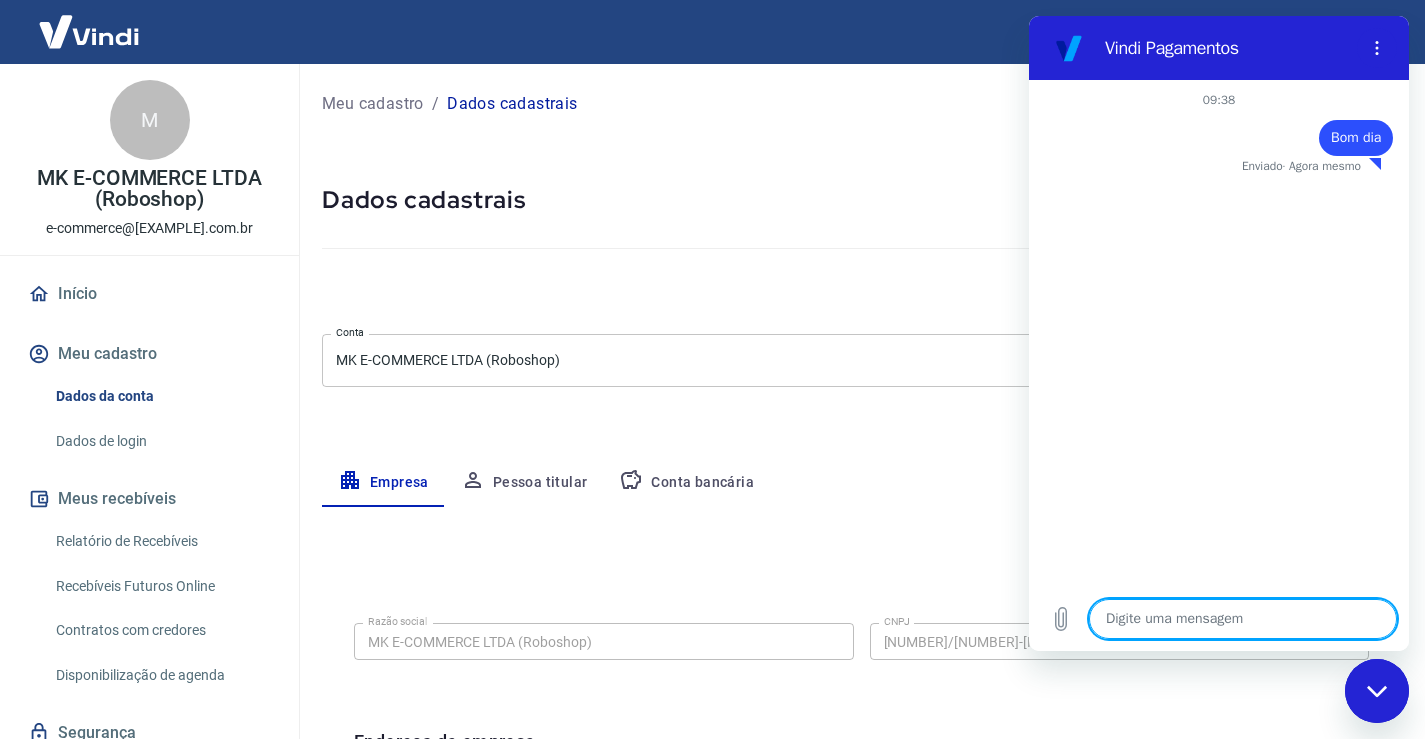 type on "f" 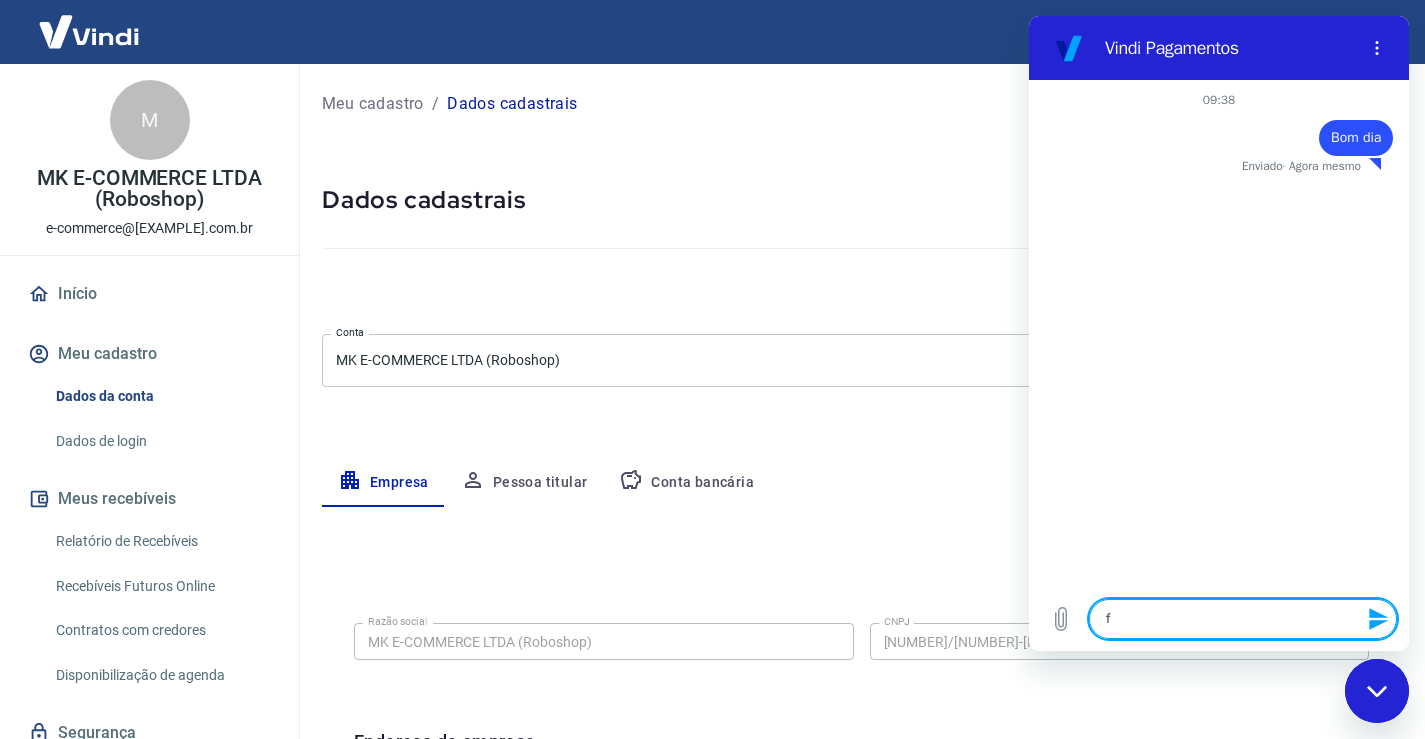 type on "fa" 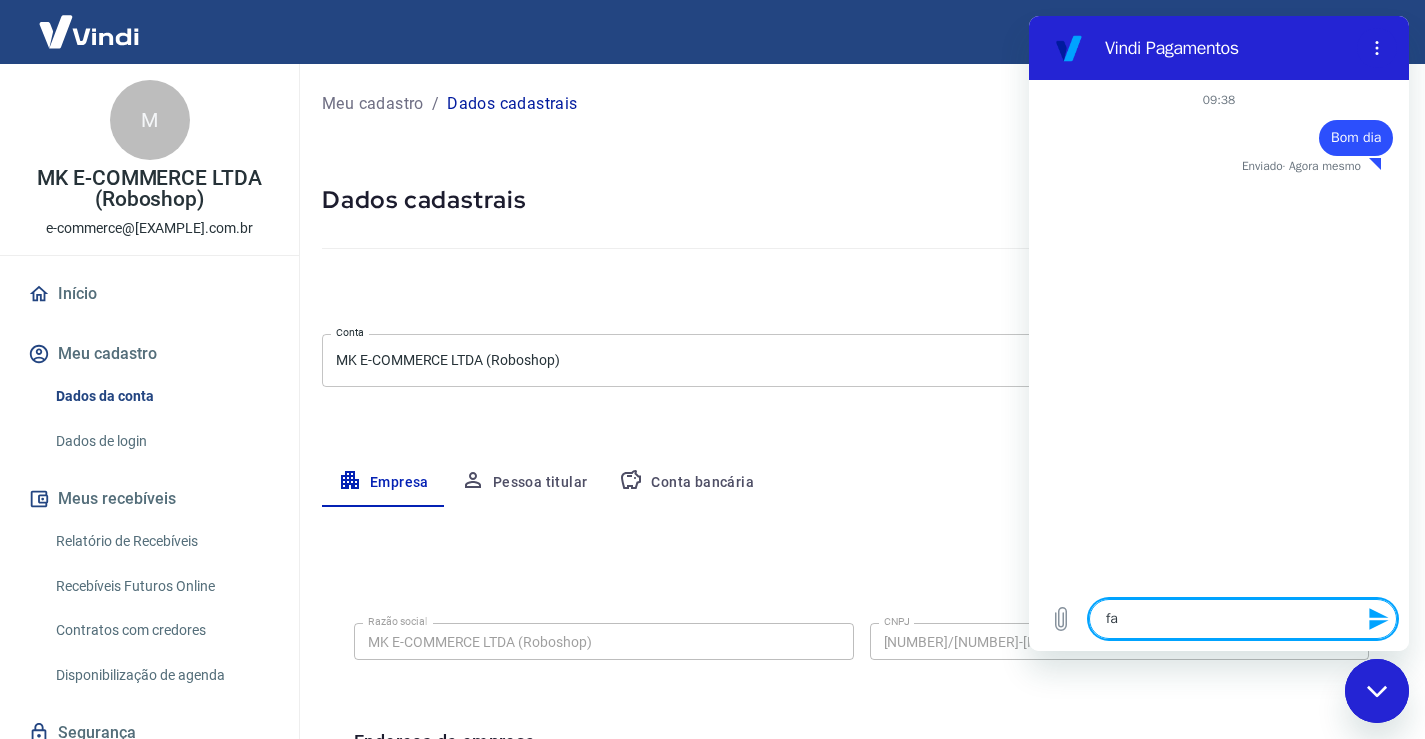 type on "fal" 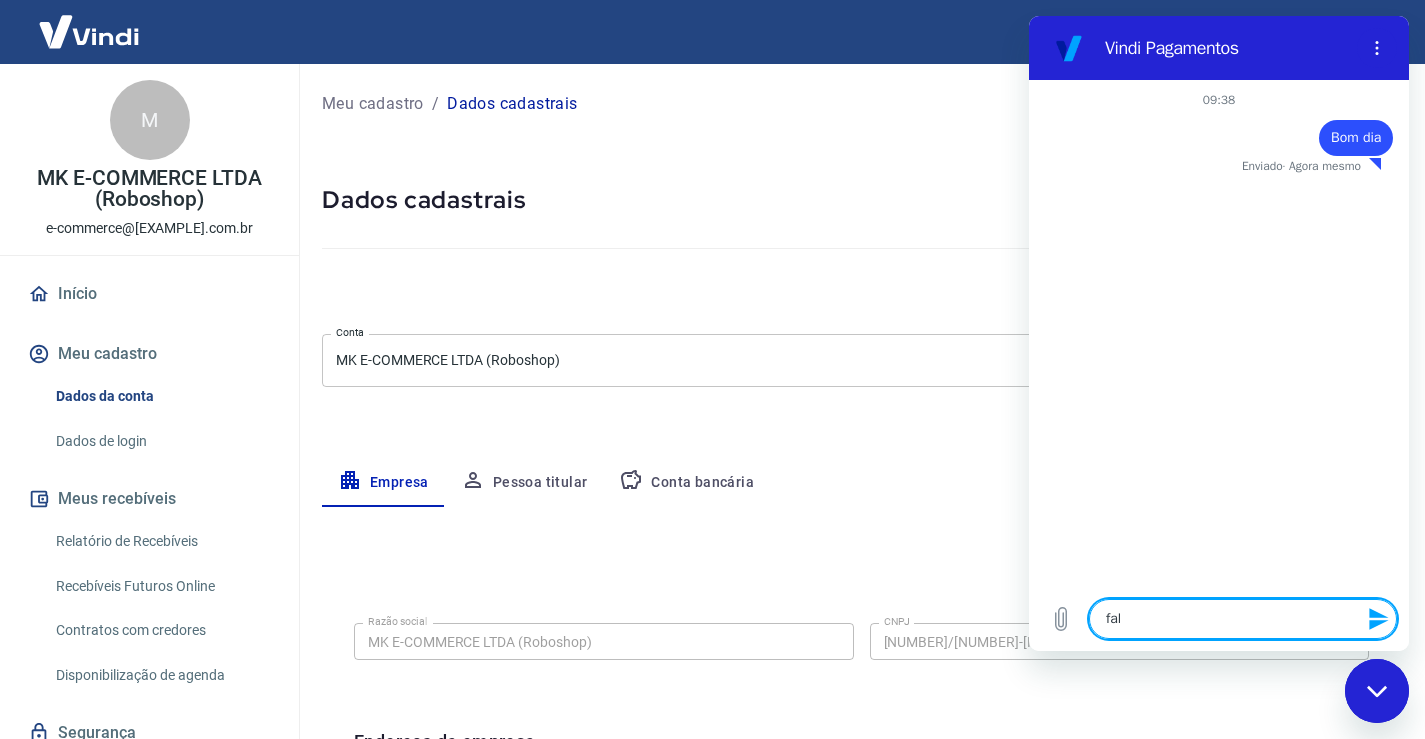 type on "fala" 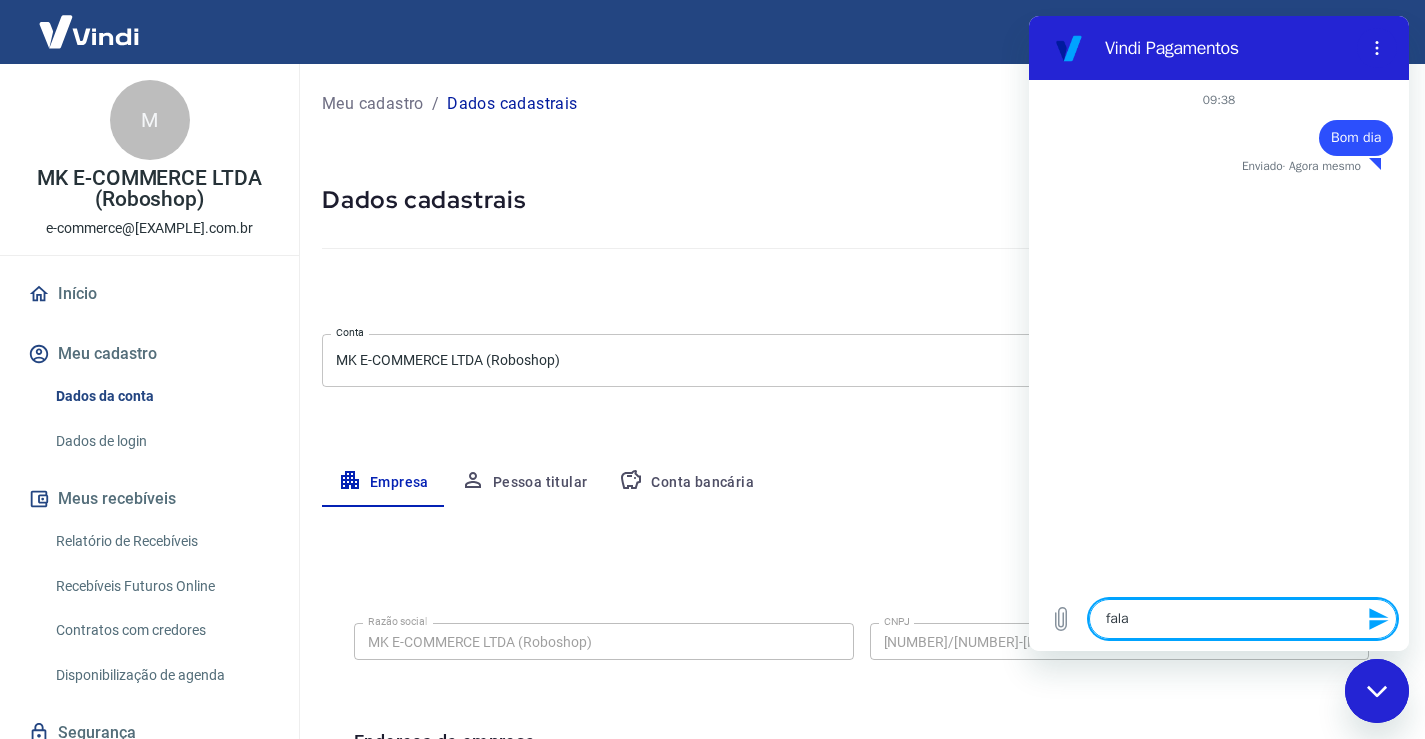 type on "falar" 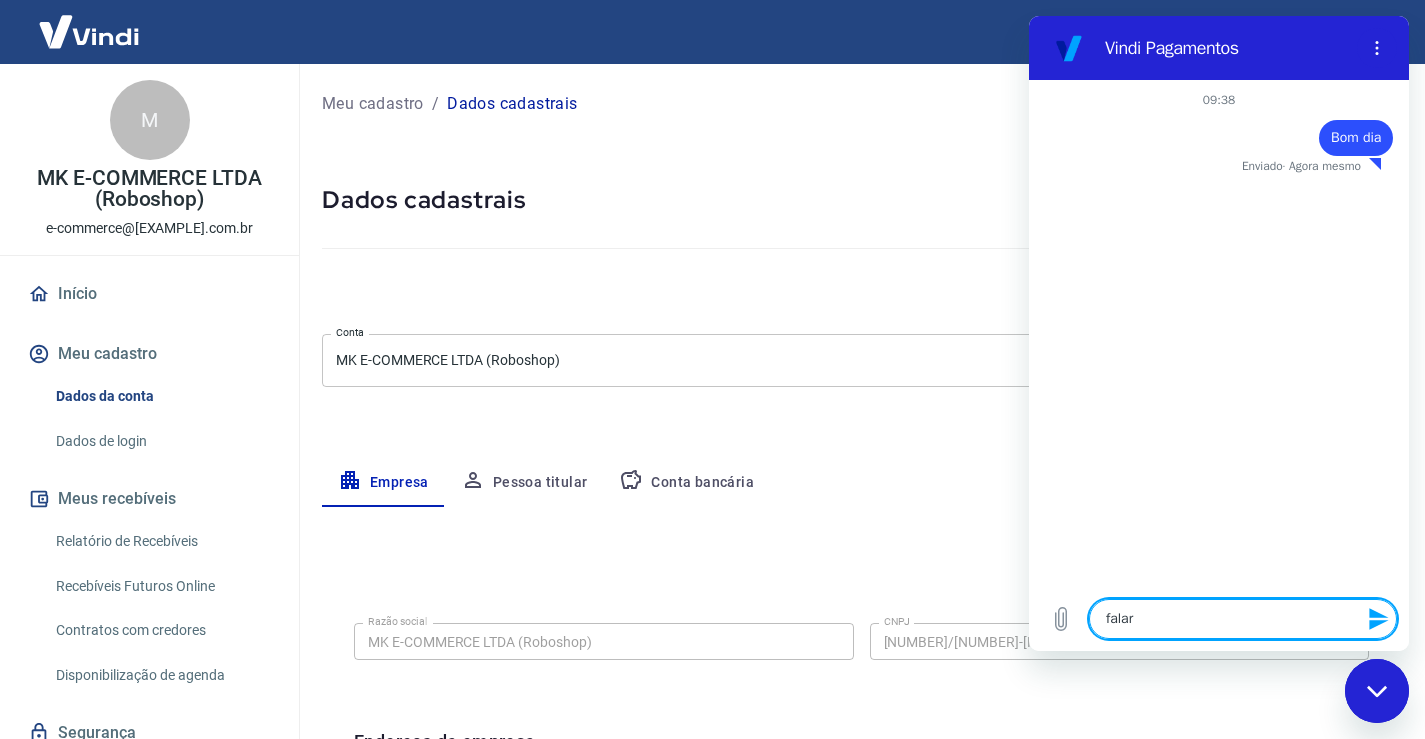type on "falar" 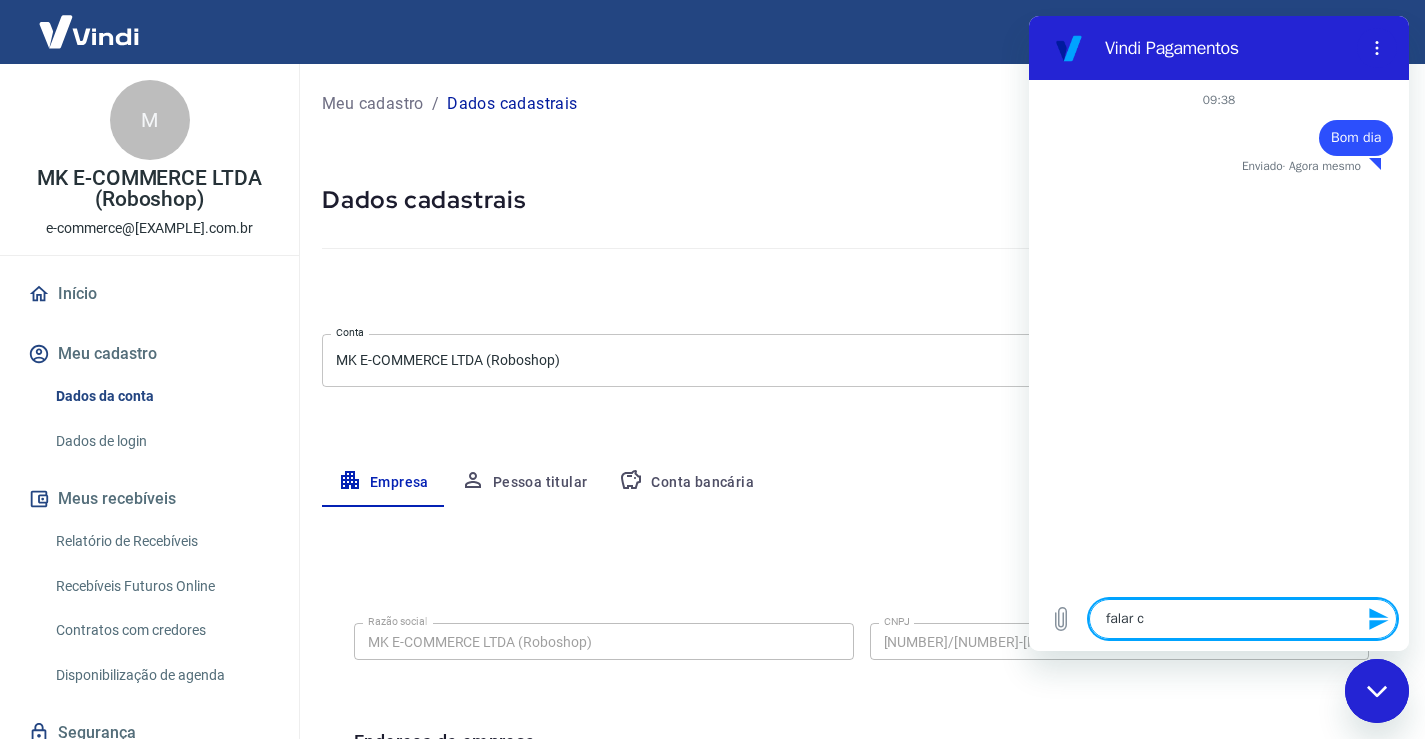 type on "falar co" 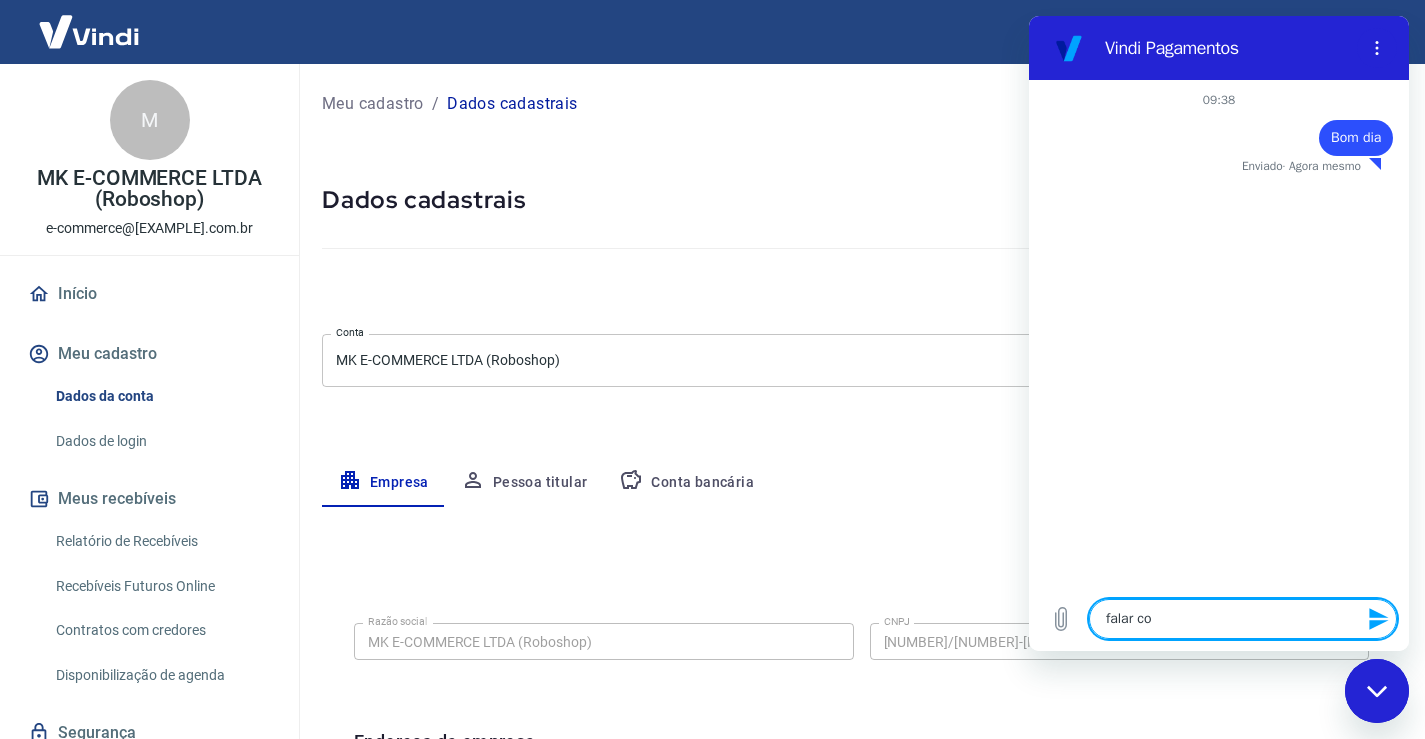 type on "falar com" 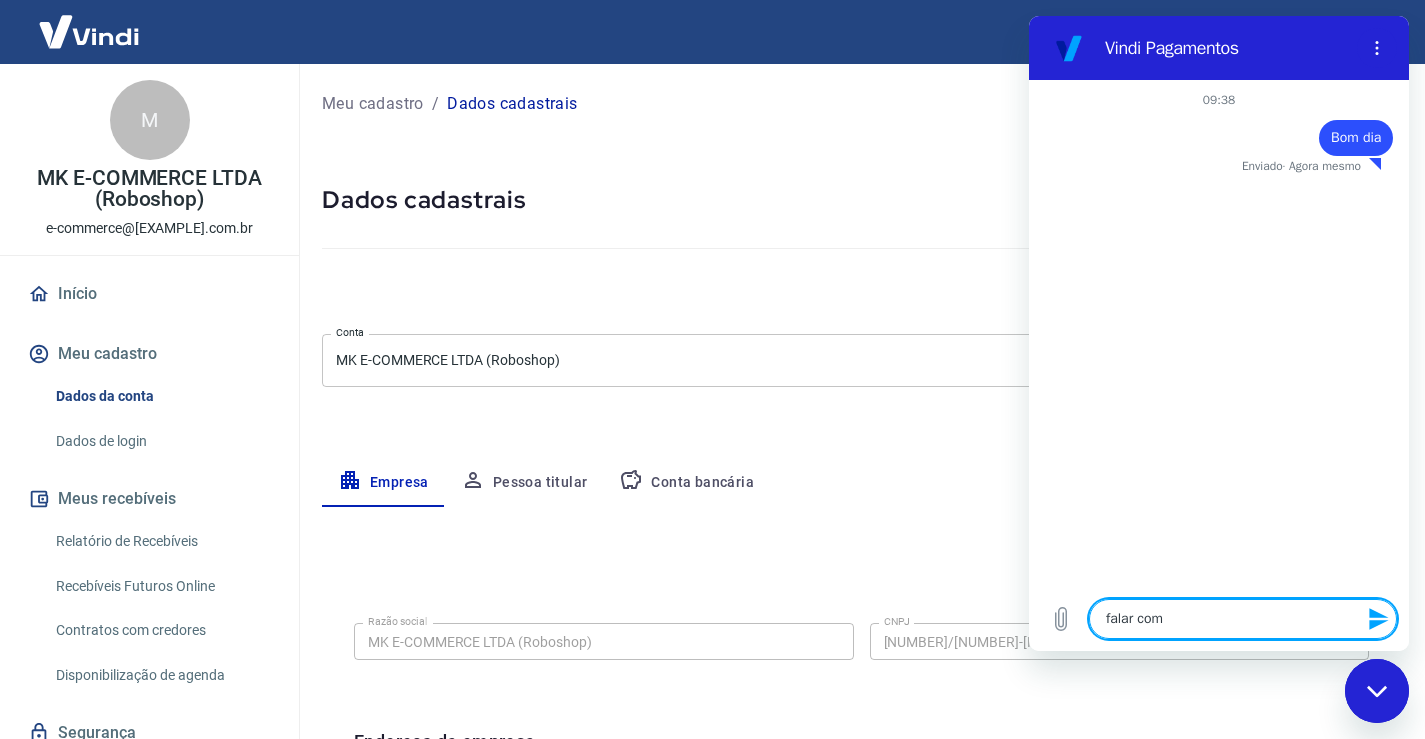 type on "falar com" 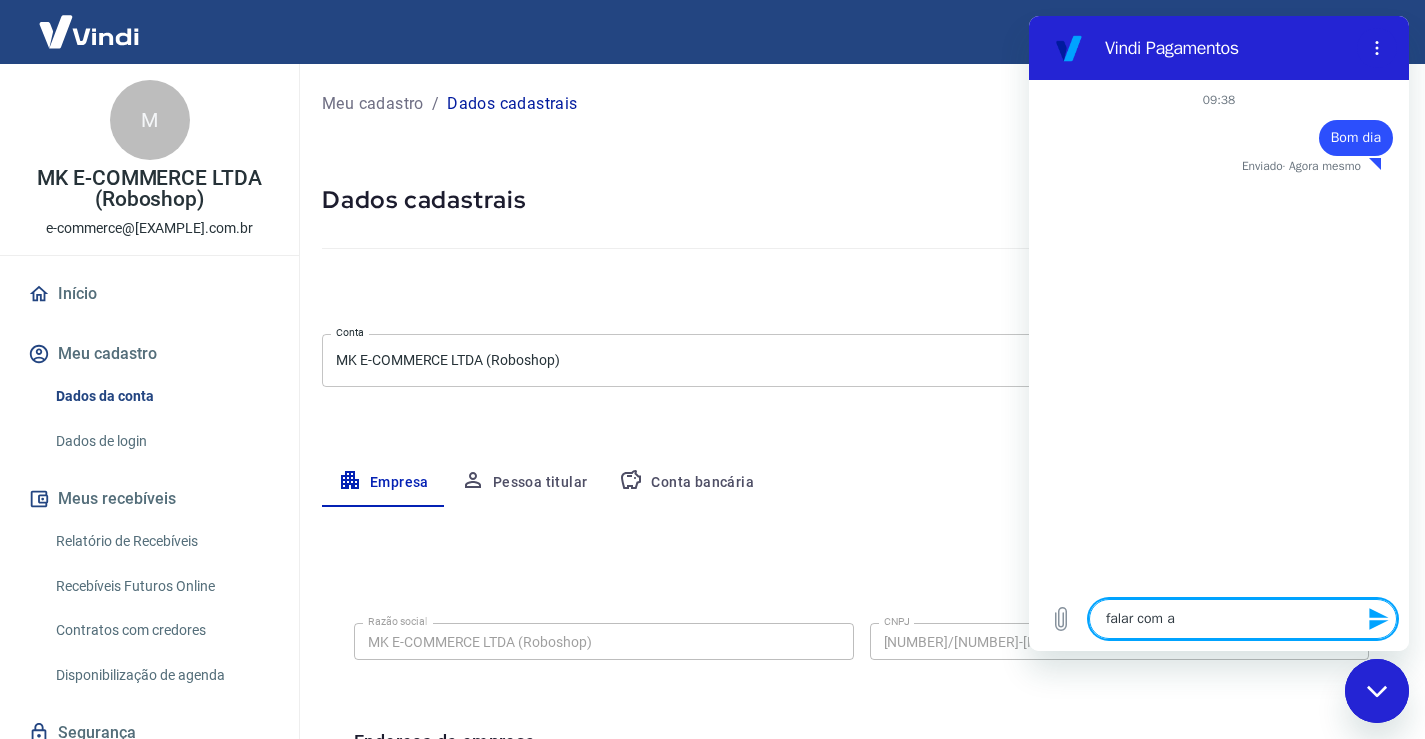 type on "x" 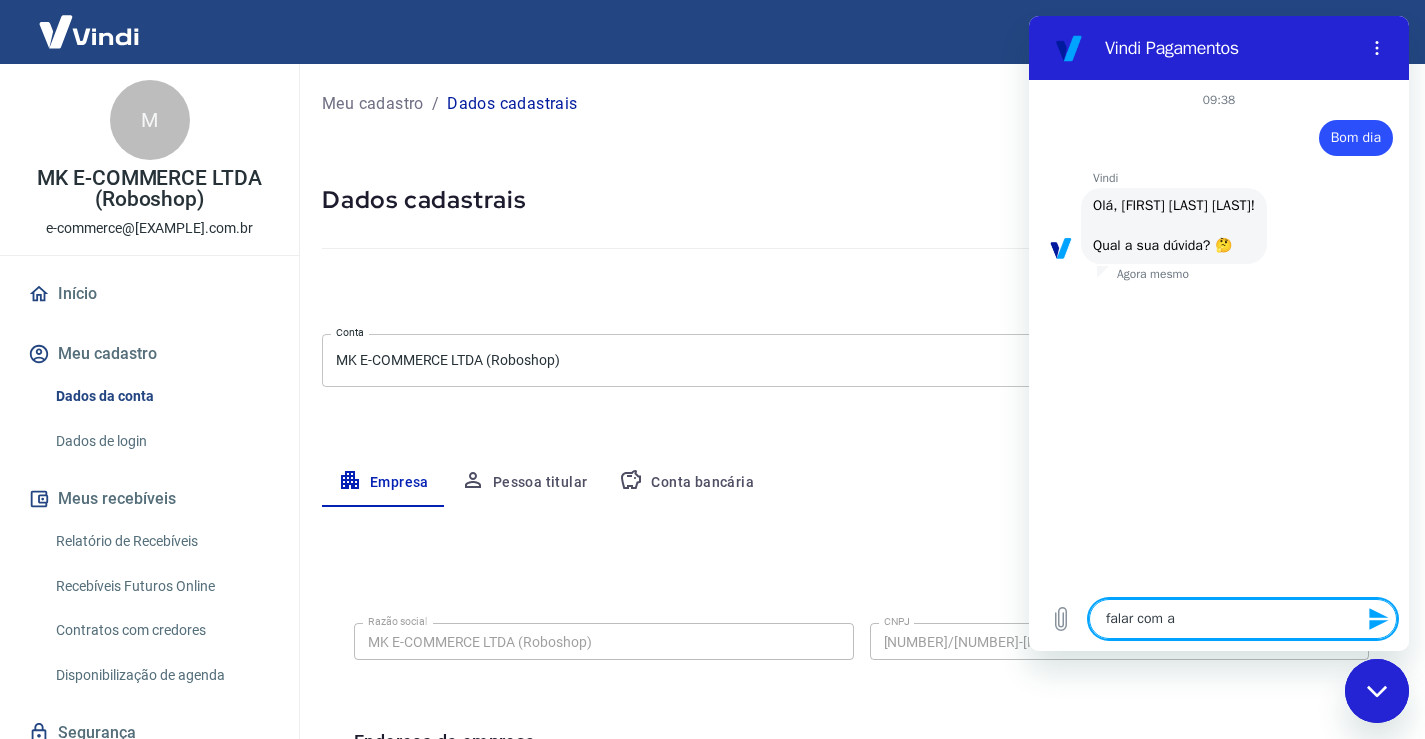 type on "falar com at" 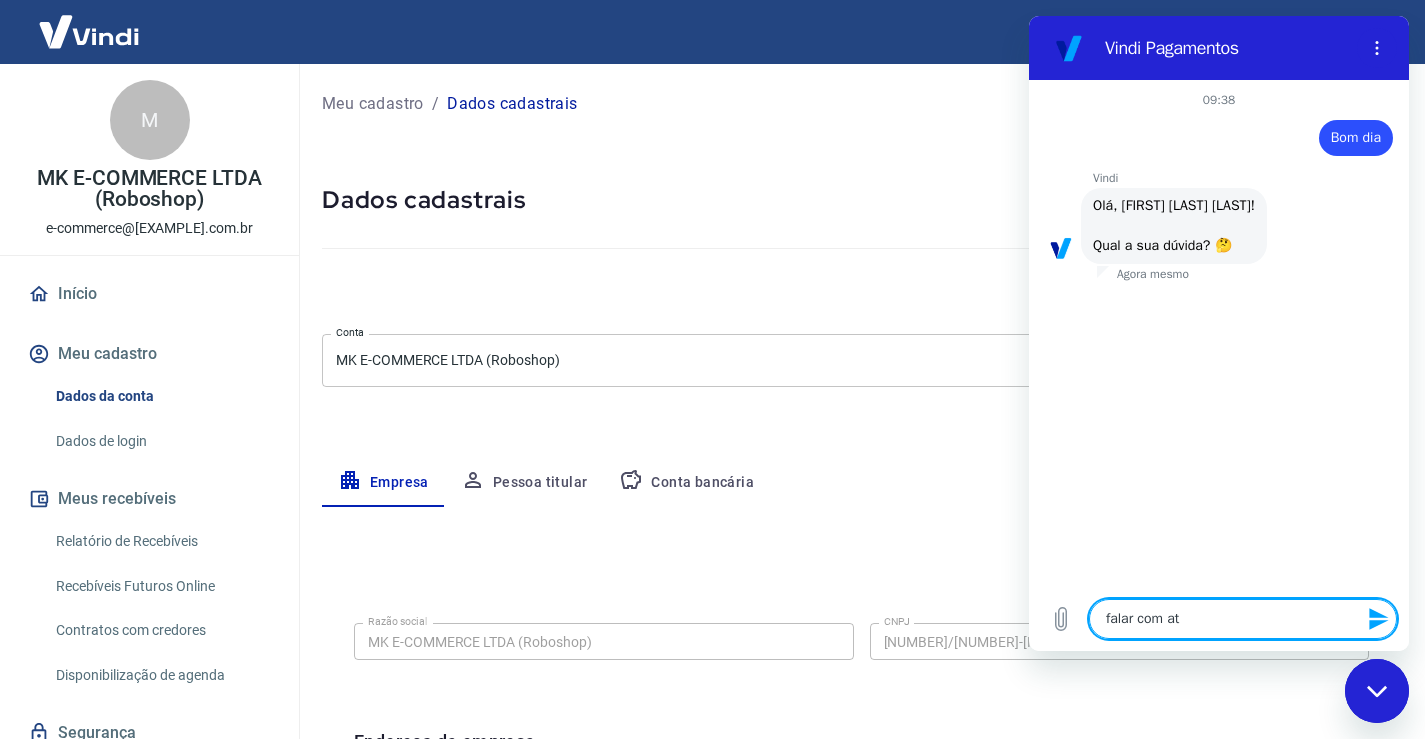 type on "falar com ate" 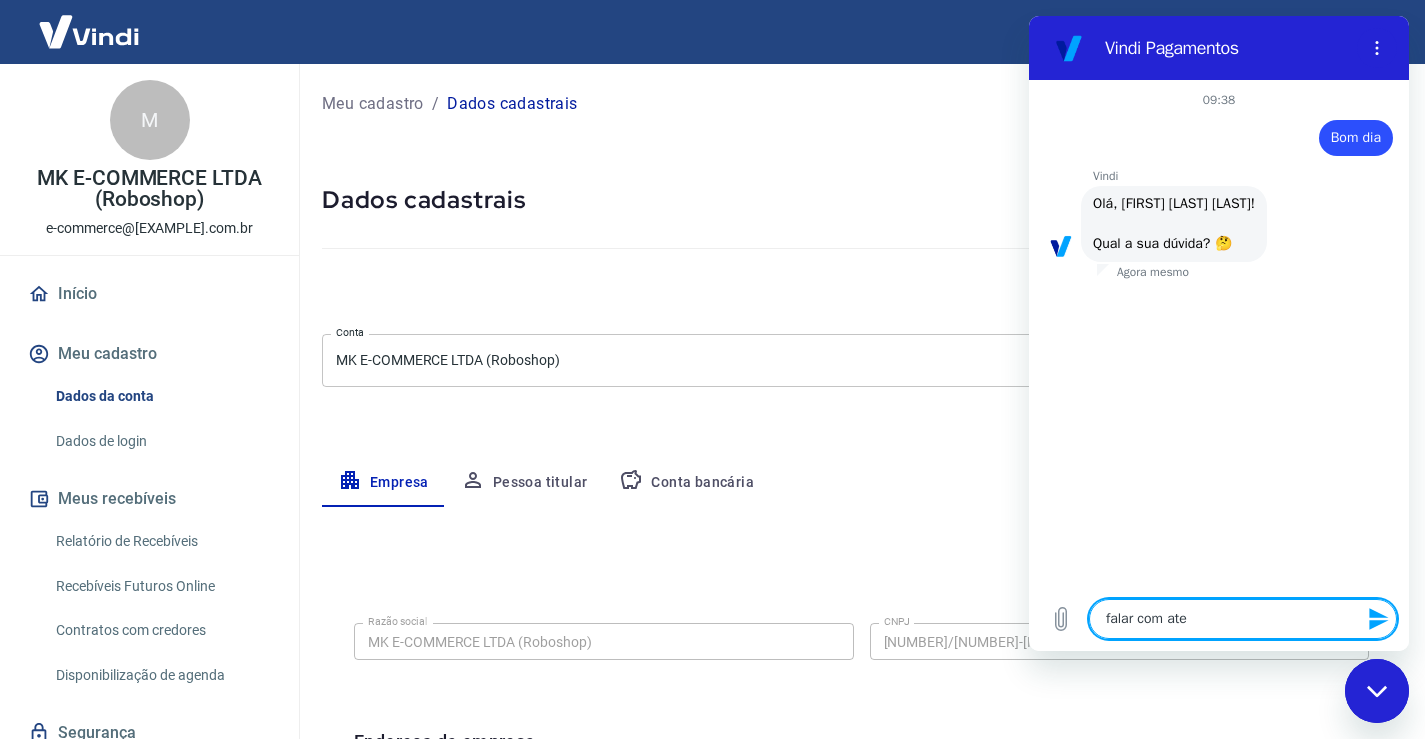 type on "falar com aten" 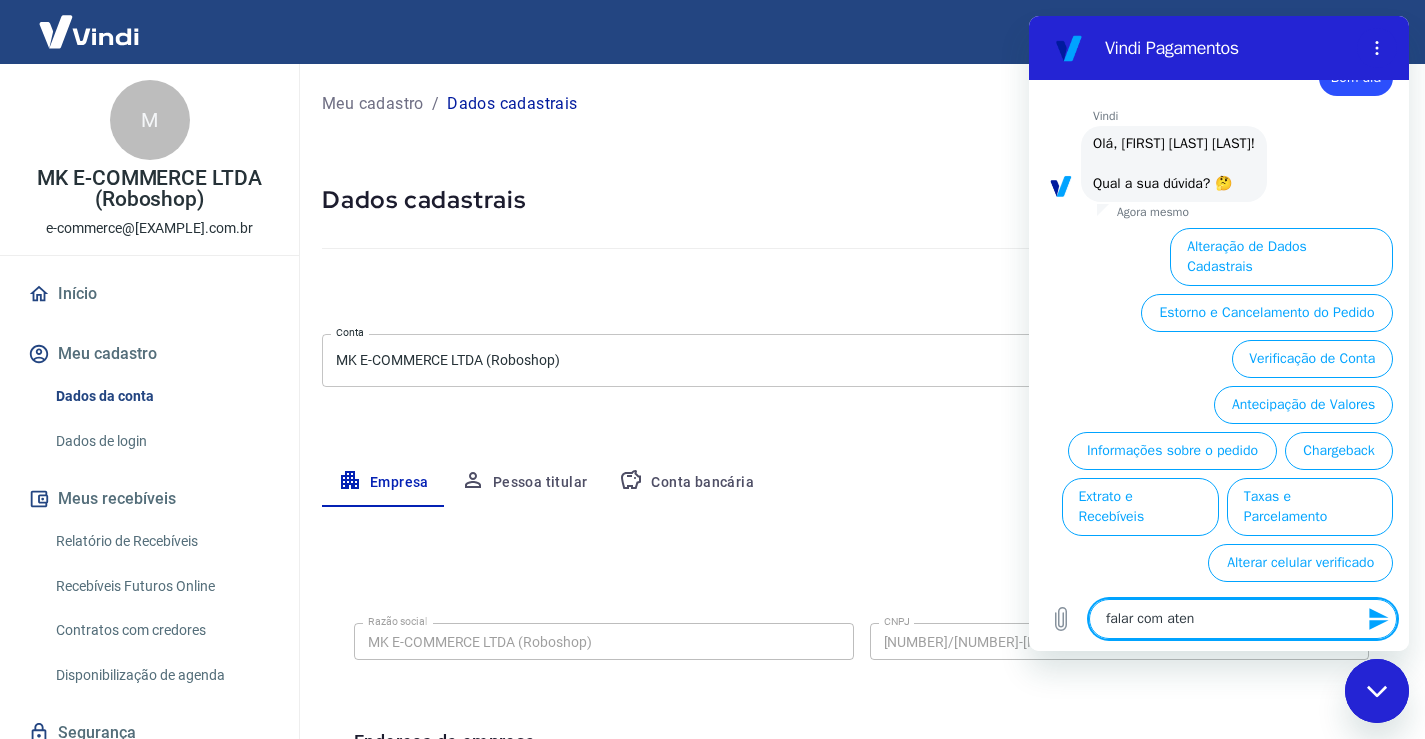 scroll, scrollTop: 66, scrollLeft: 0, axis: vertical 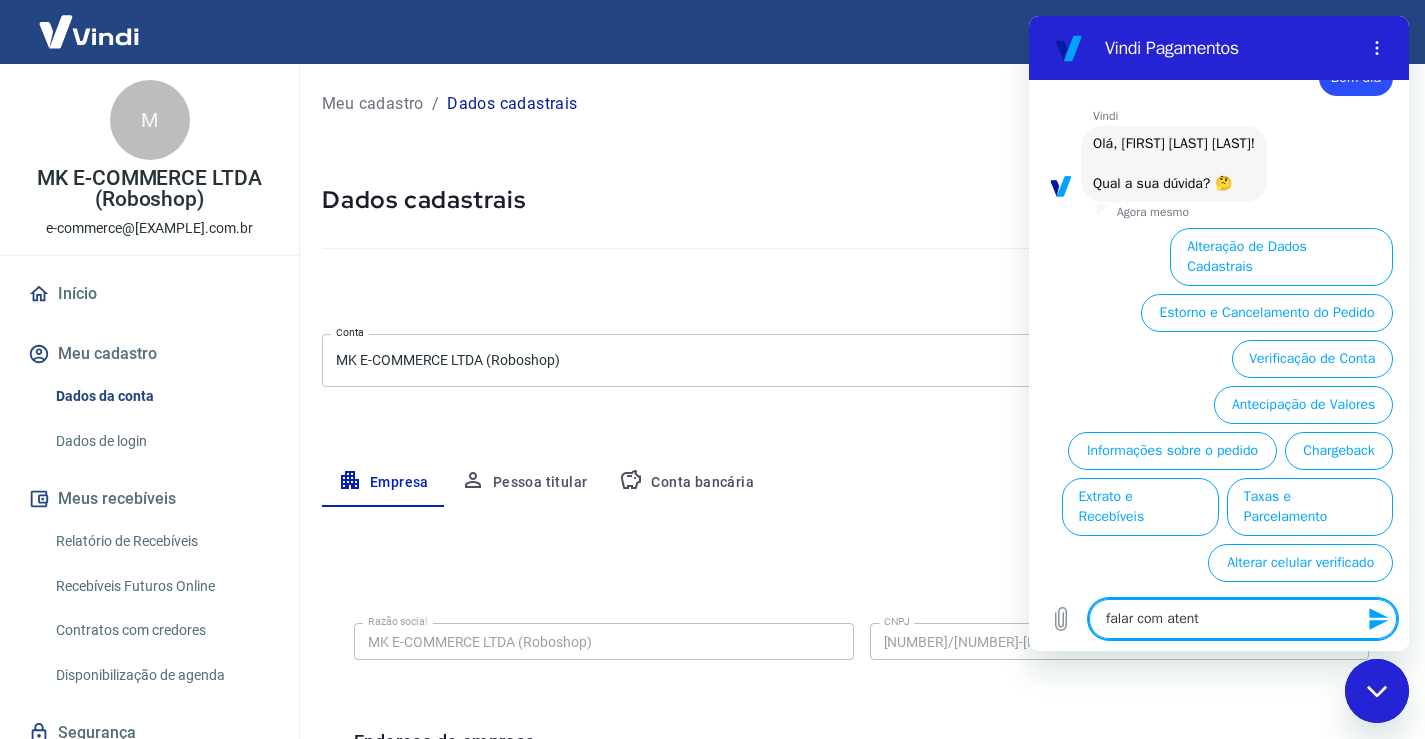 type on "x" 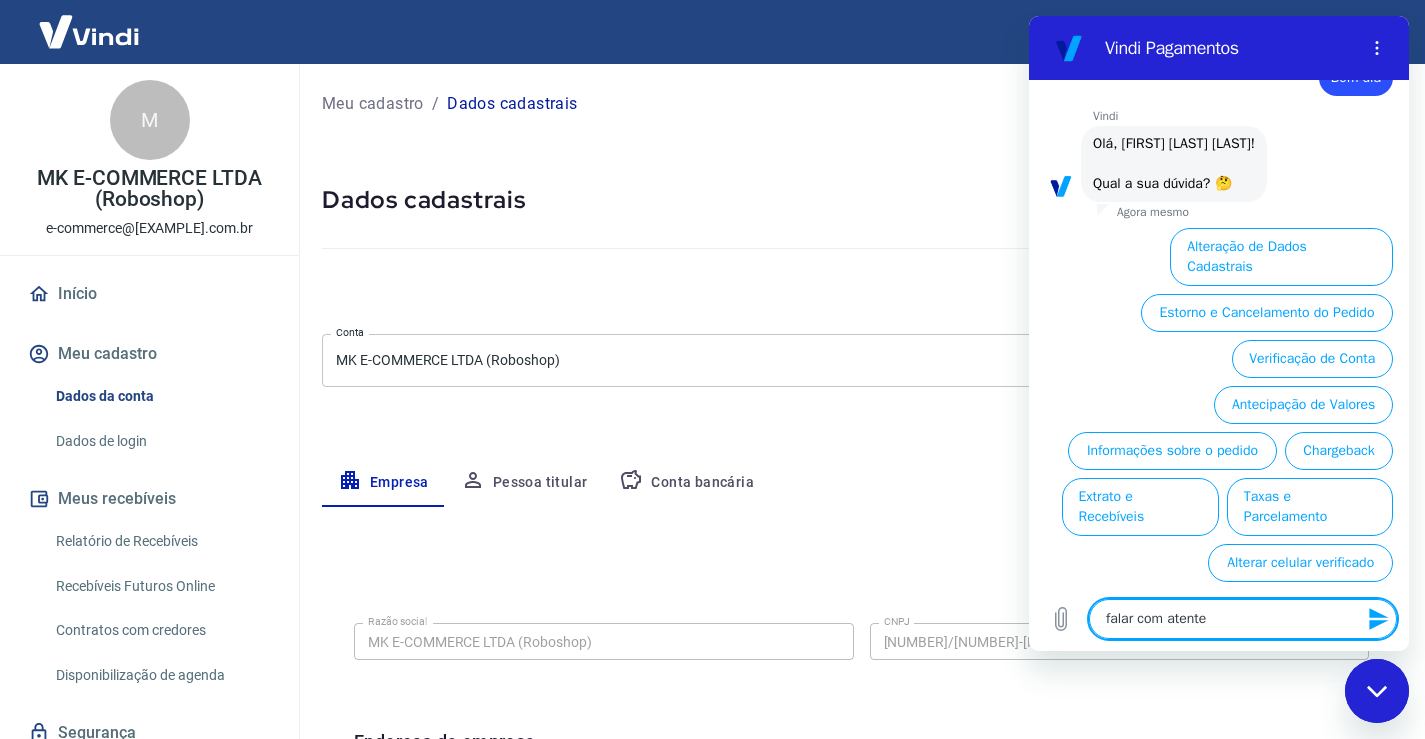 type on "falar com atenten" 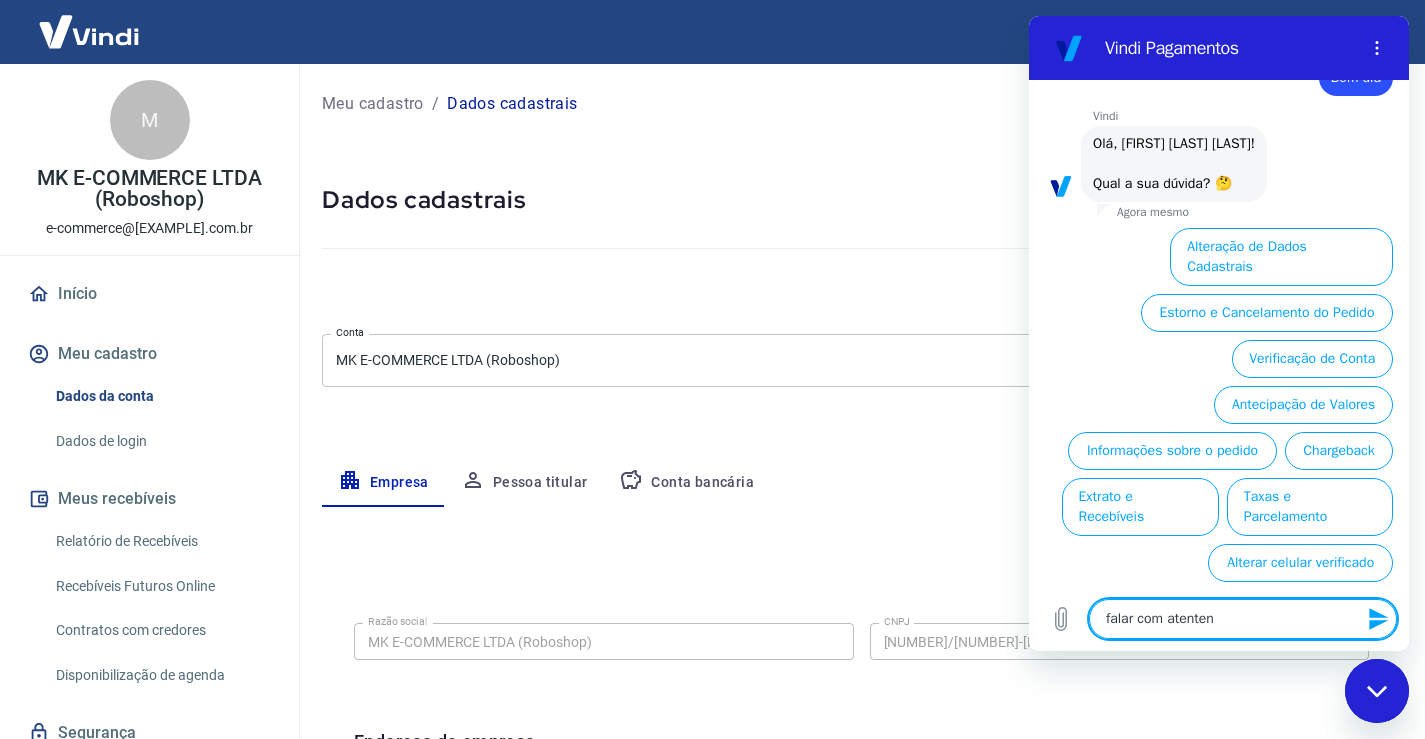 type on "x" 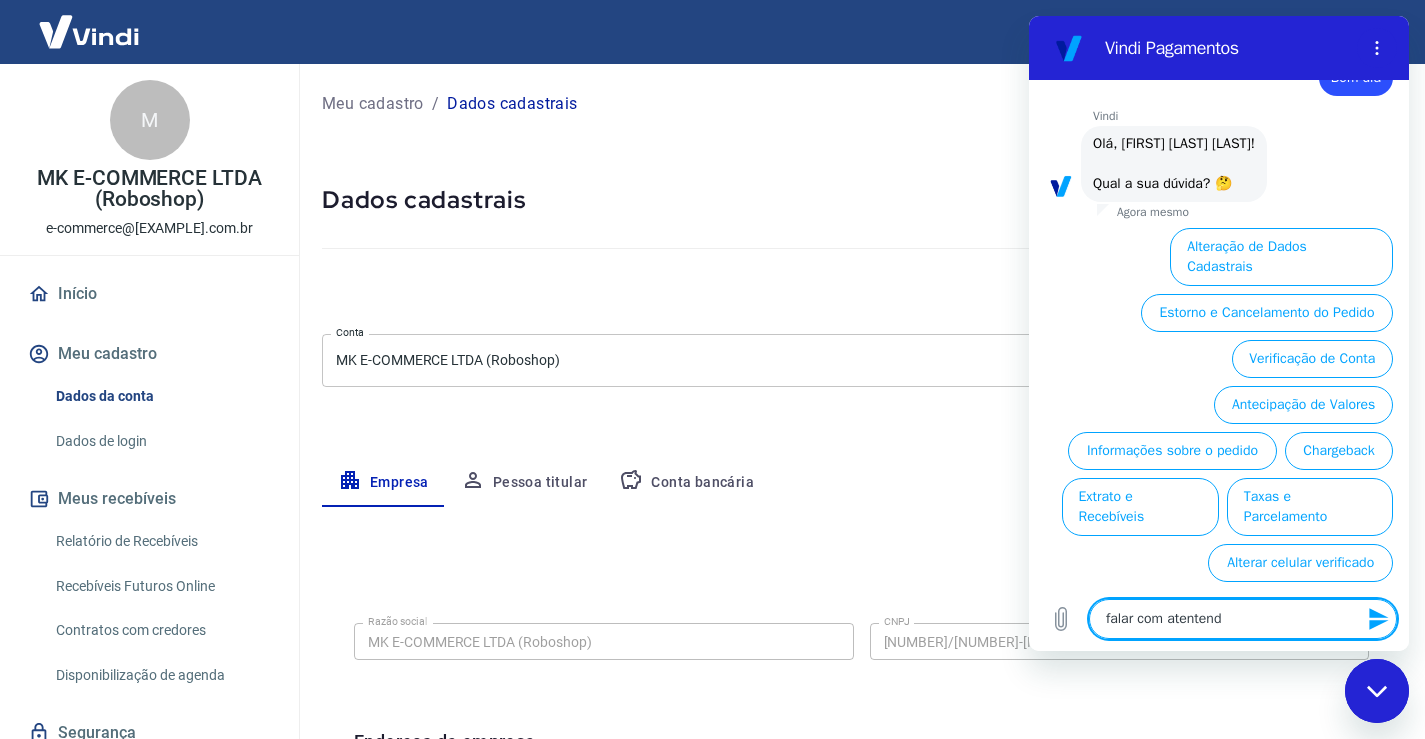 type on "falar com atentendt" 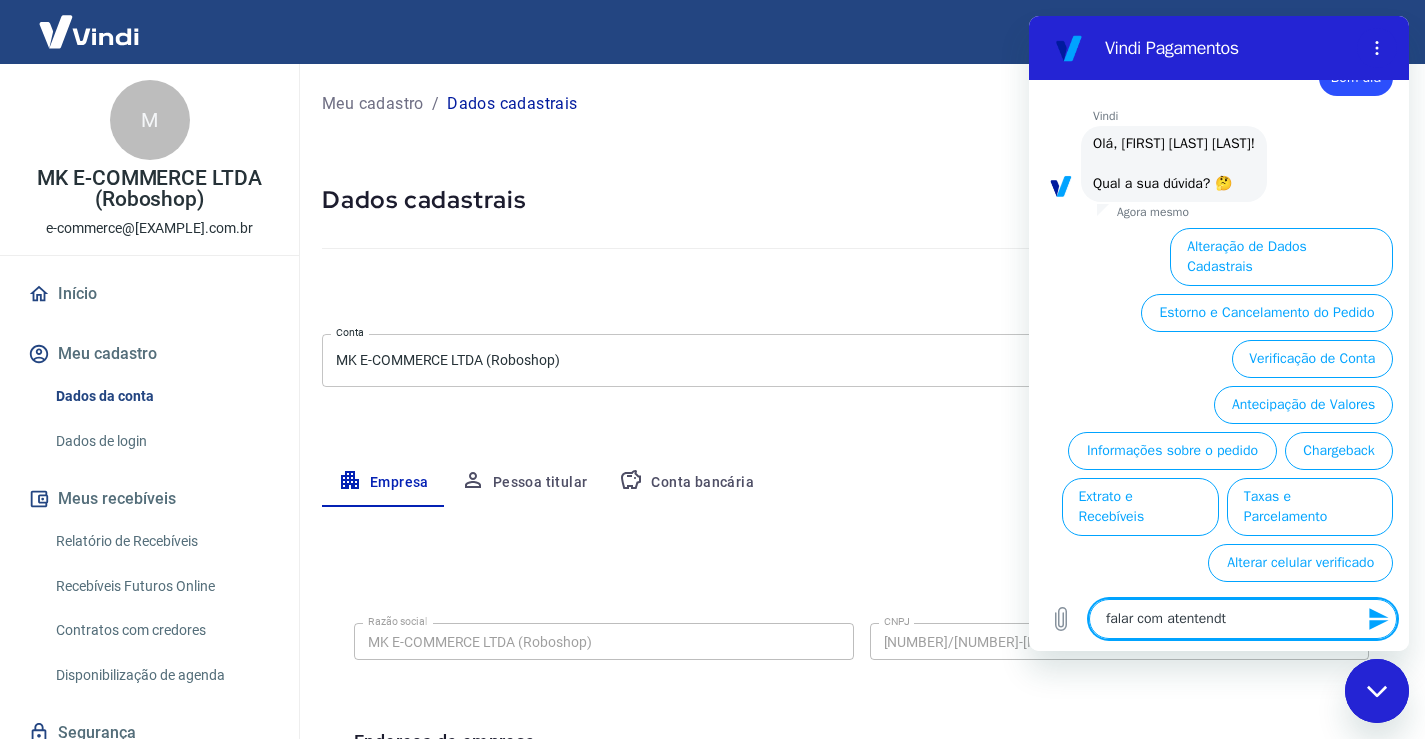 type on "falar com atentendte" 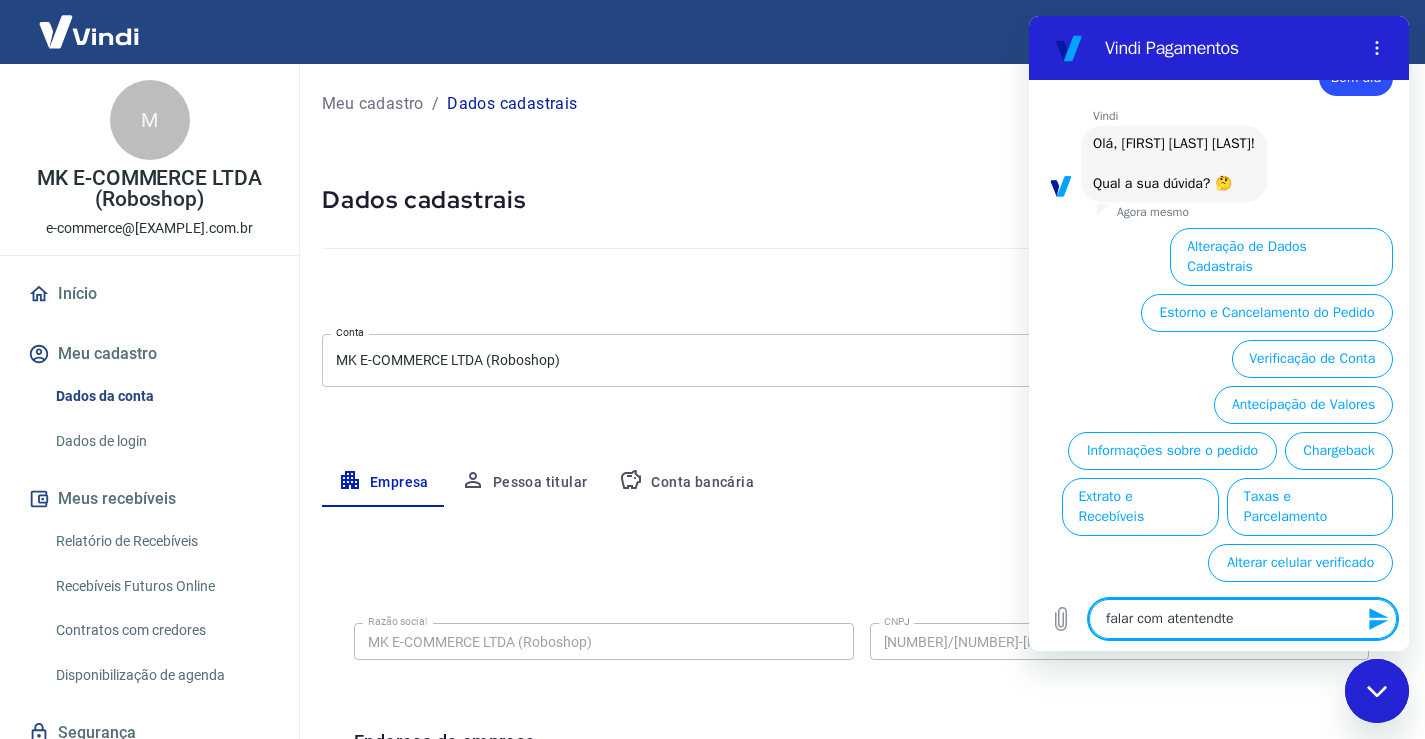 type 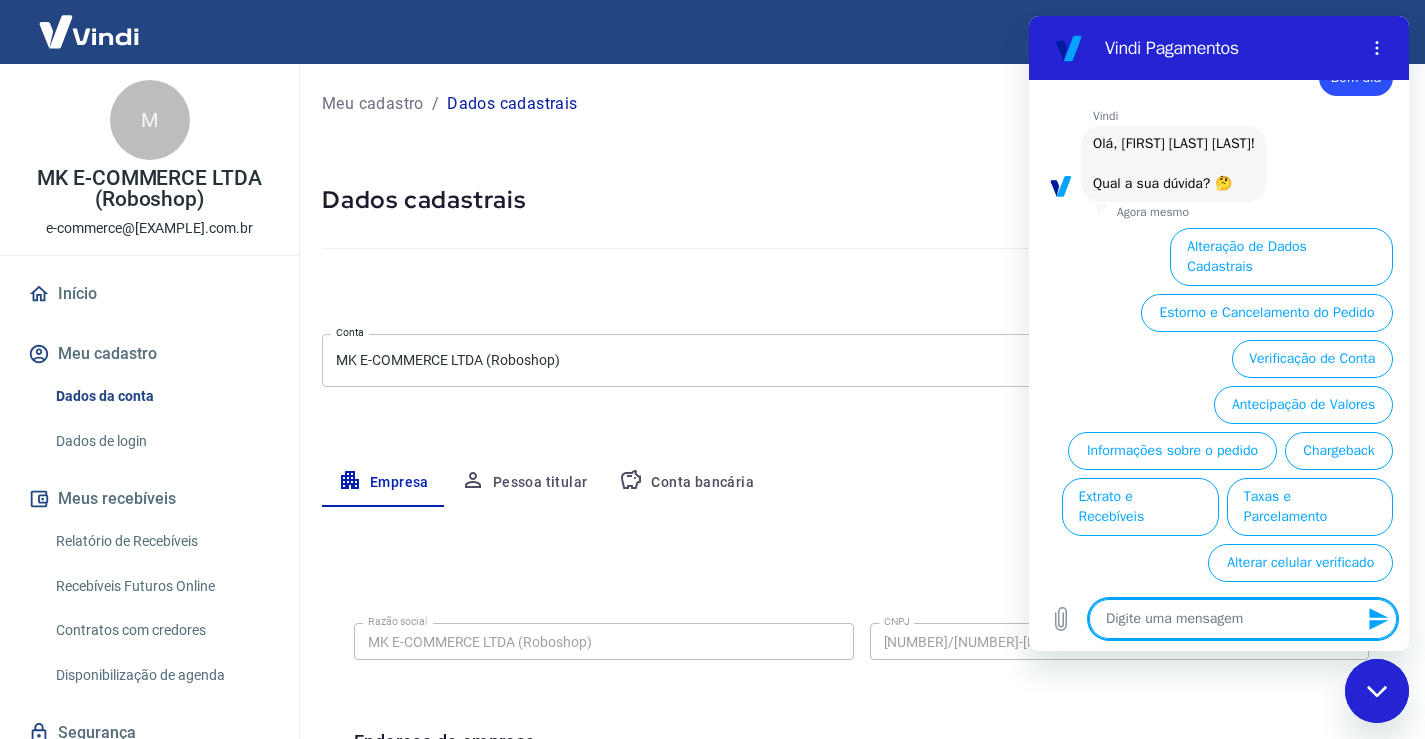 scroll, scrollTop: 0, scrollLeft: 0, axis: both 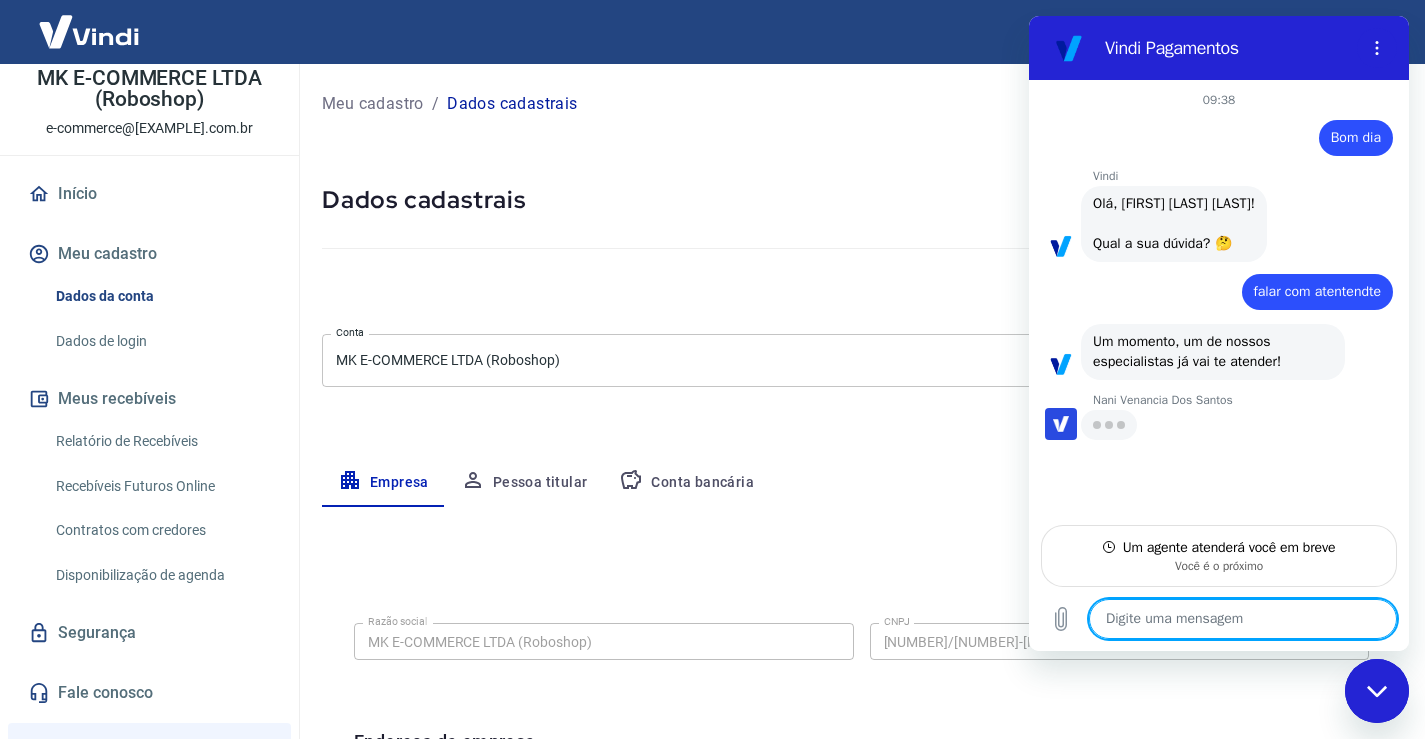 click at bounding box center [1243, 619] 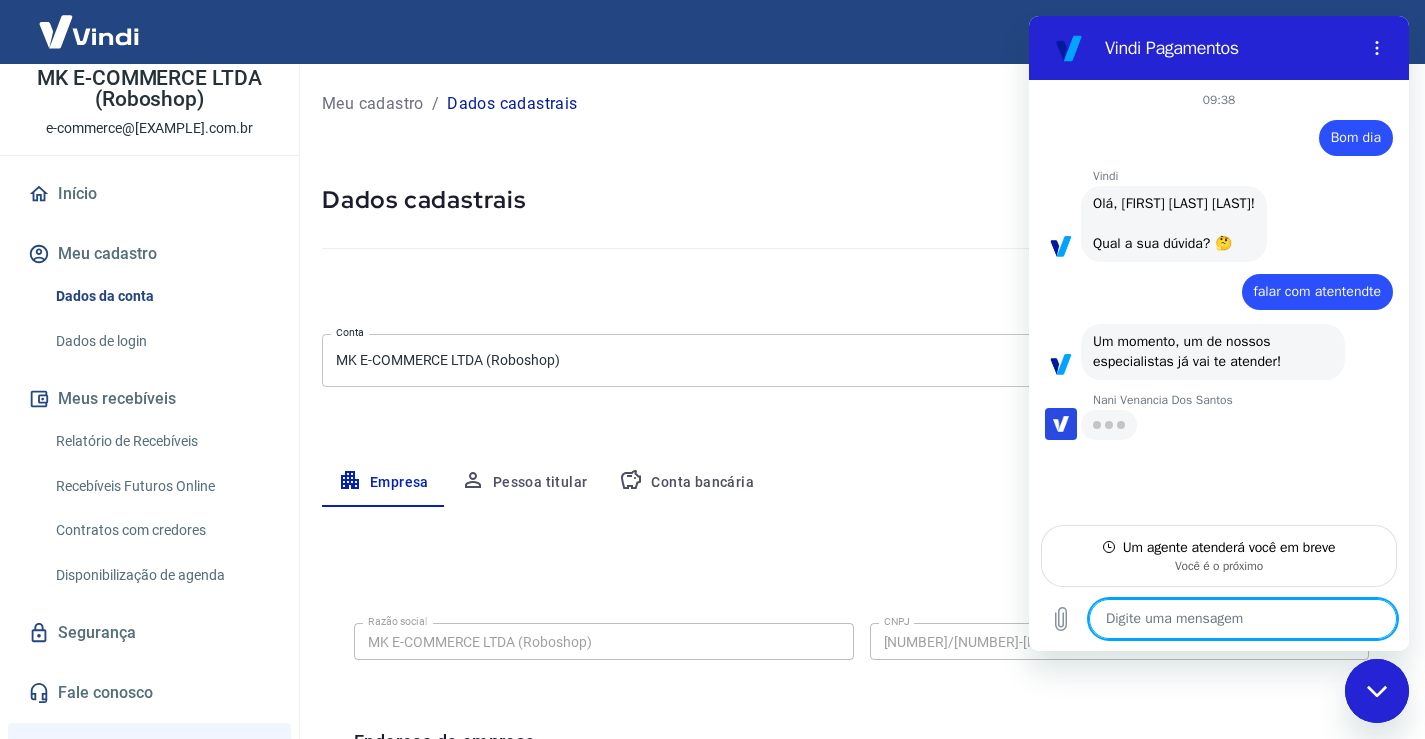 type on "x" 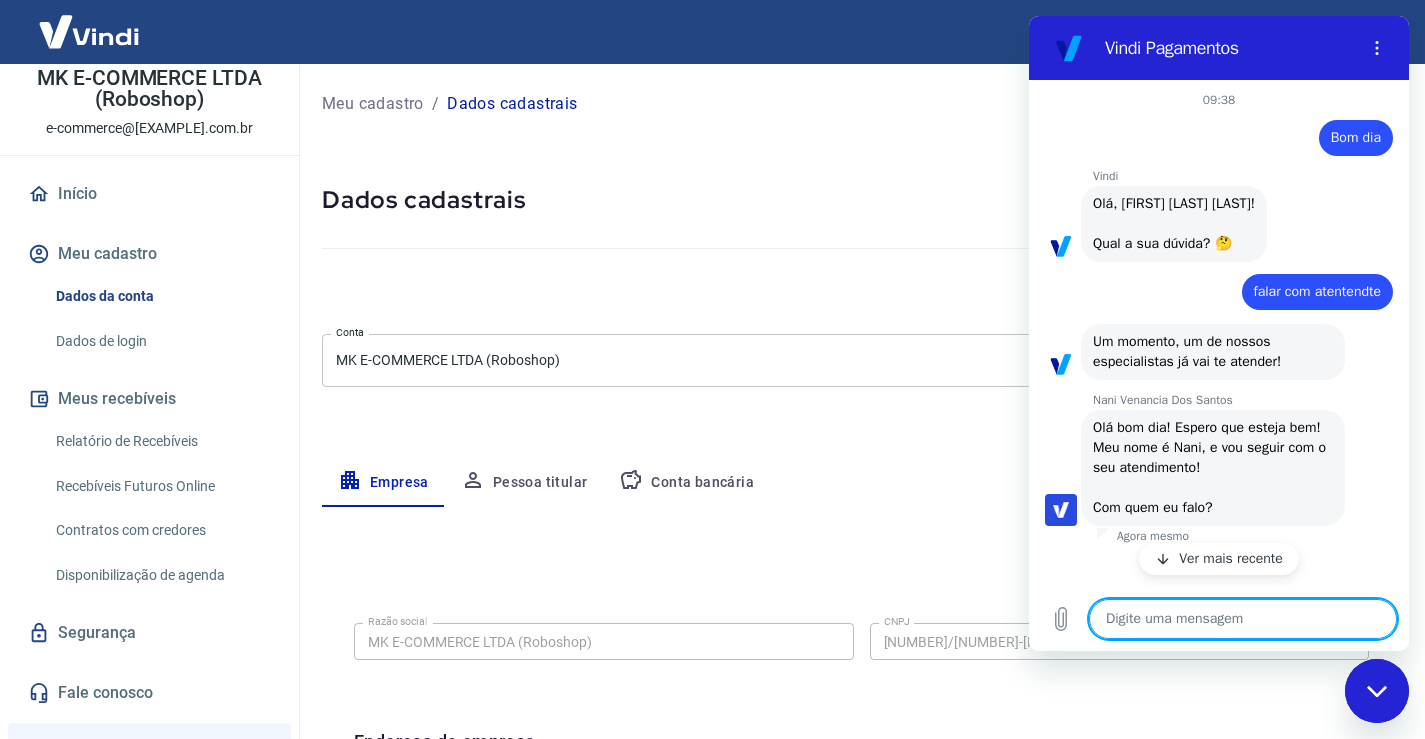 click at bounding box center [1243, 619] 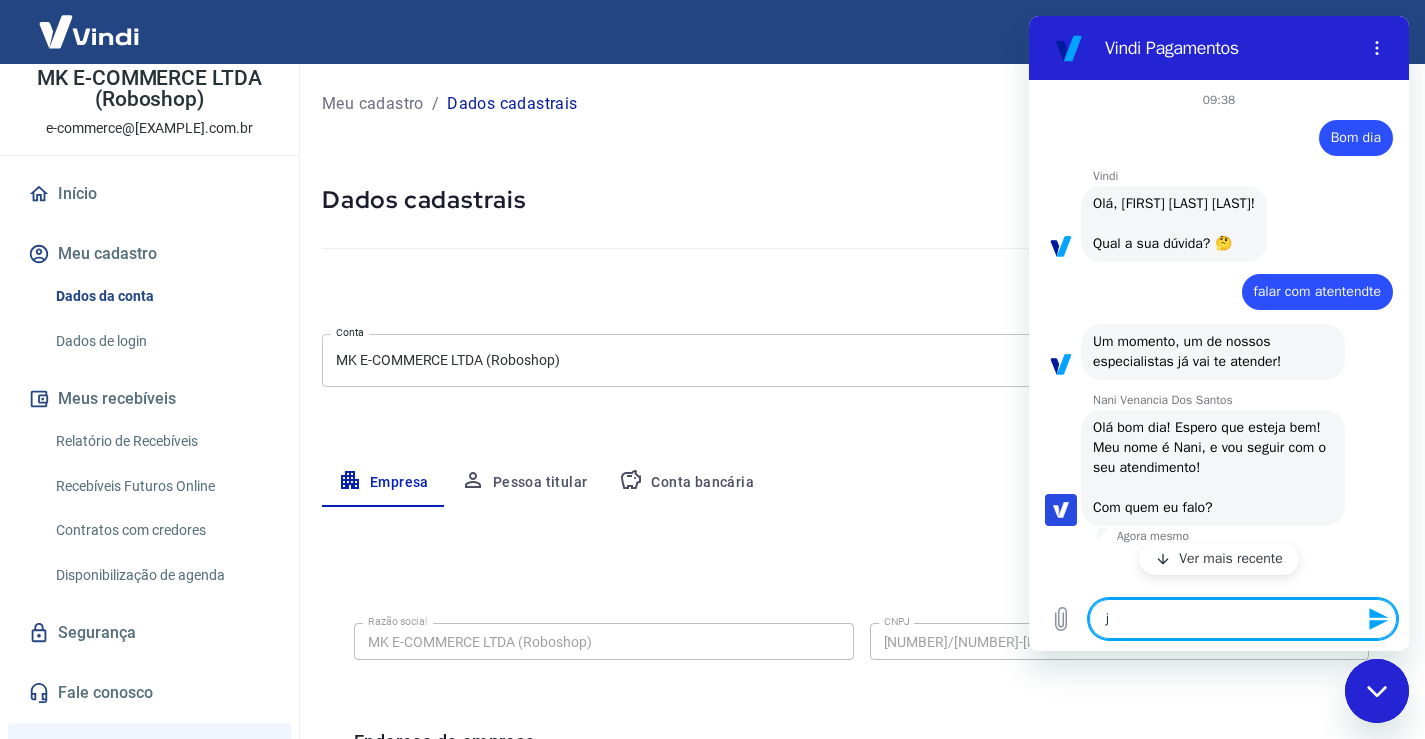 type on "ju" 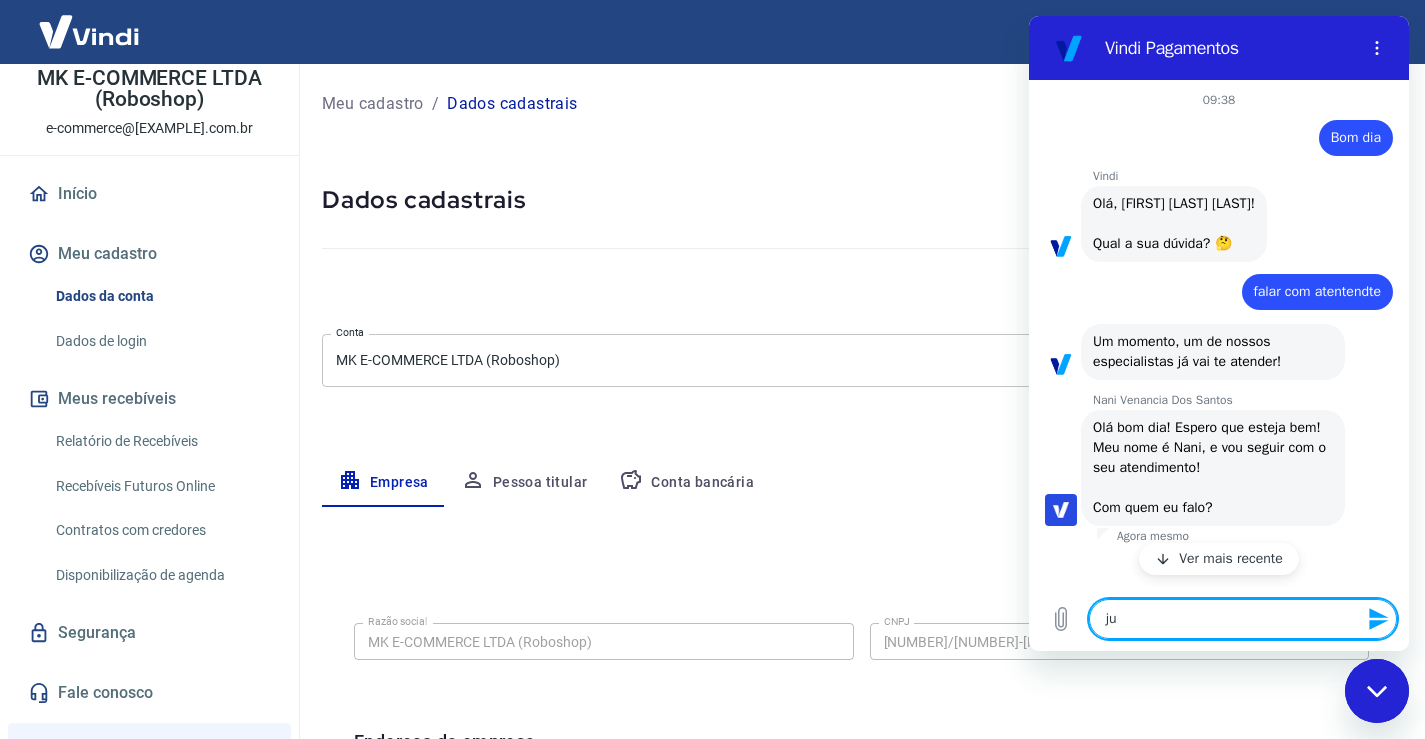 type on "jul" 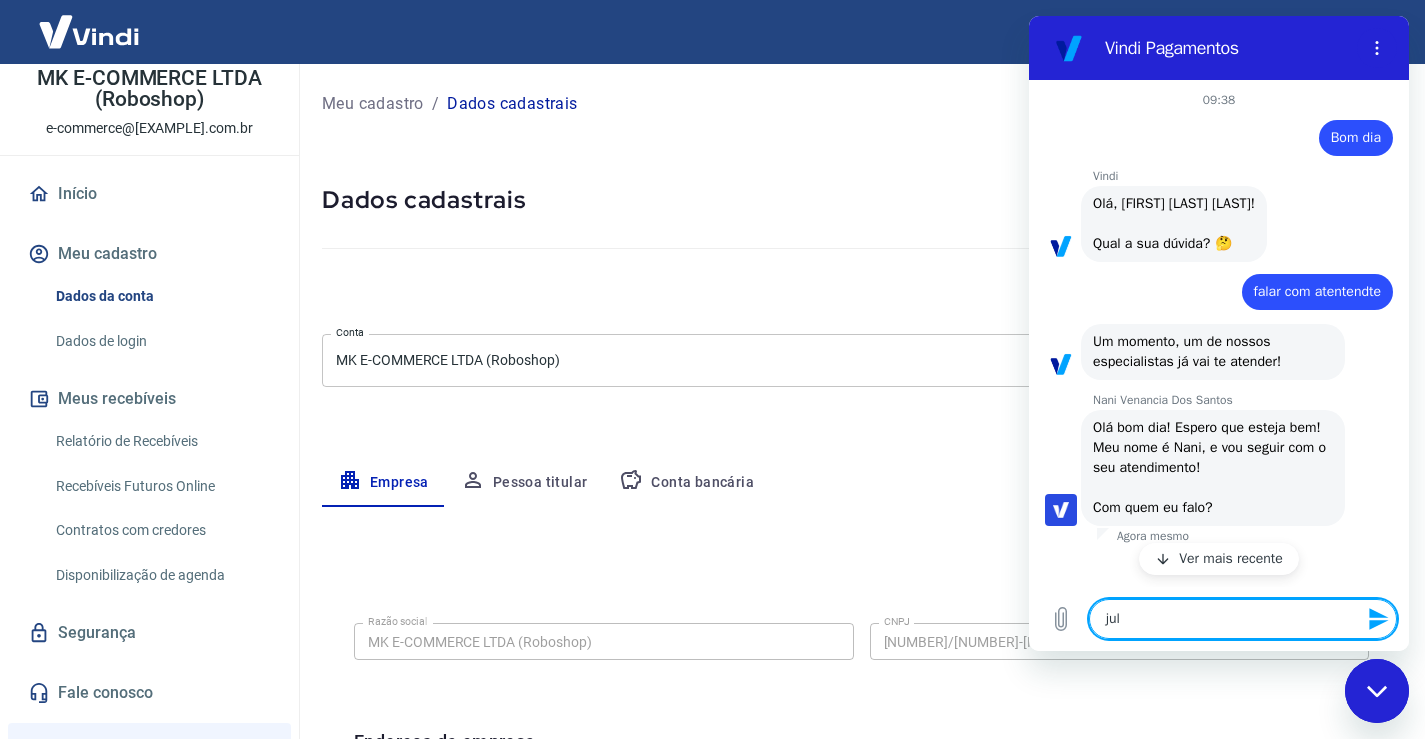 type on "juli" 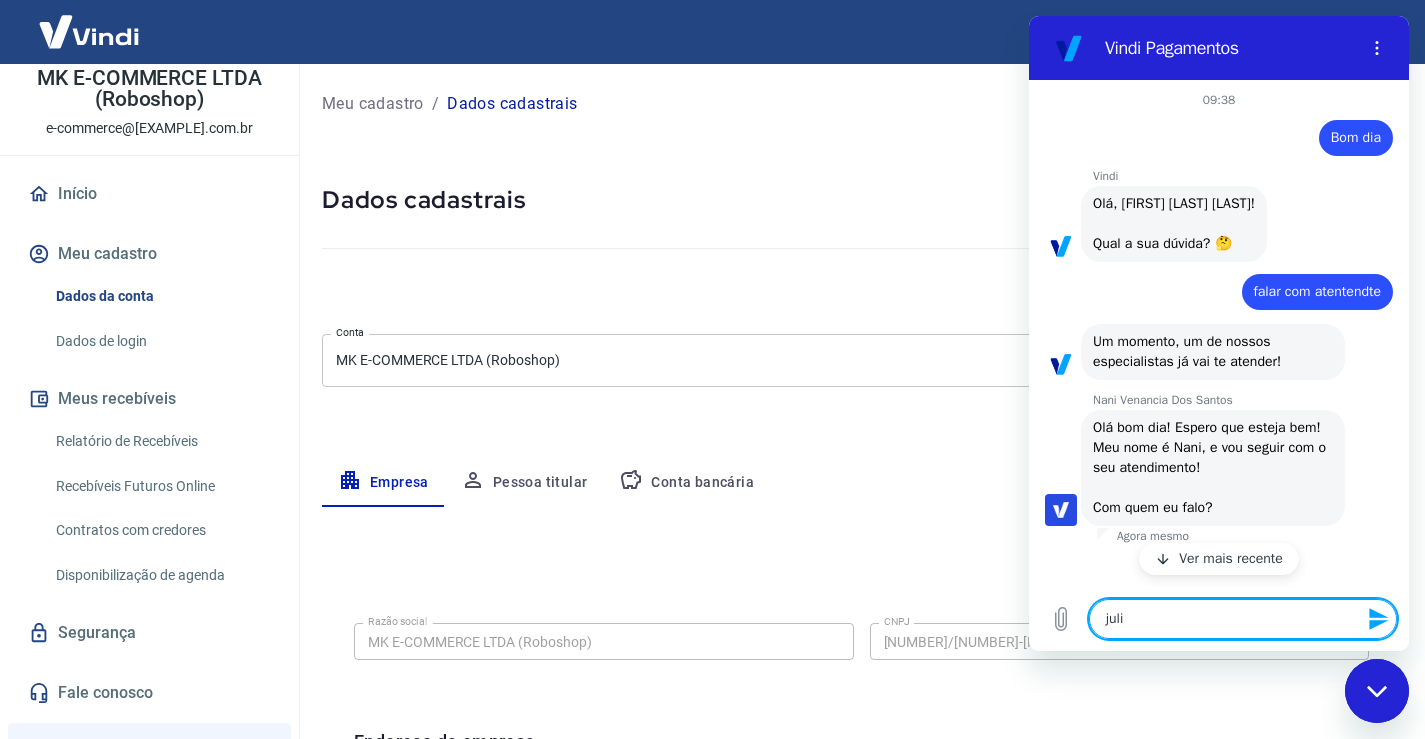 type on "julia" 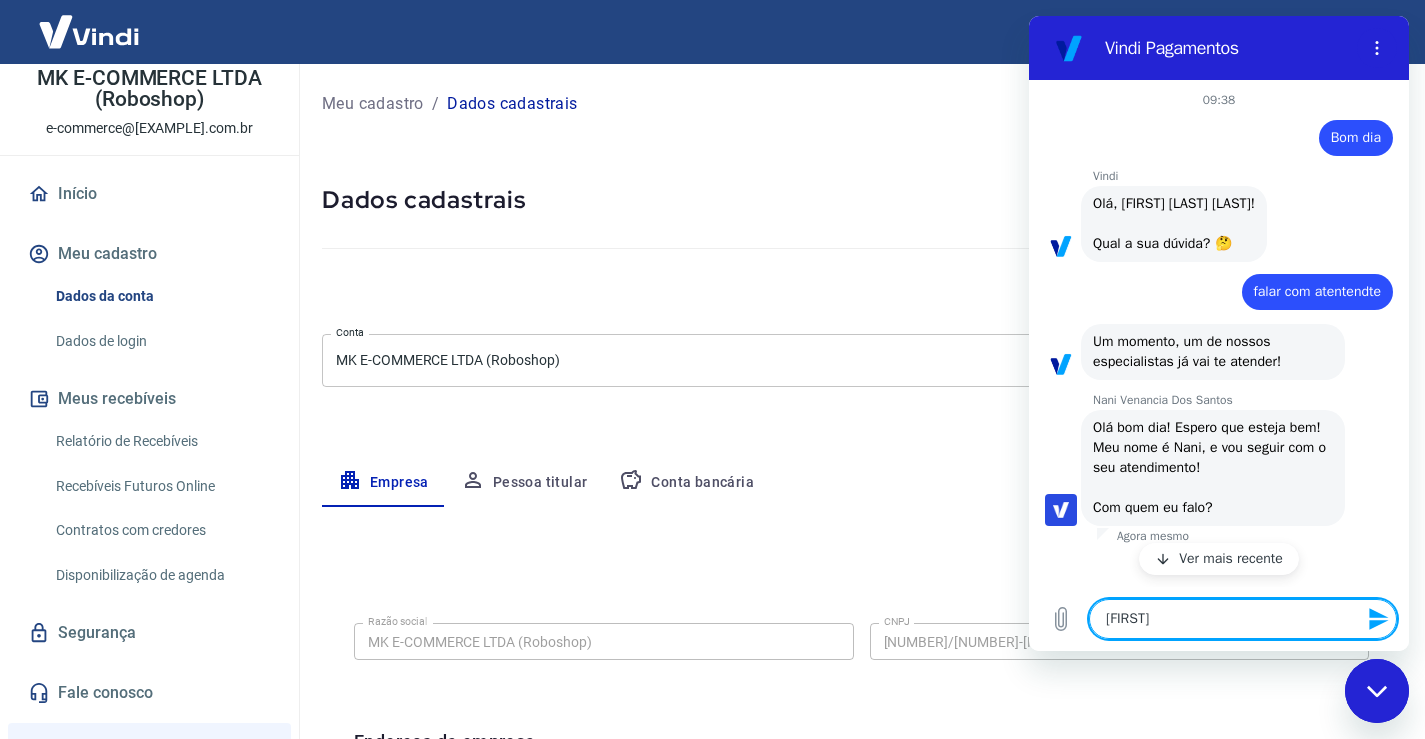 type on "julian" 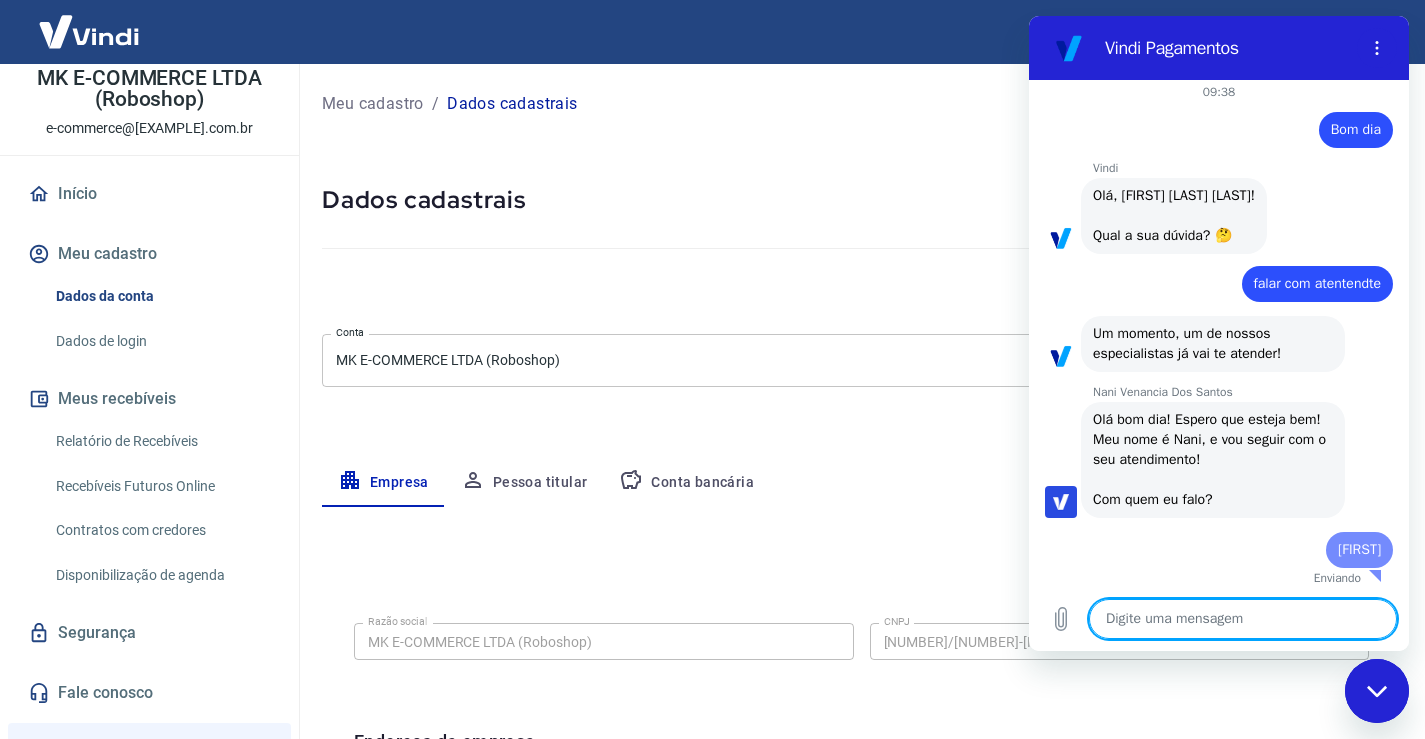 type on "x" 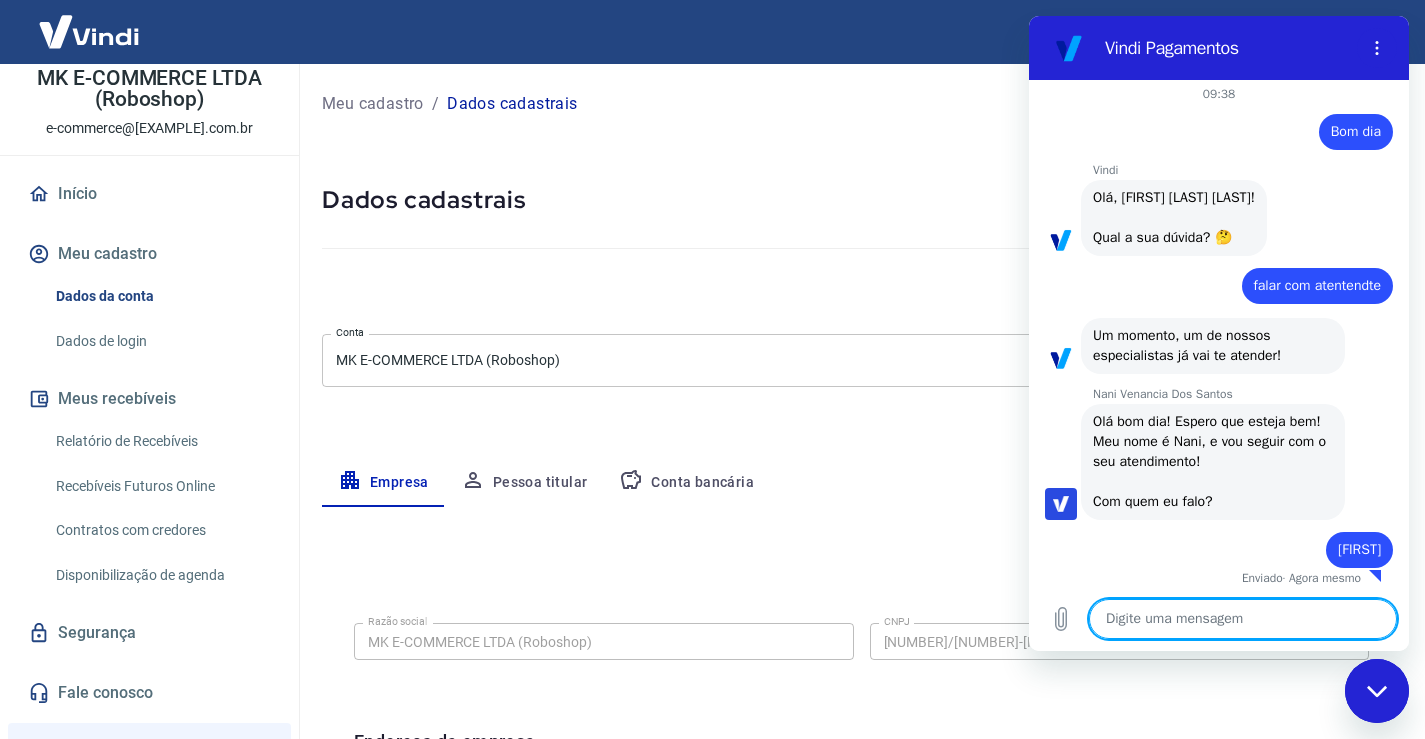 scroll, scrollTop: 30, scrollLeft: 0, axis: vertical 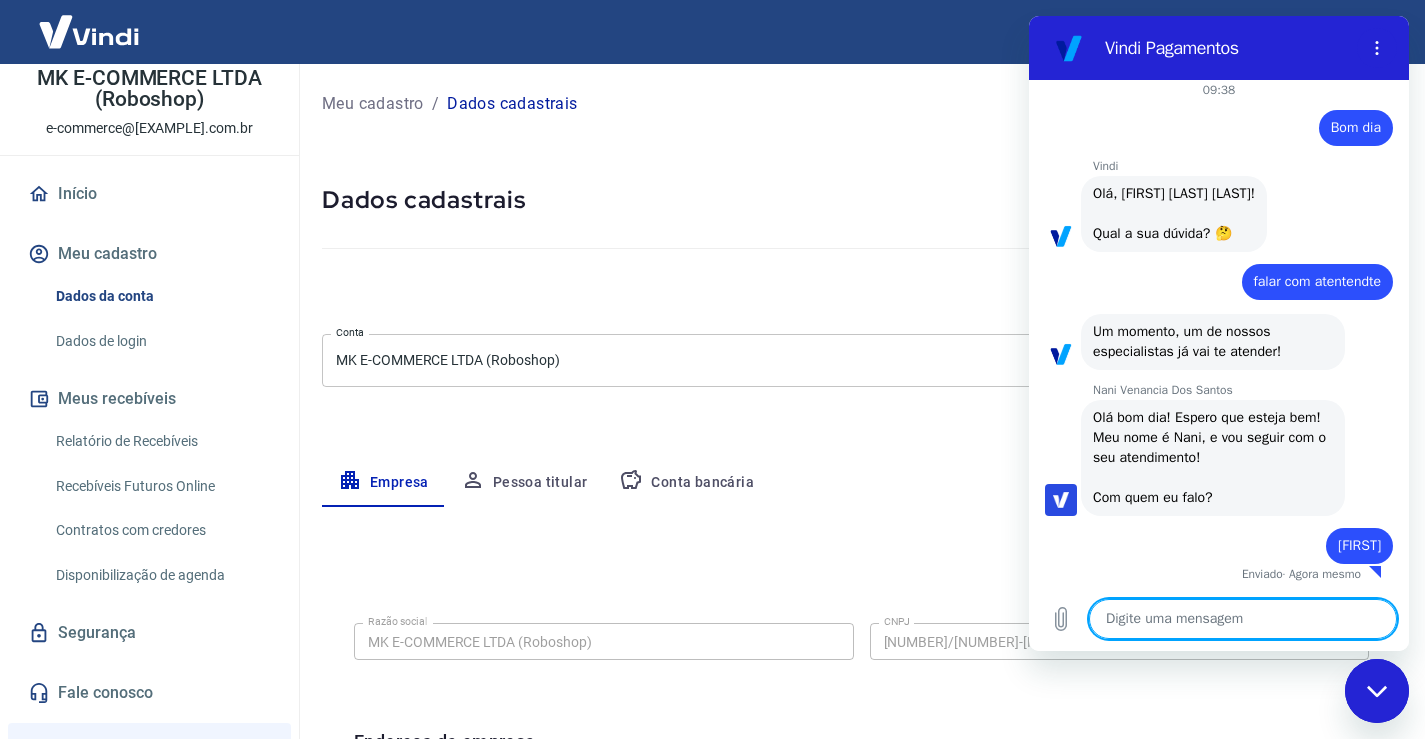 type on "q" 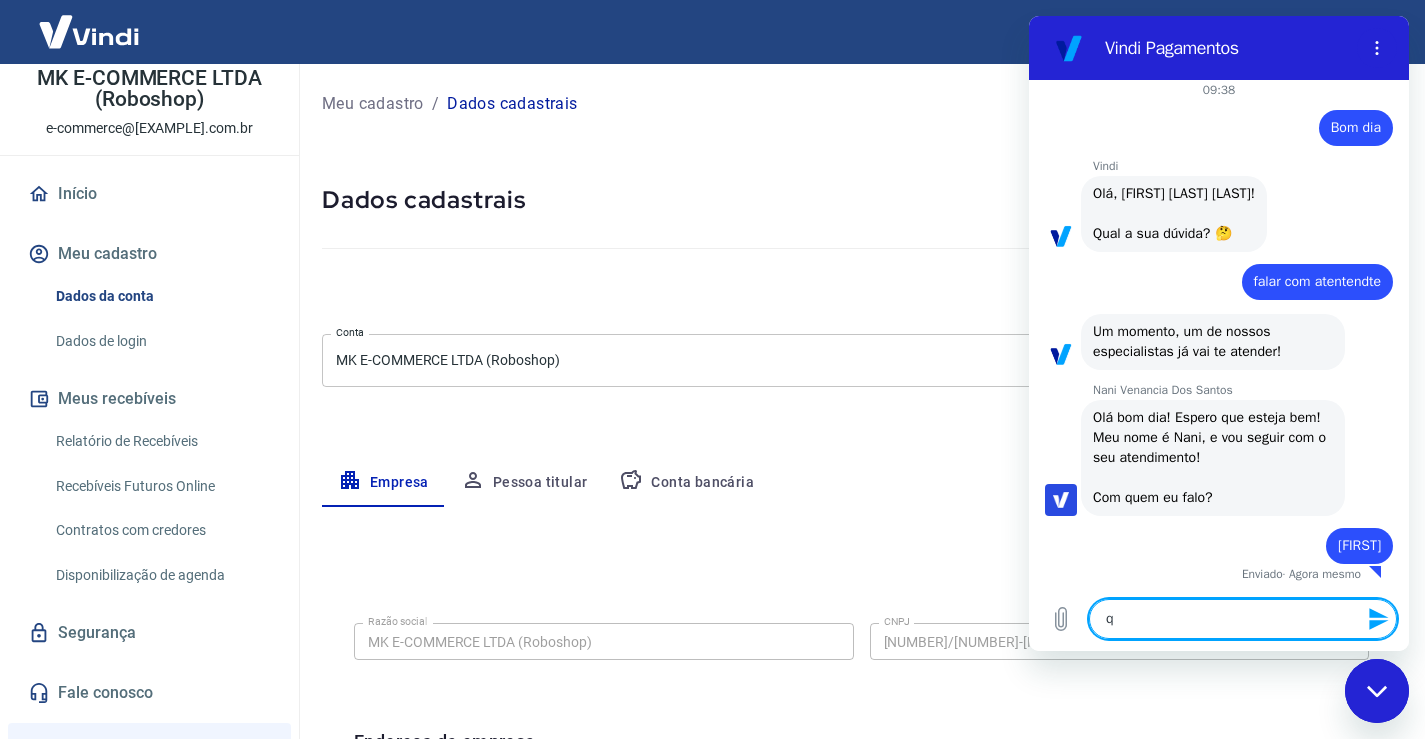 type on "qu" 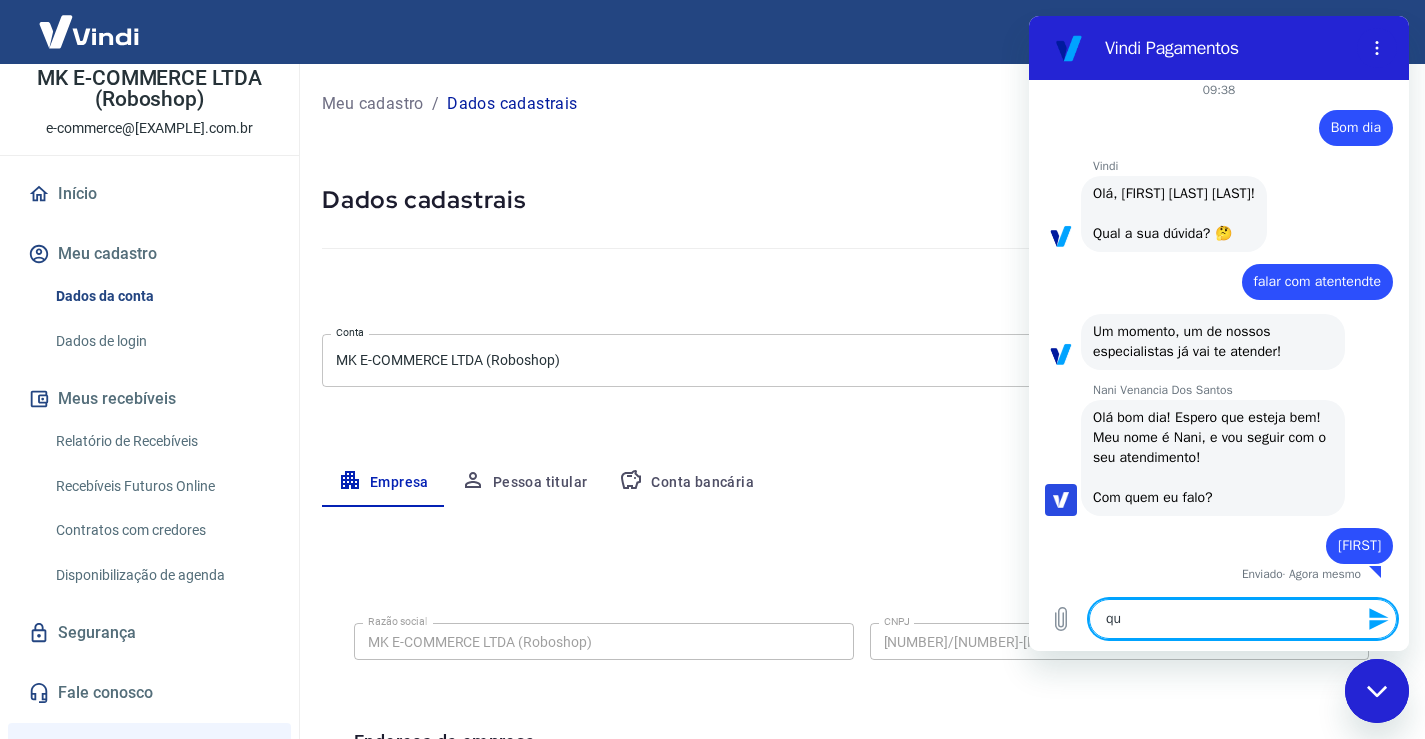 type on "qua" 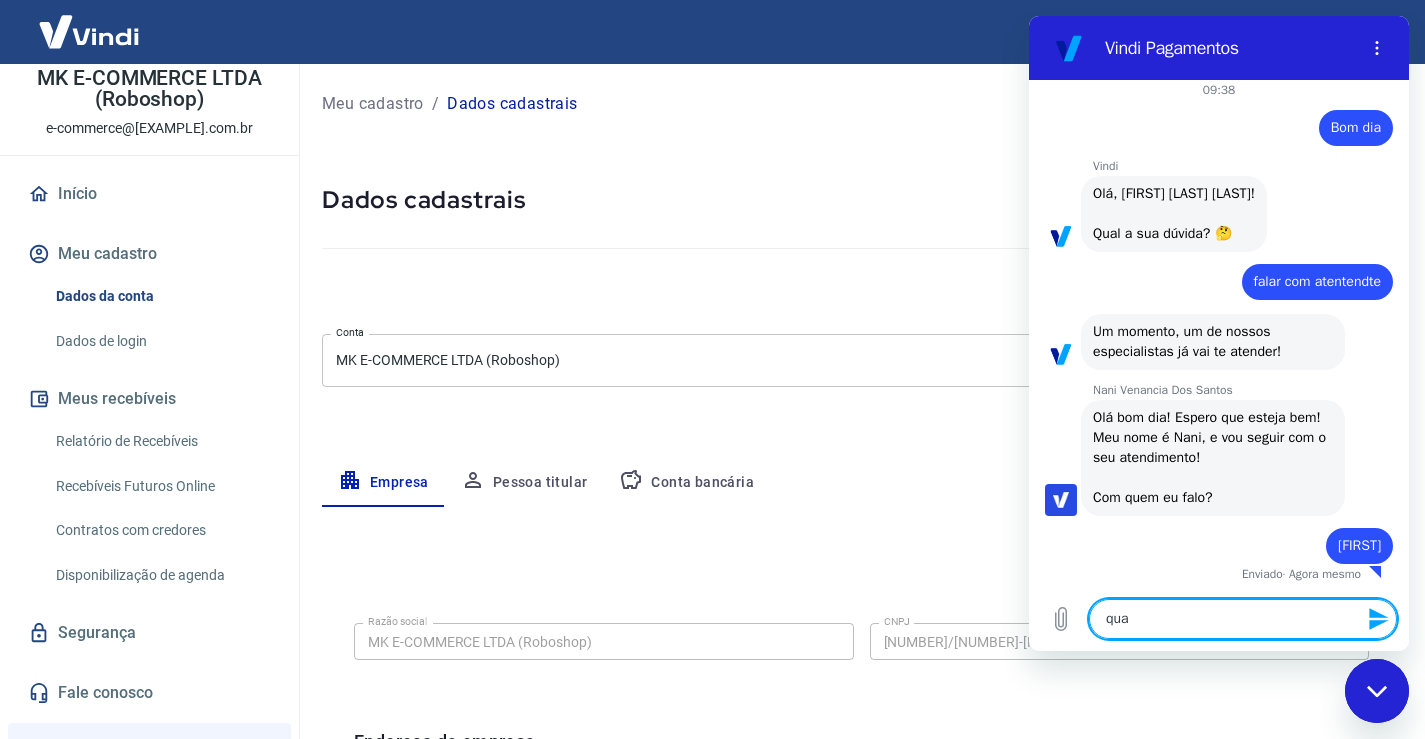 type on "qual" 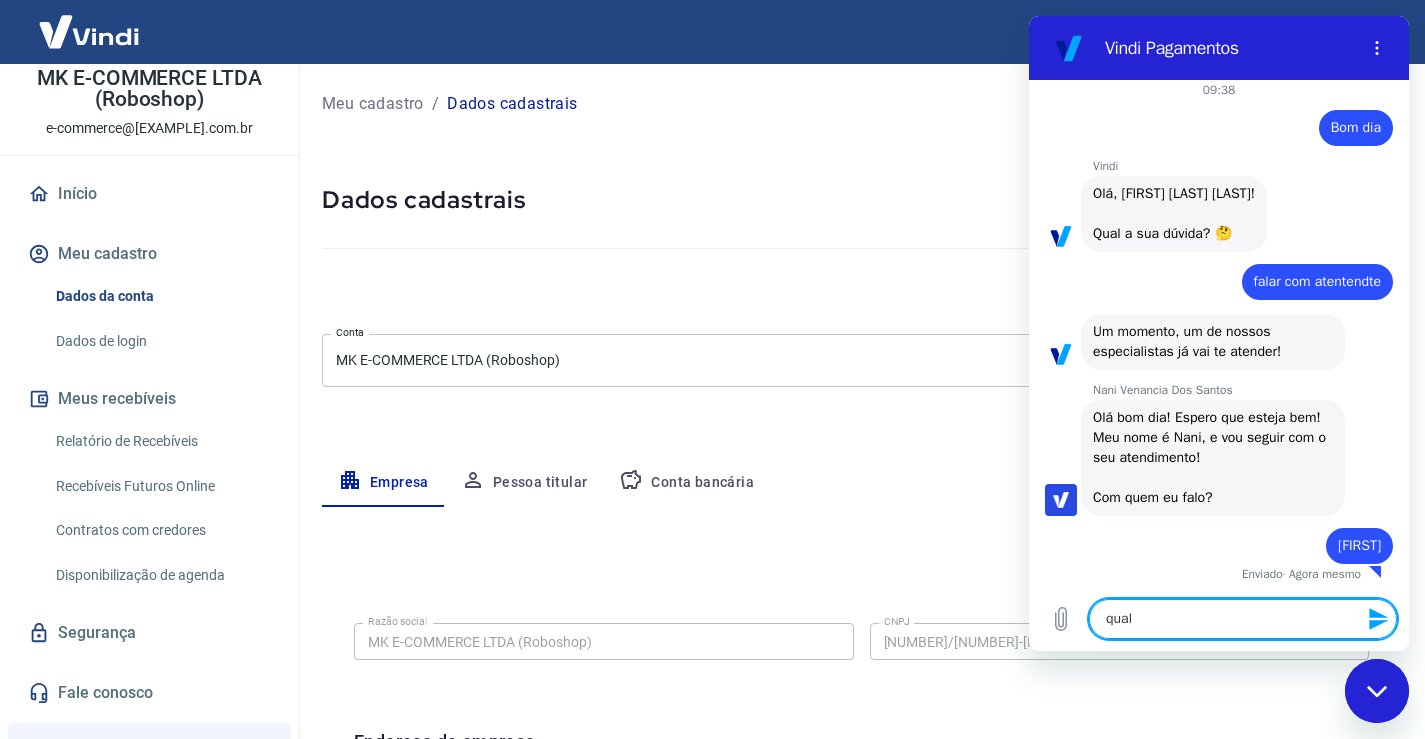 type on "qual" 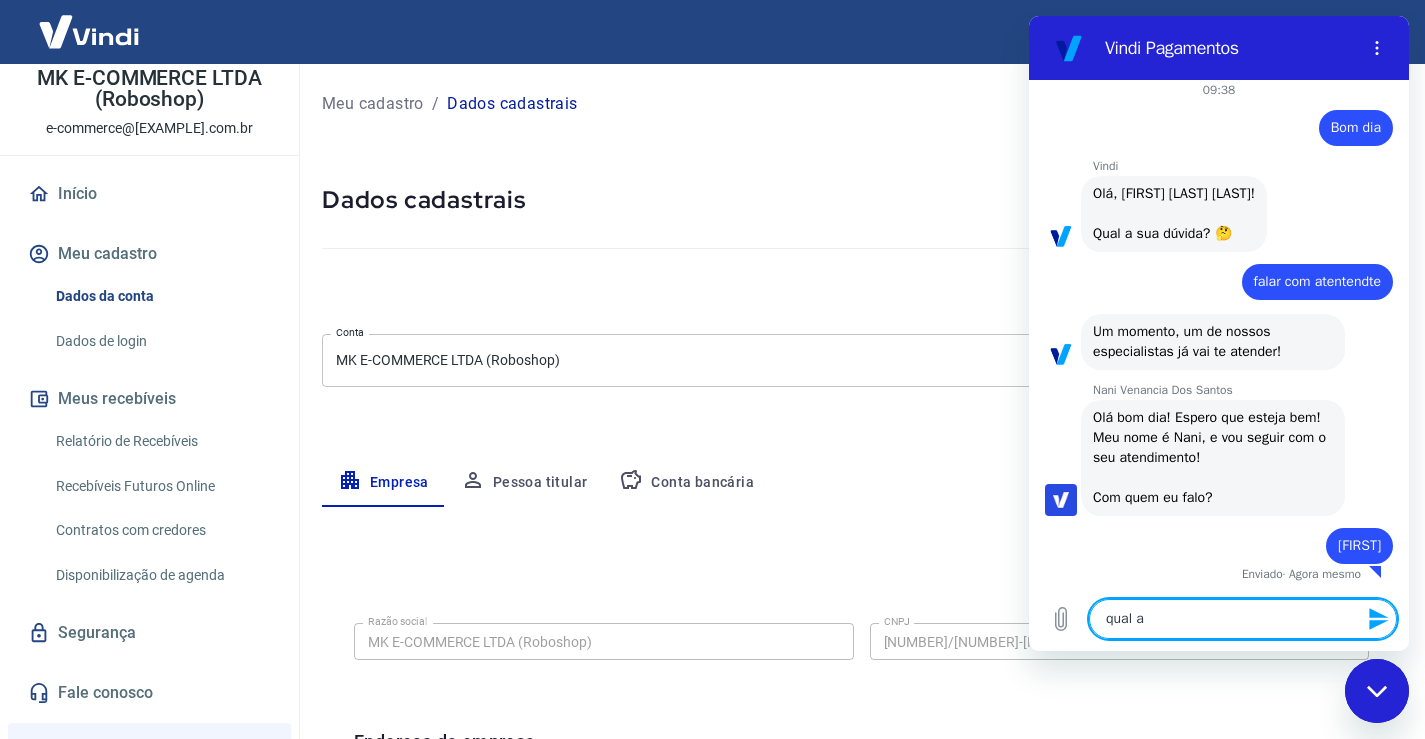 type on "qual a" 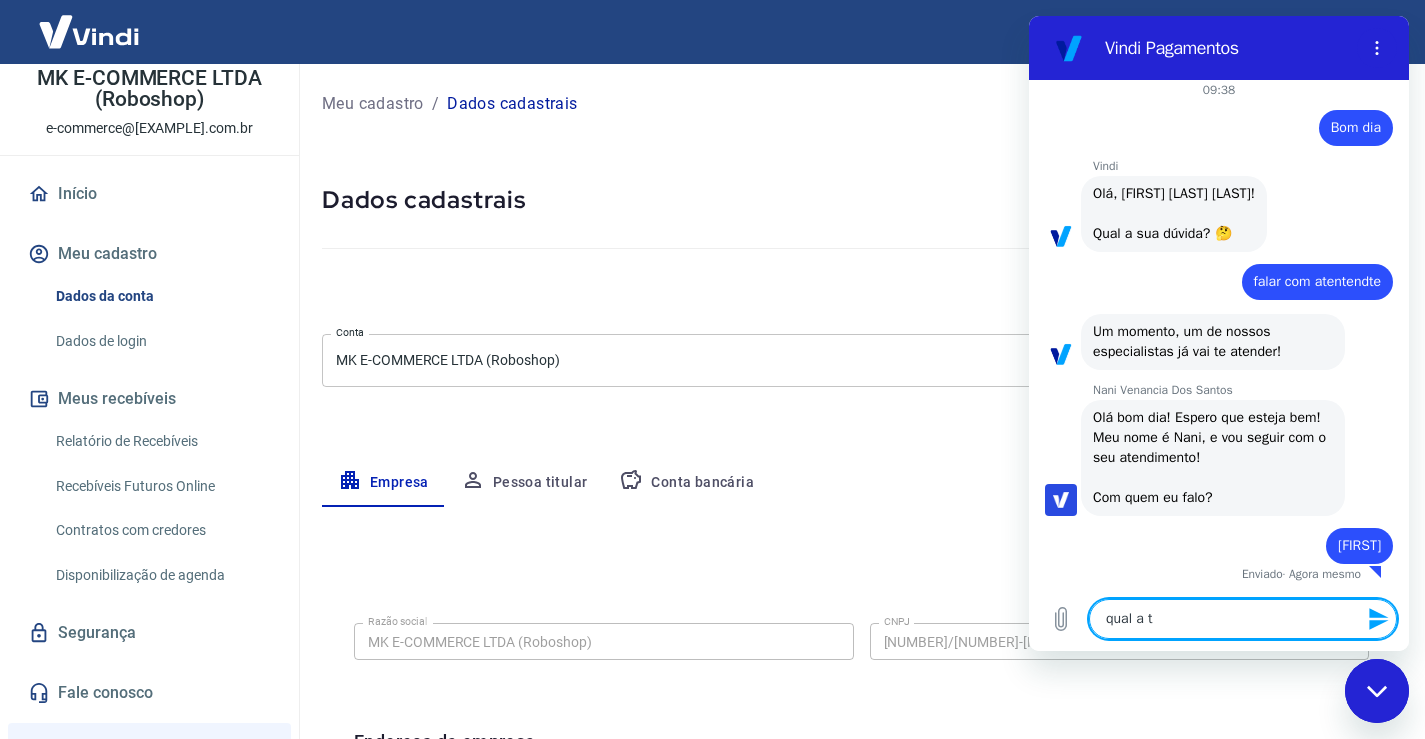 type on "qual a te" 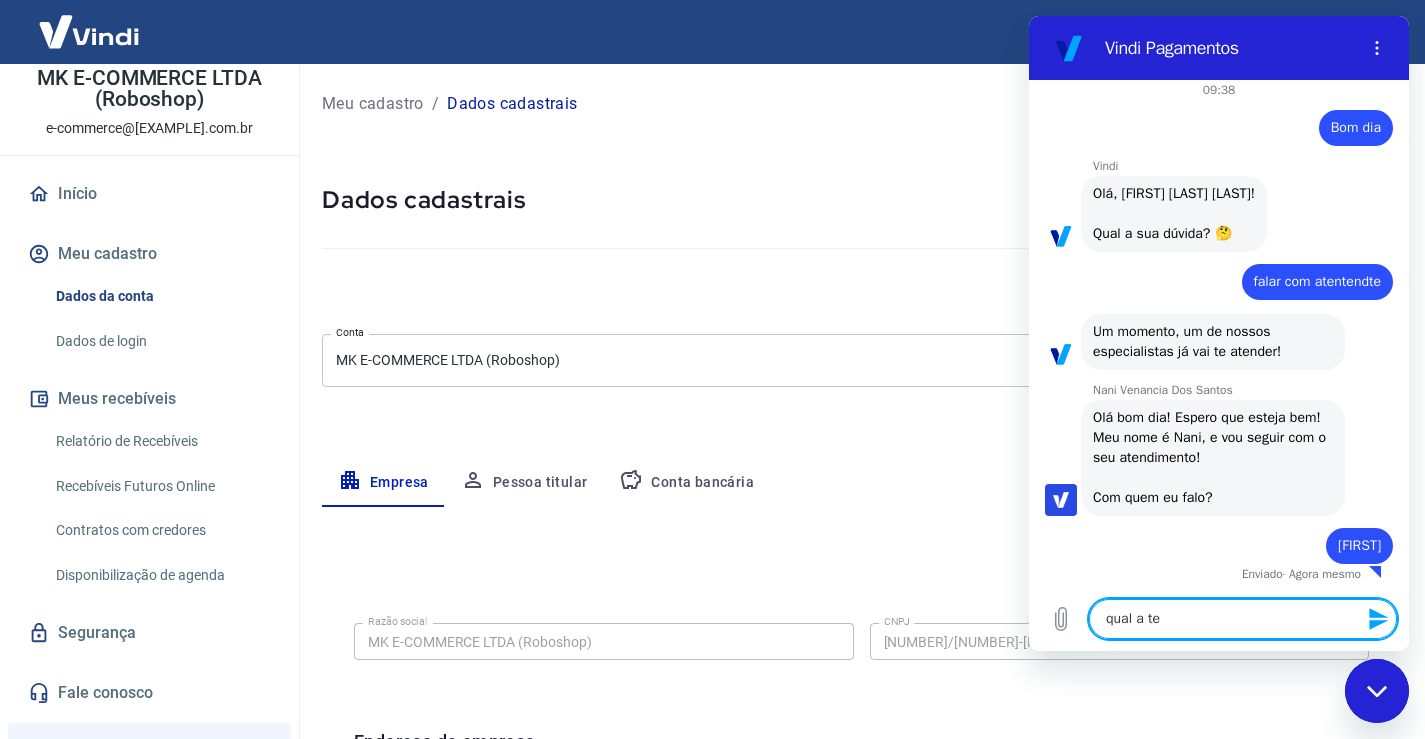 type on "qual a tel" 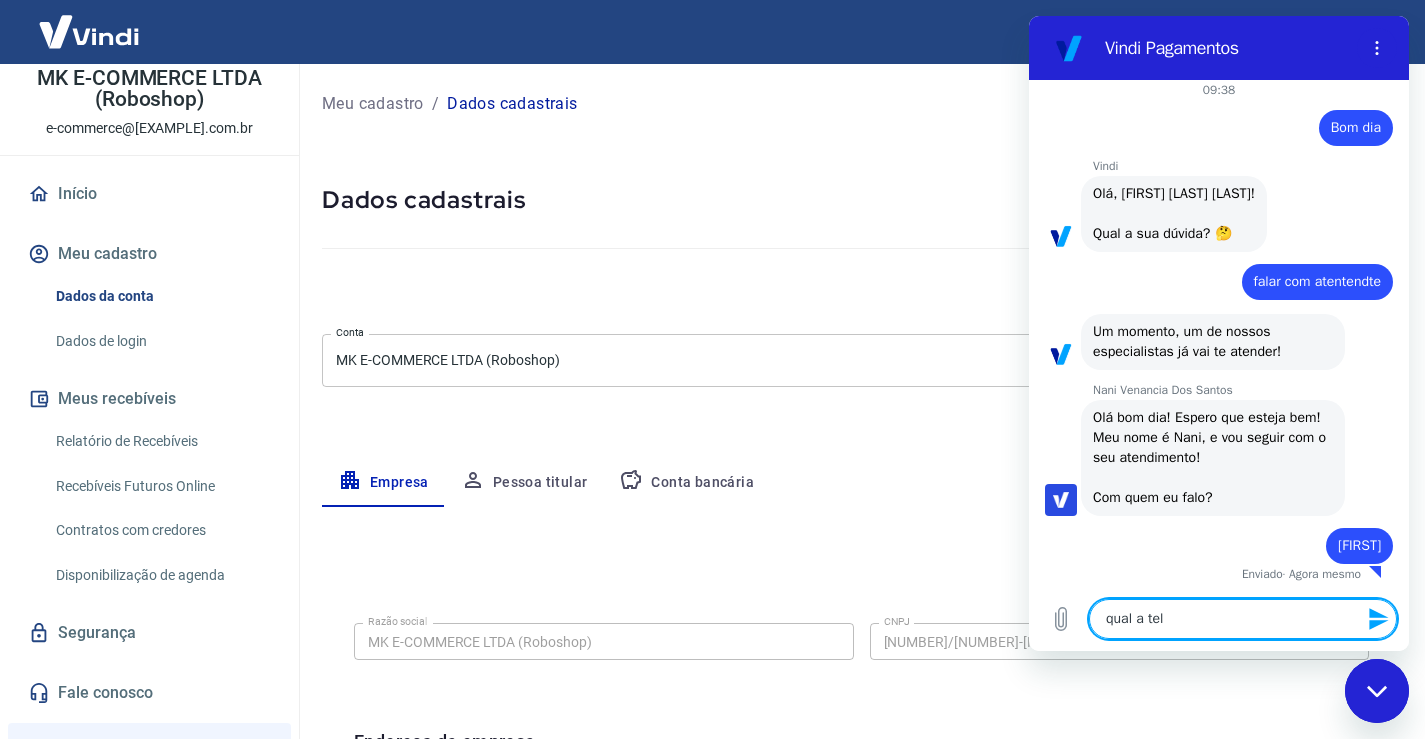 type on "x" 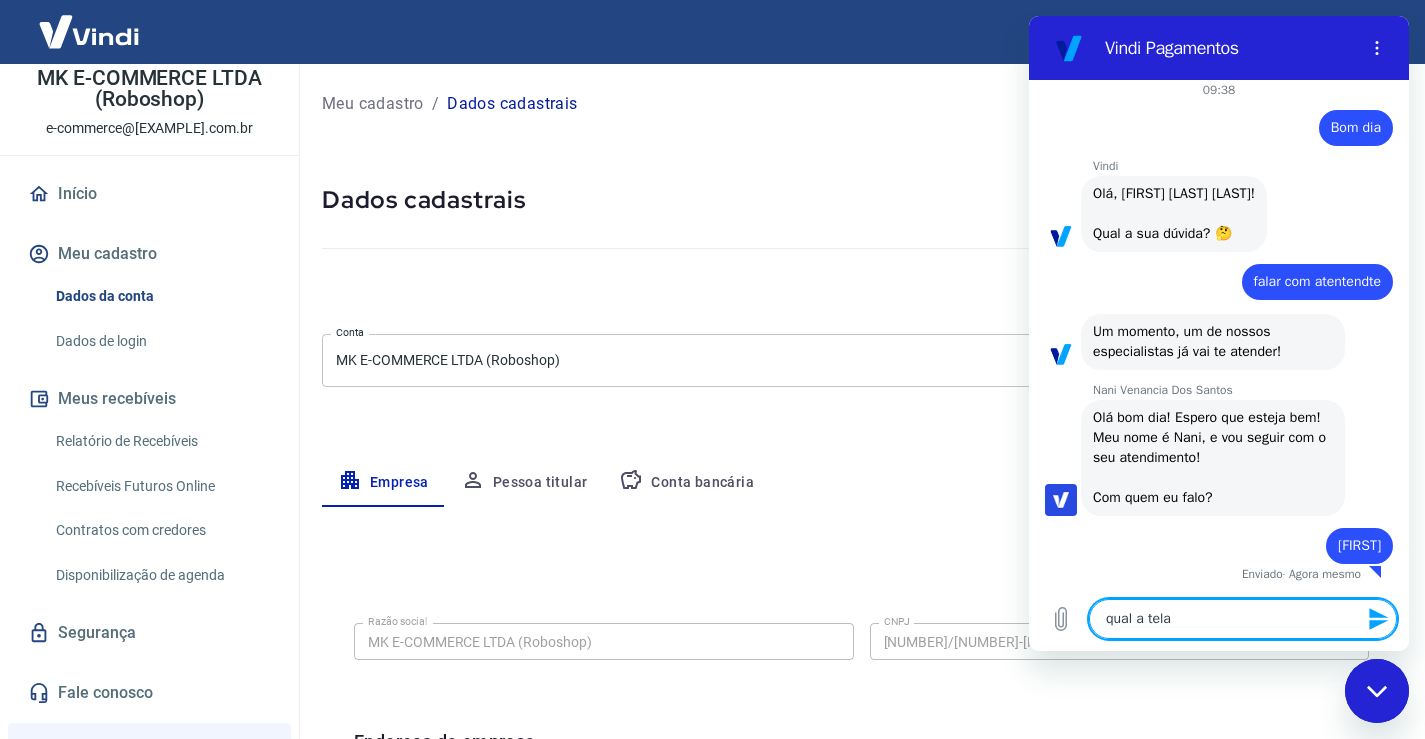 type on "qual a tela," 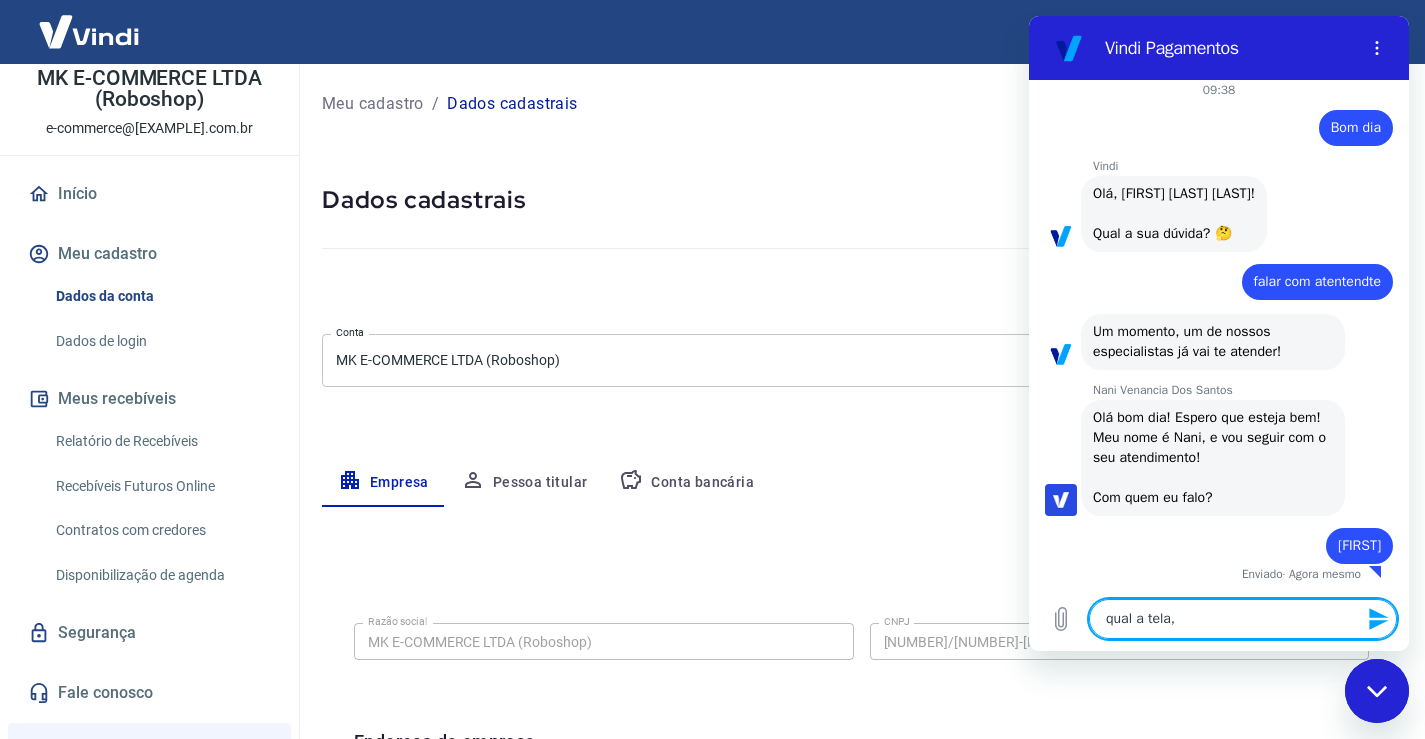 type on "qual a tela," 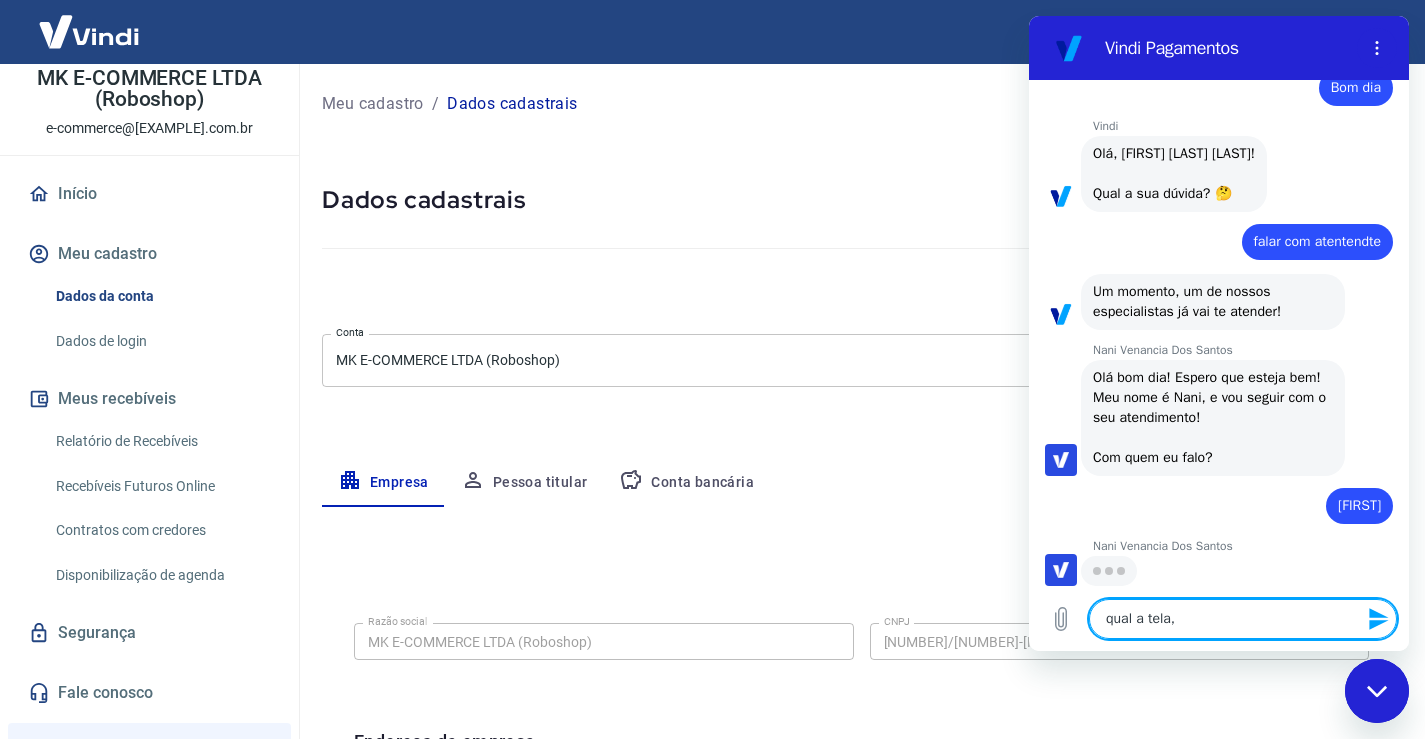 type on "qual a tela, p" 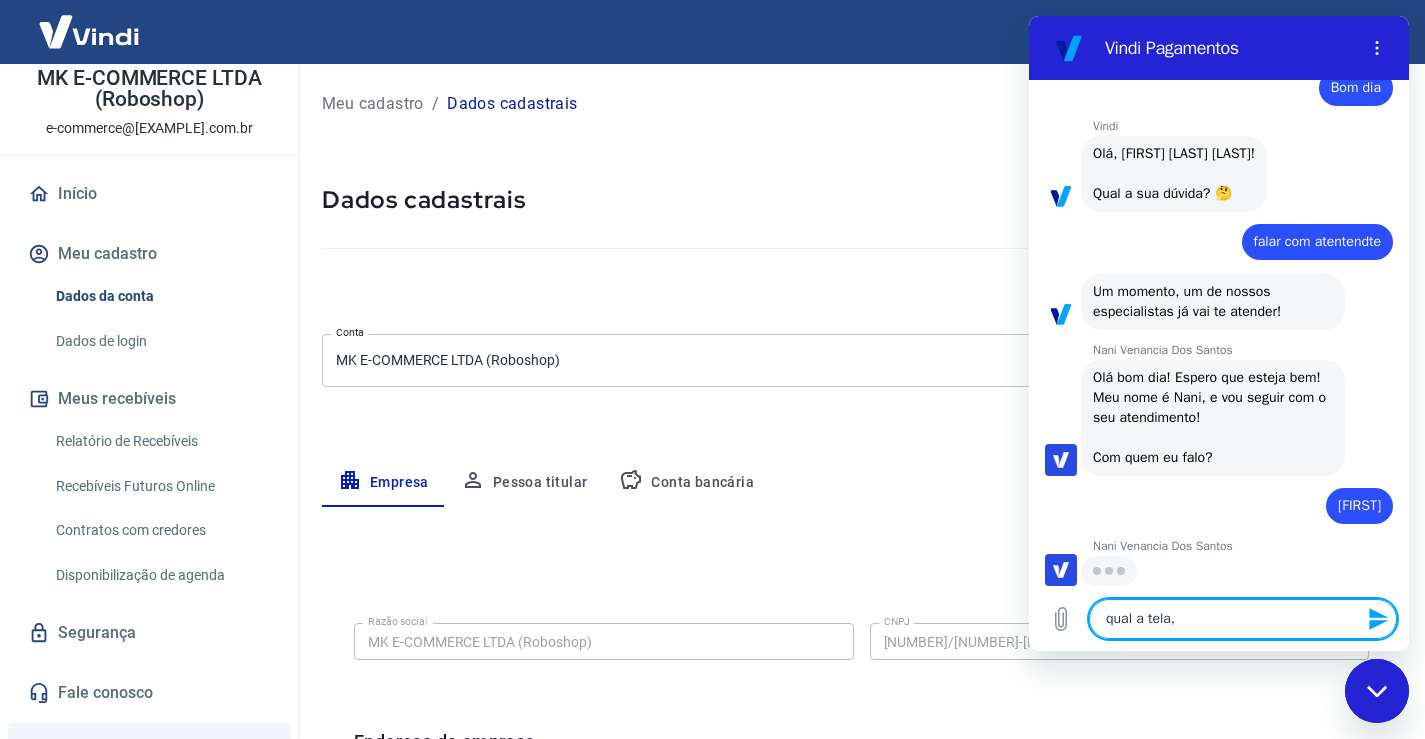 type on "x" 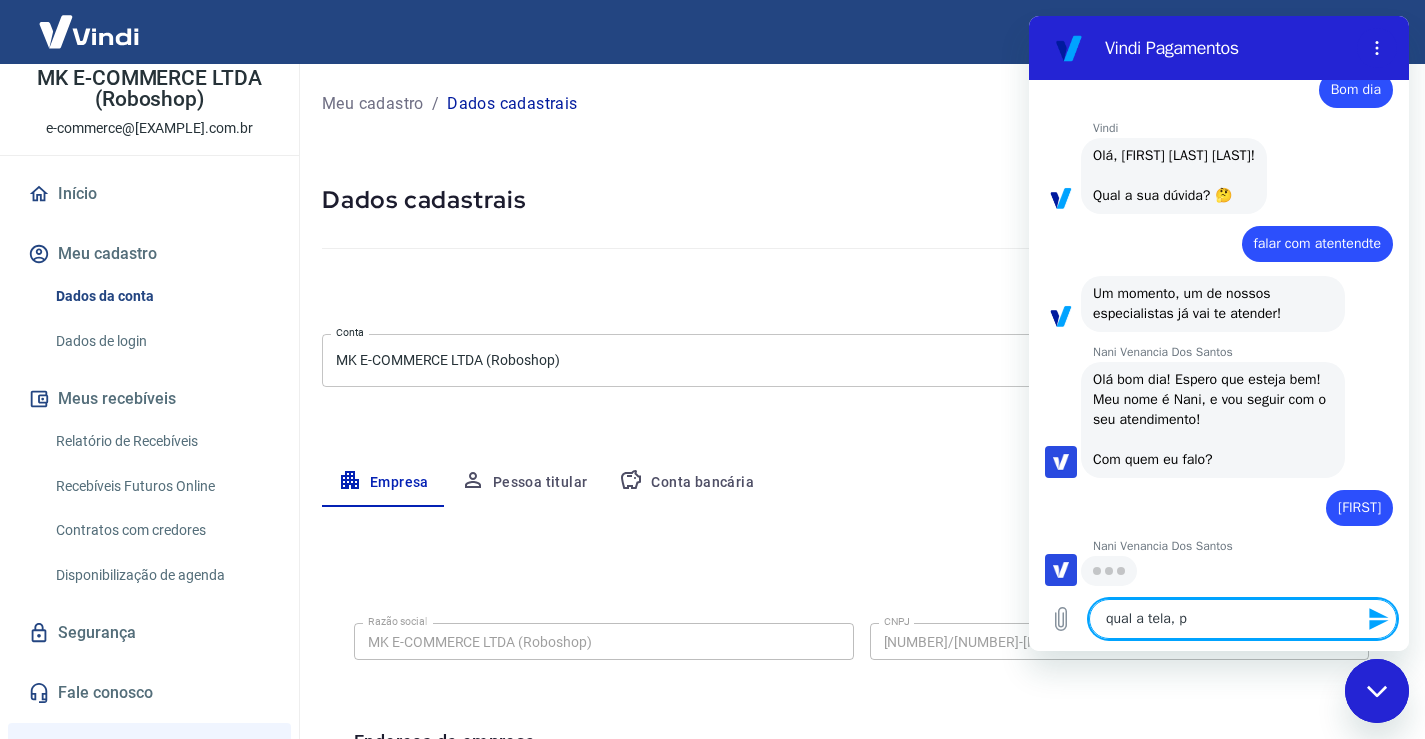scroll, scrollTop: 68, scrollLeft: 0, axis: vertical 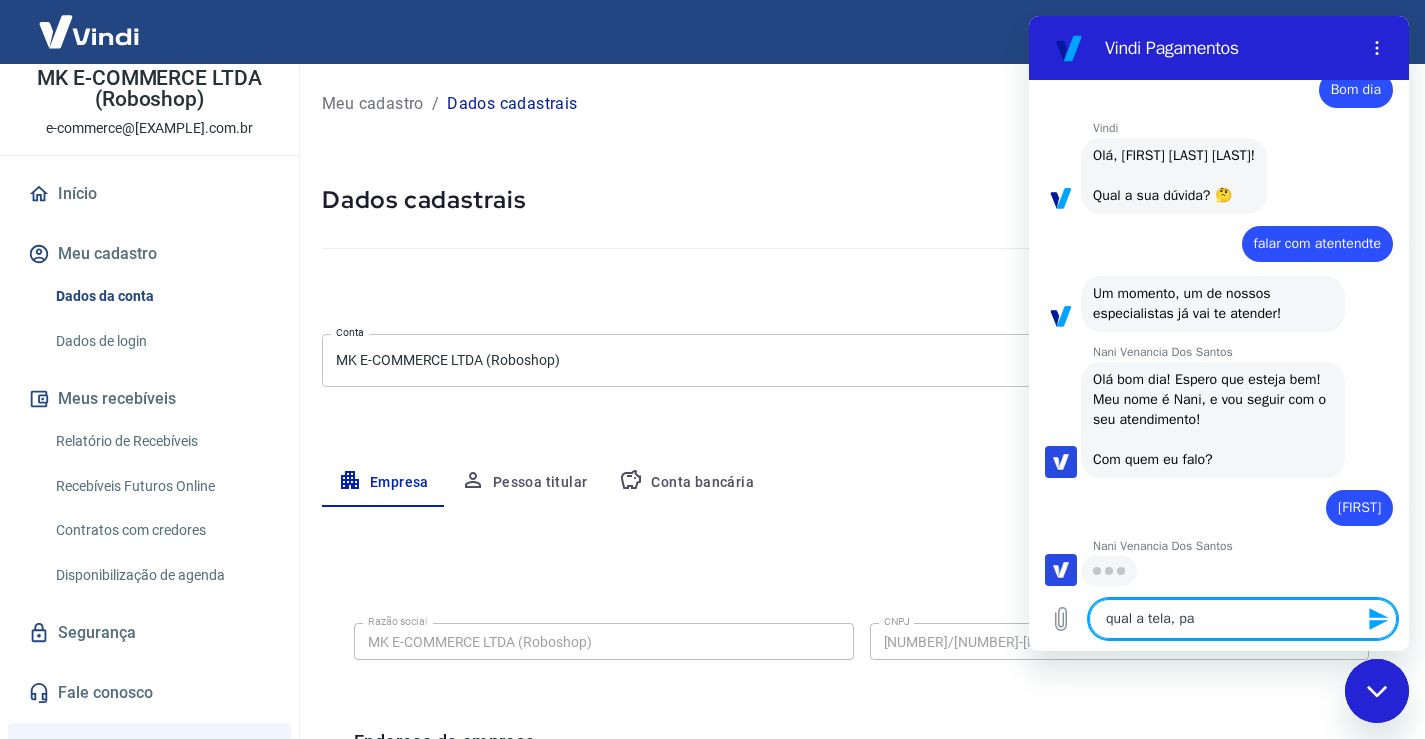 type on "qual a tela, par" 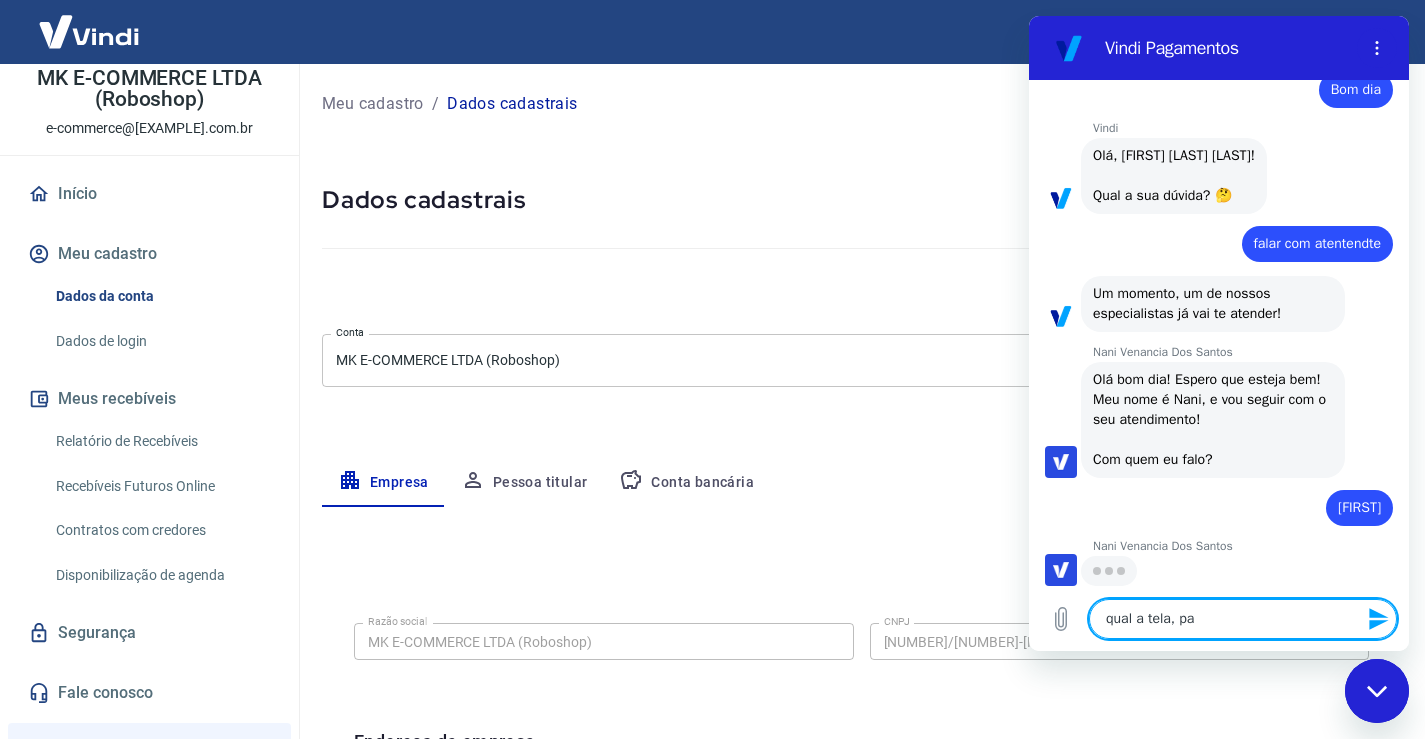 type on "x" 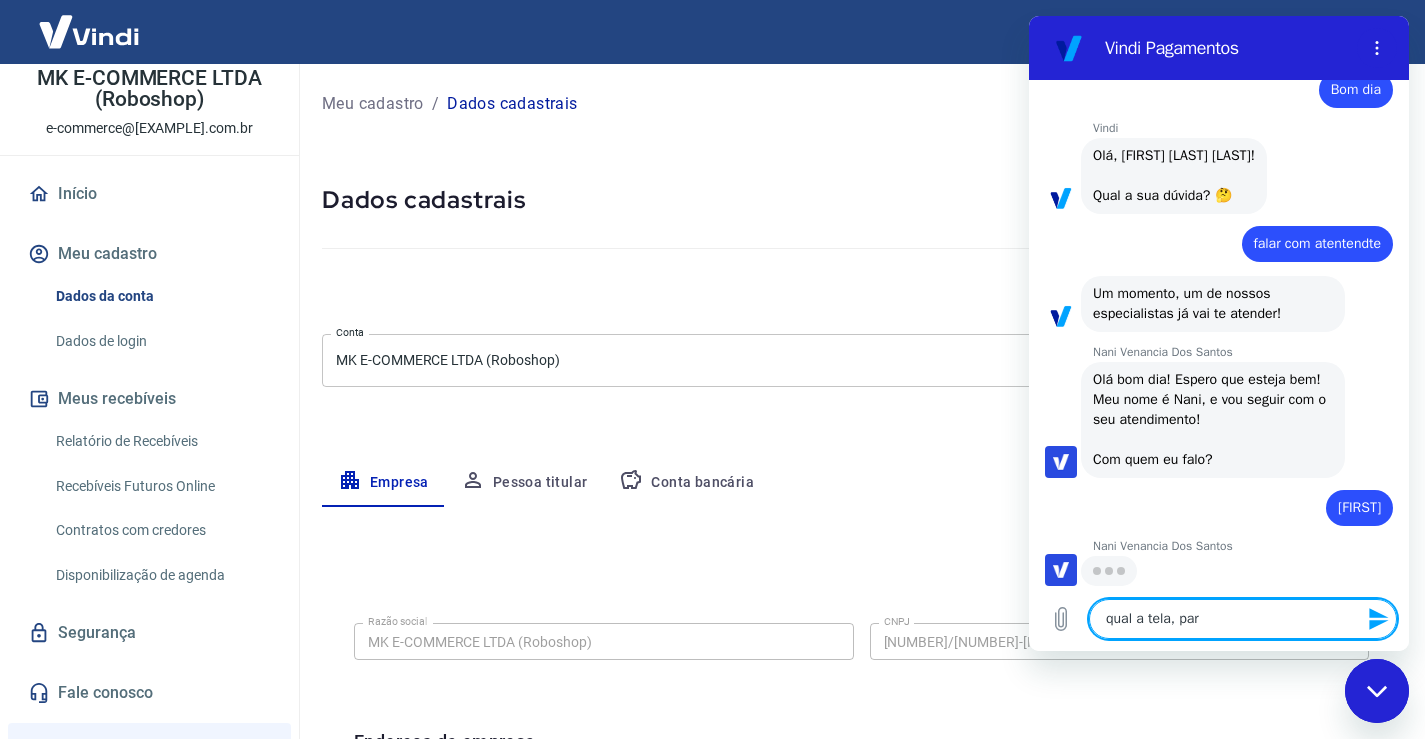 type on "qual a tela, para" 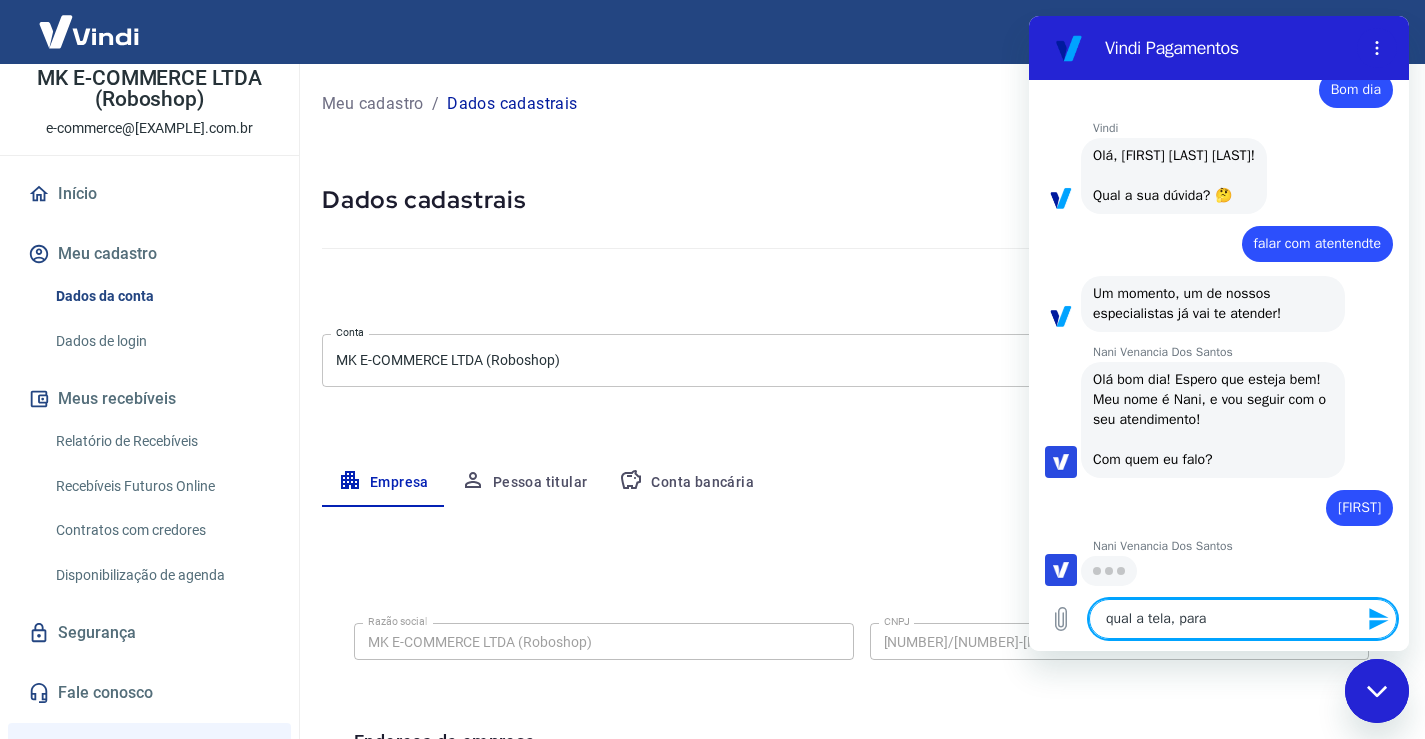 type on "qual a tela, para" 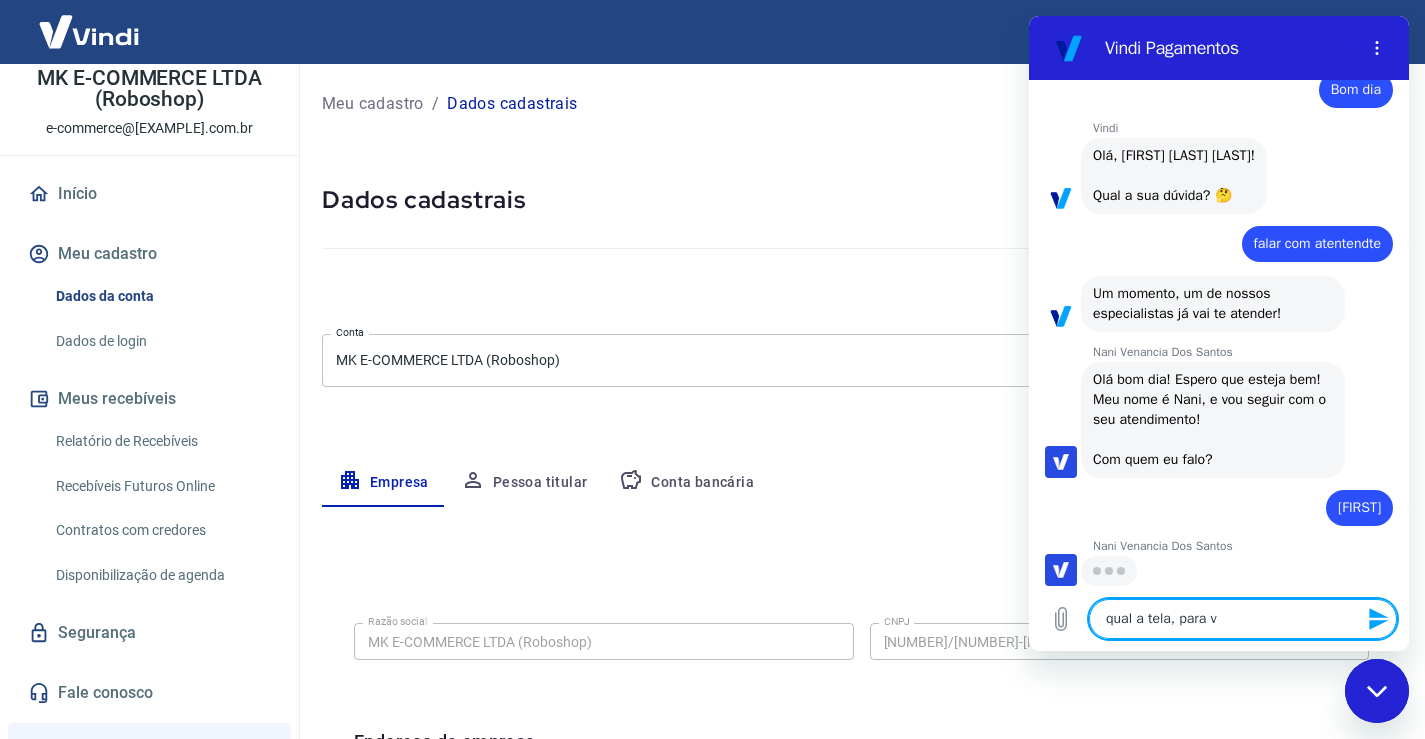 type on "qual a tela, para ve" 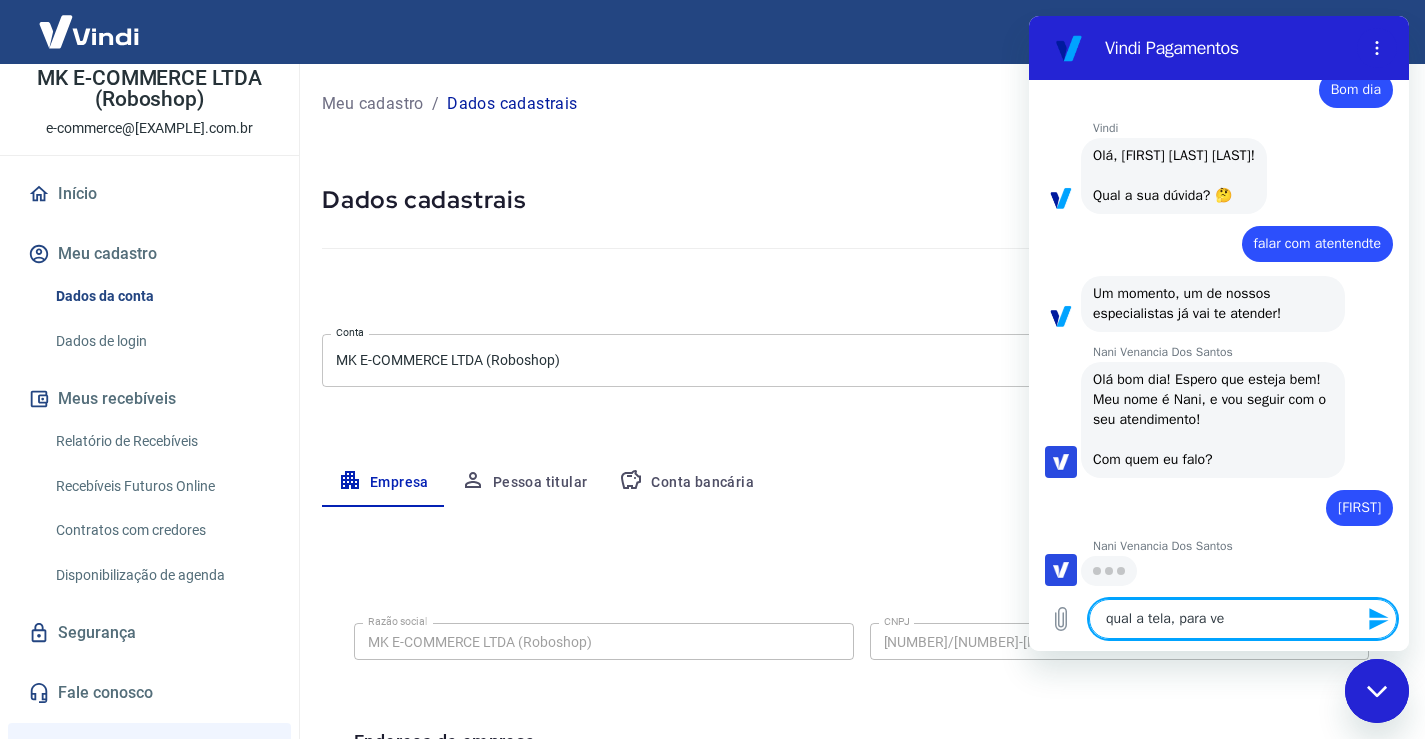 type on "qual a tela, para ver" 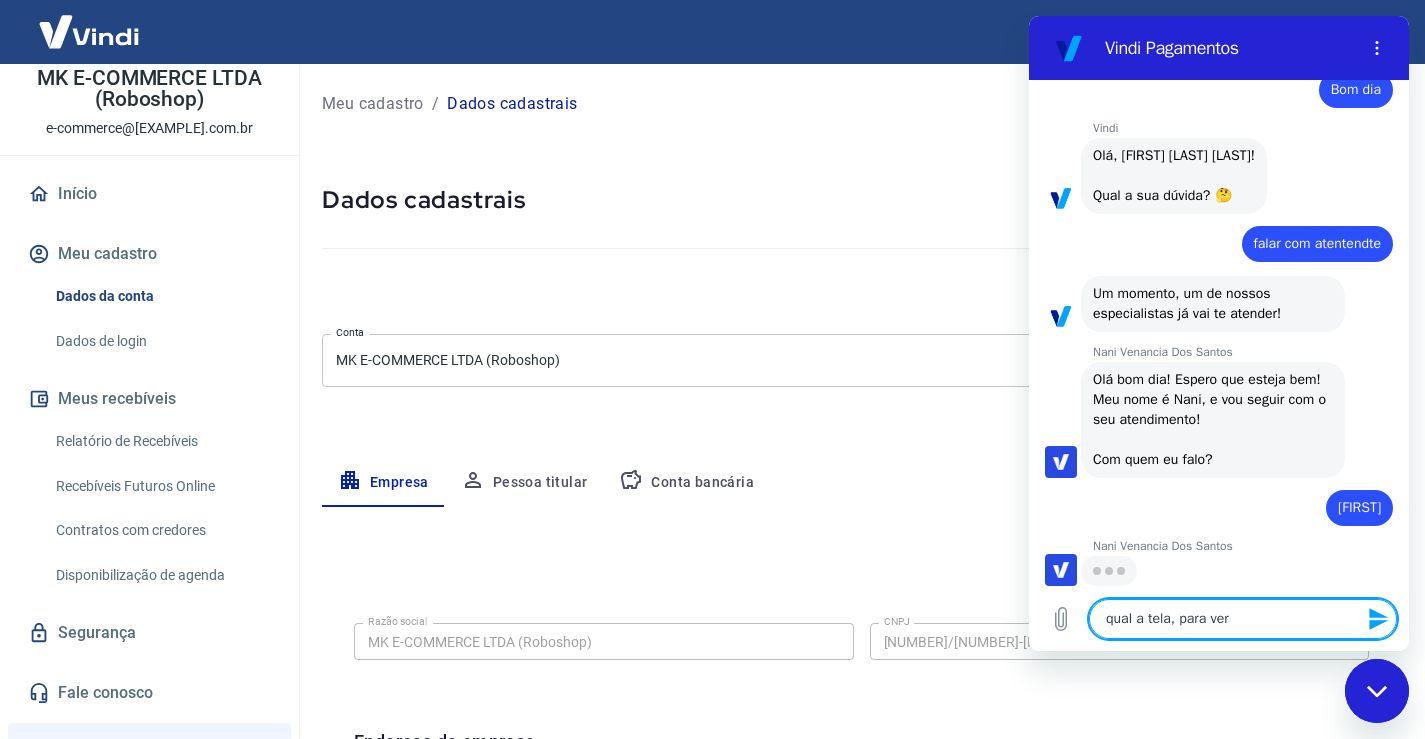 type on "qual a tela, para veri" 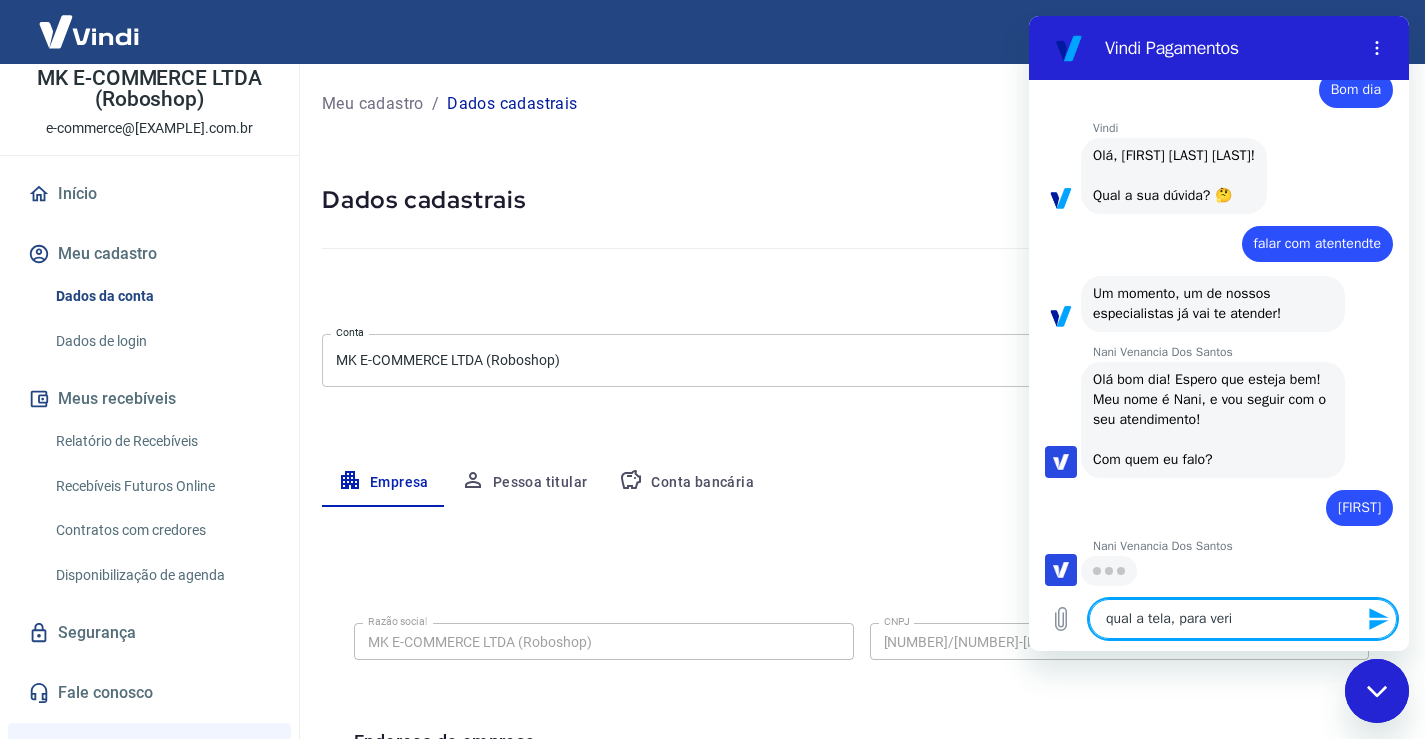 type on "qual a tela, para verif" 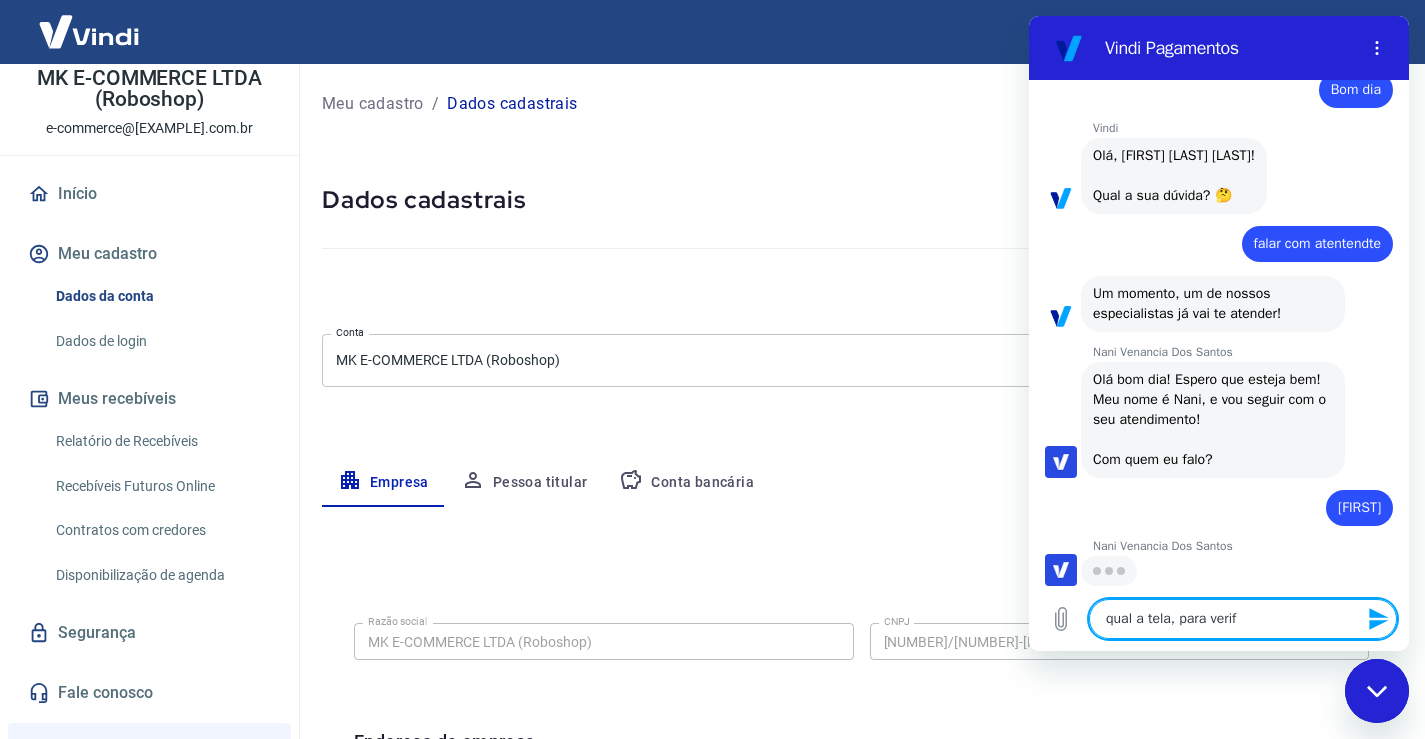 type on "qual a tela, para verifi" 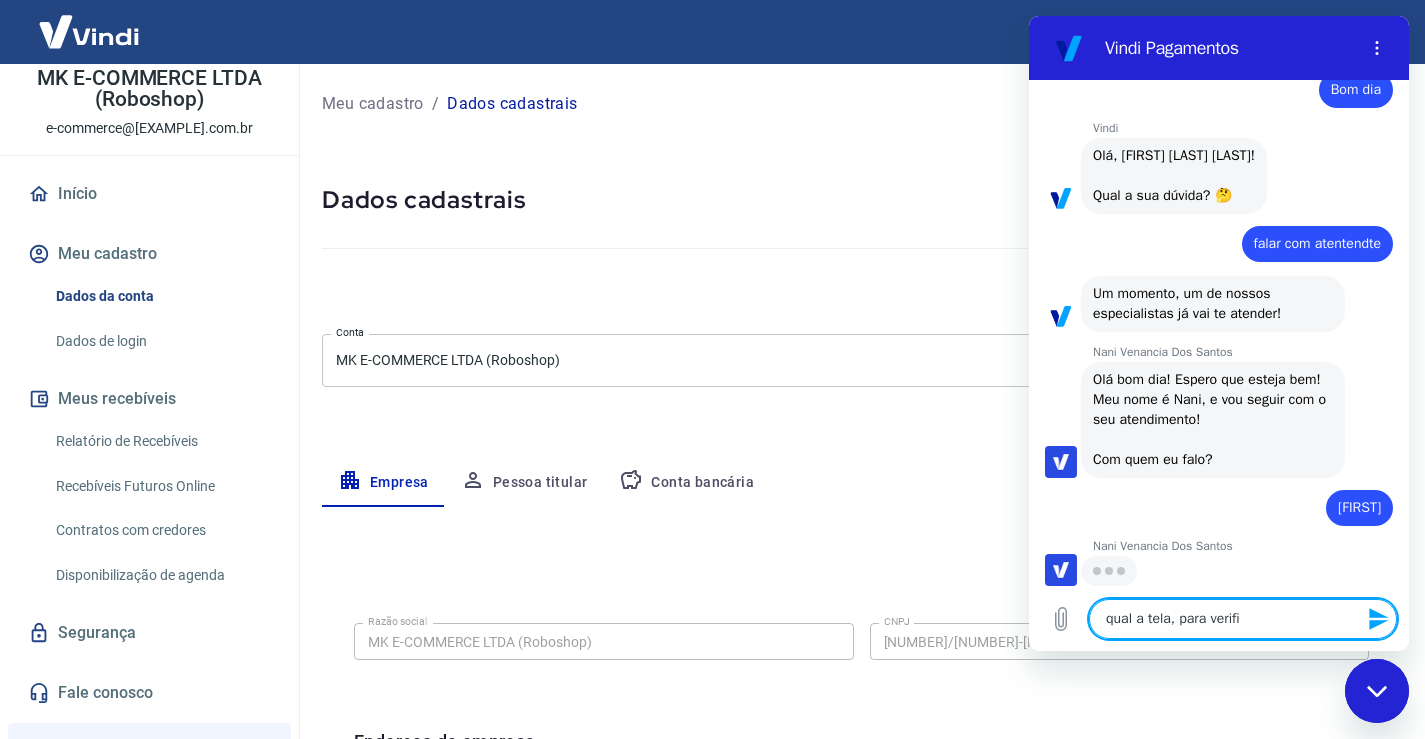 type on "qual a tela, para verific" 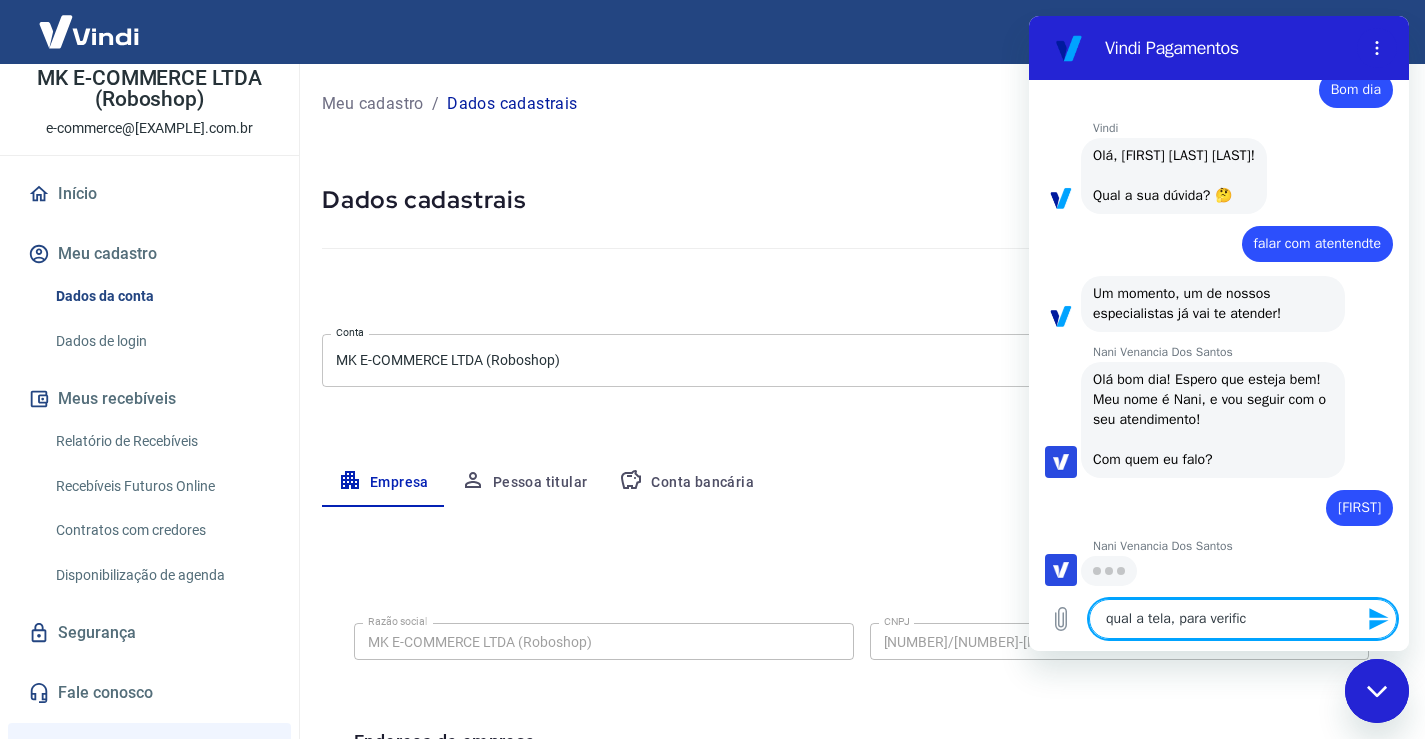 type on "qual a tela, para verifica" 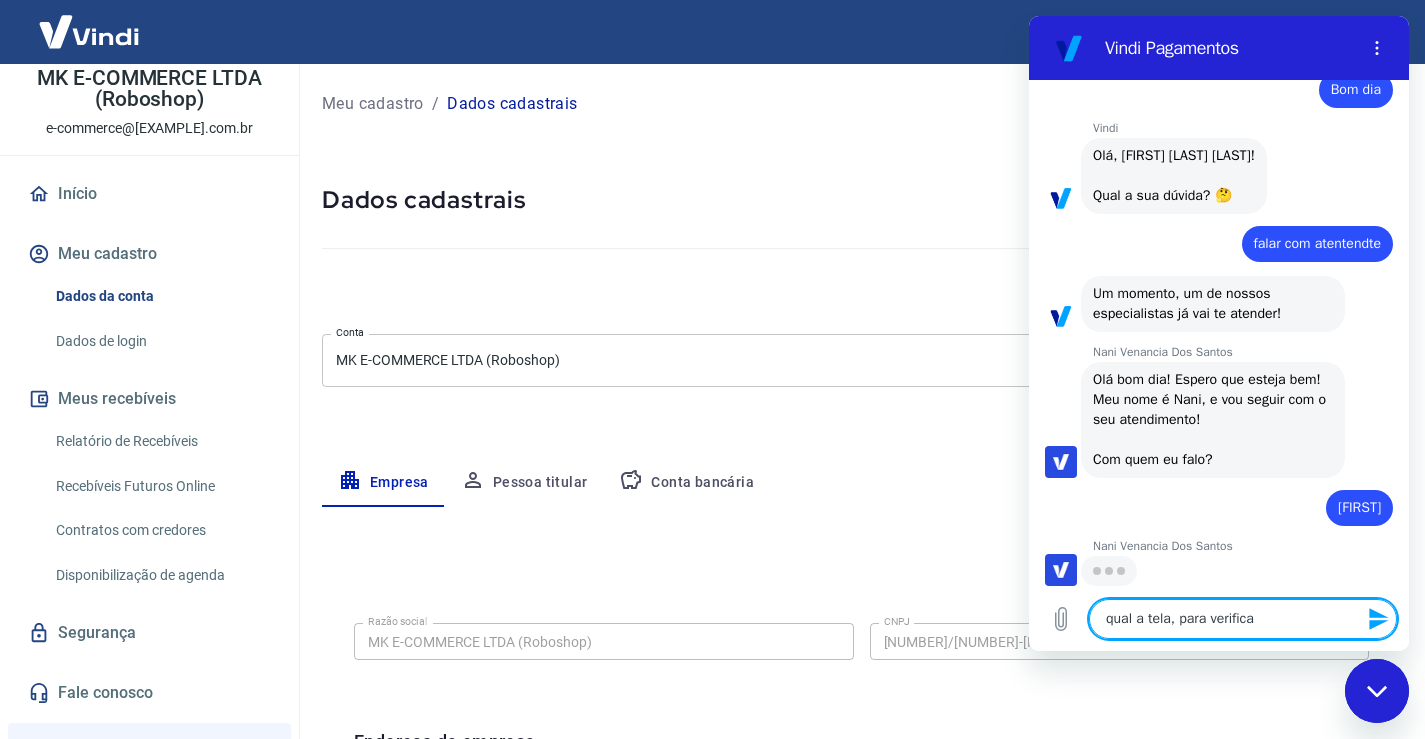 type on "qual a tela, para verificar" 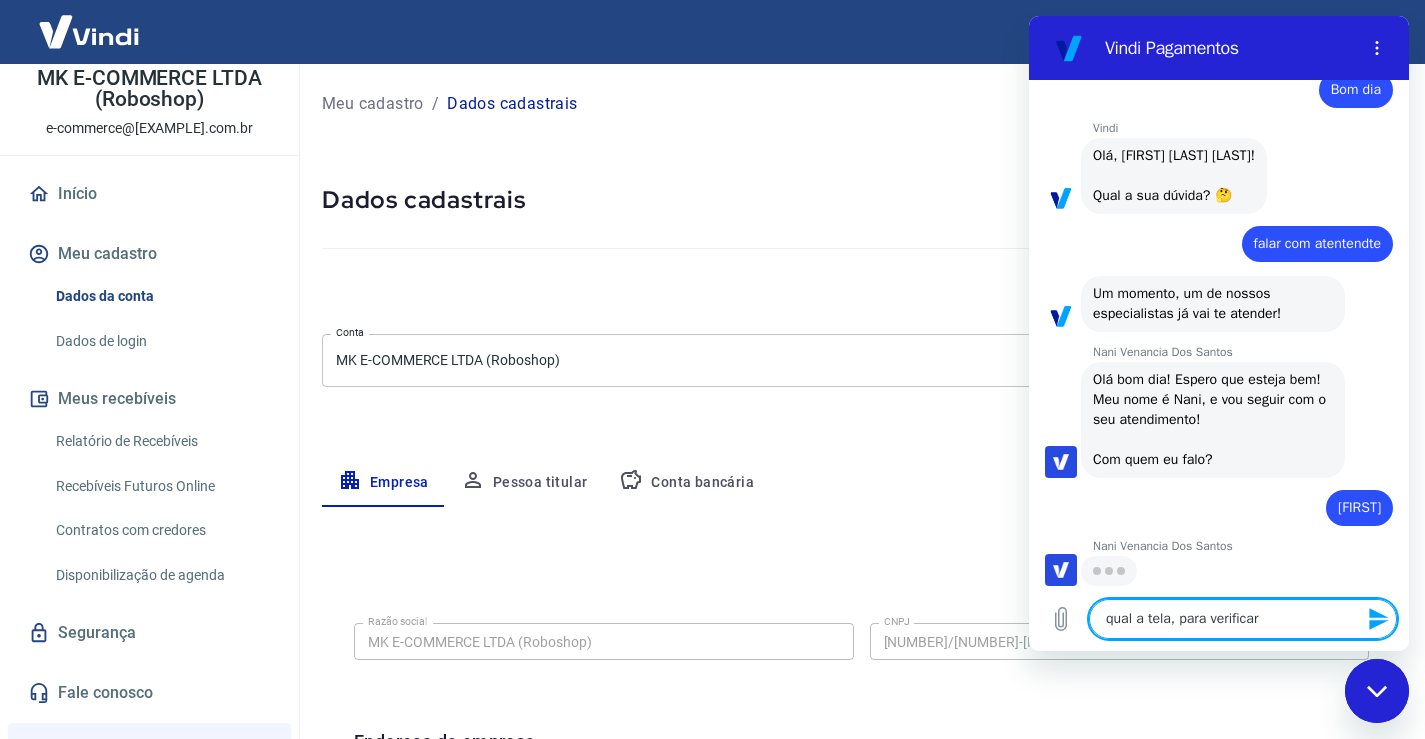type on "x" 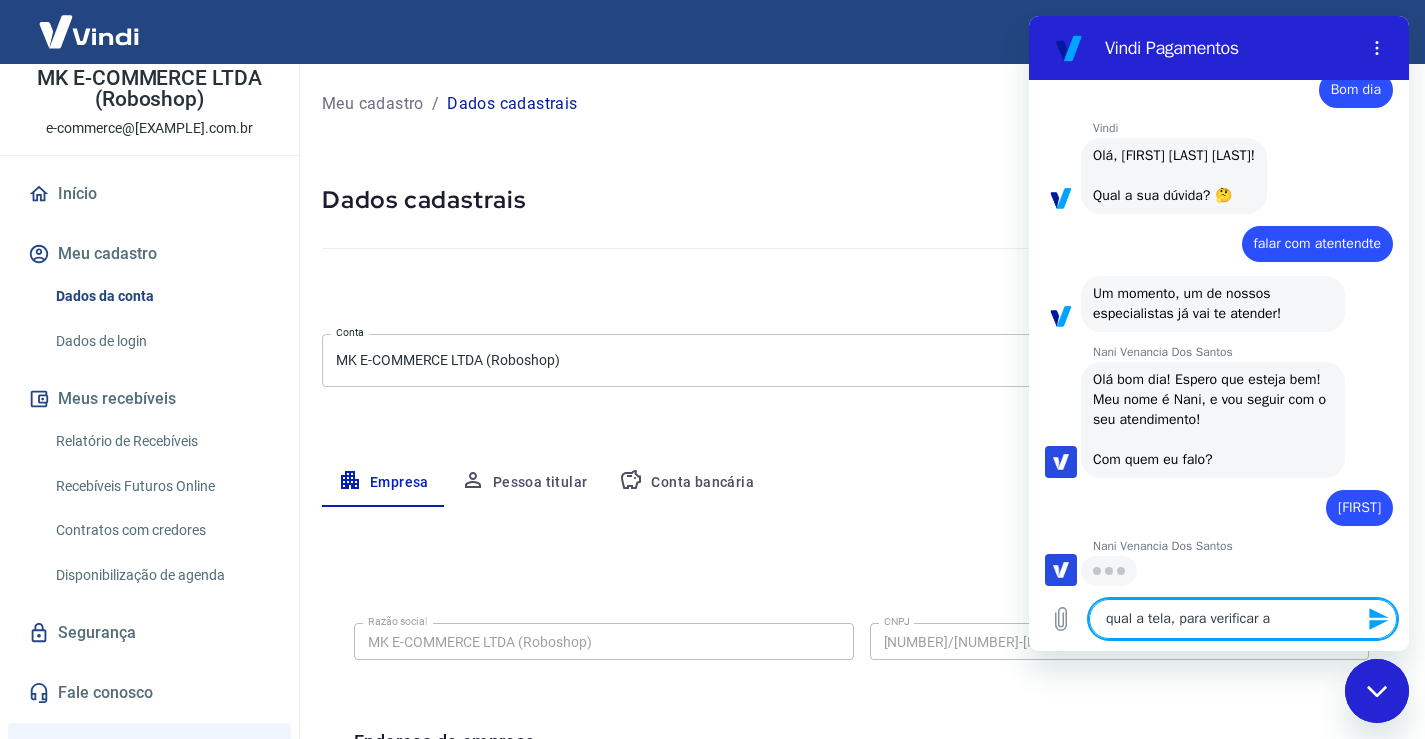 type on "qual a tela, para verificar at" 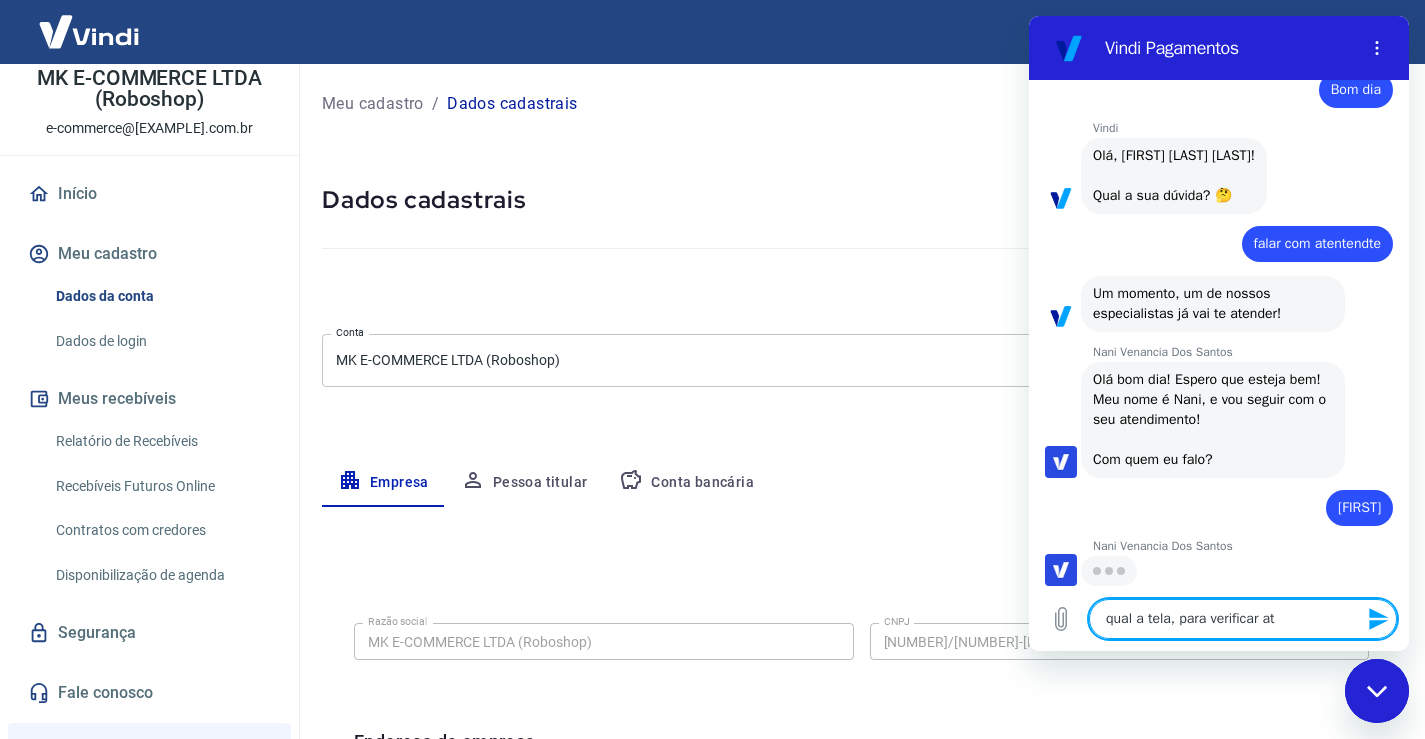 type on "qual a tela, para verificar a" 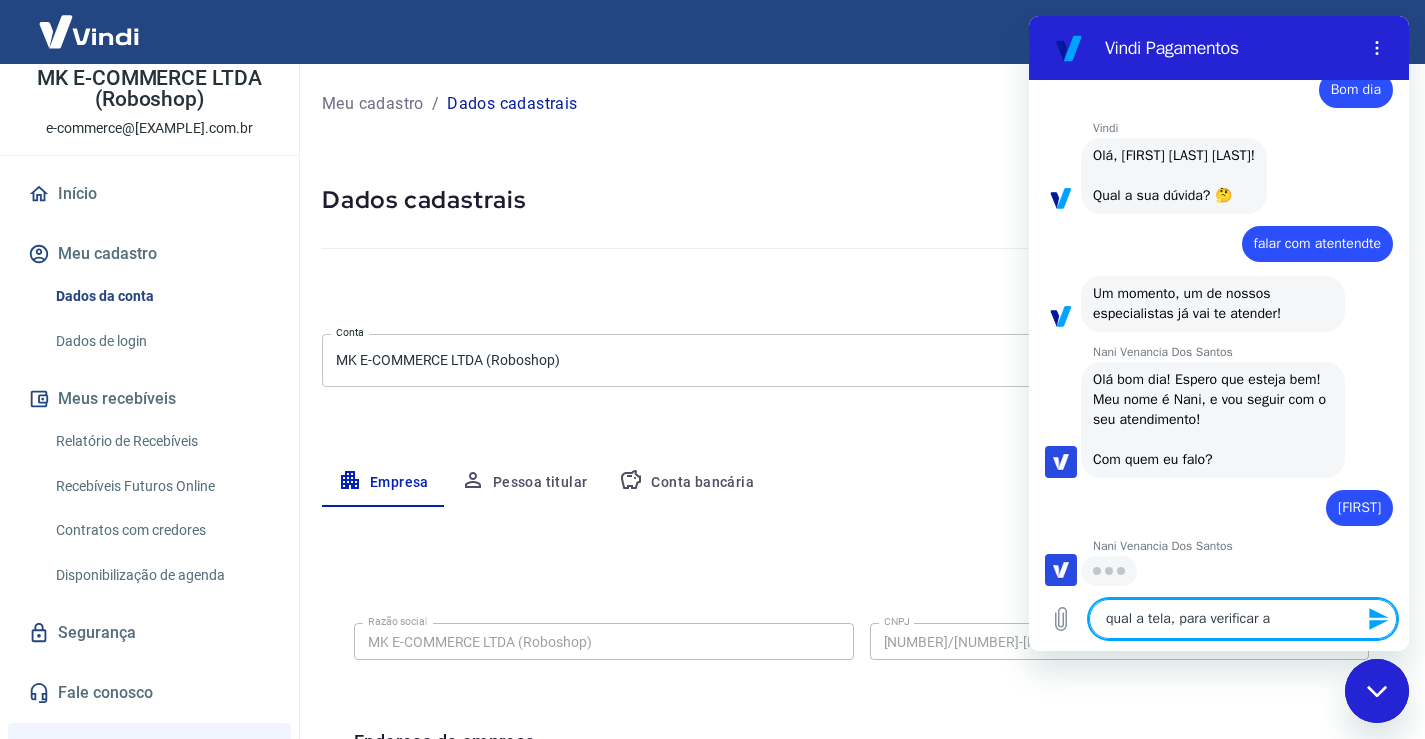 type on "qual a tela, para verificar as" 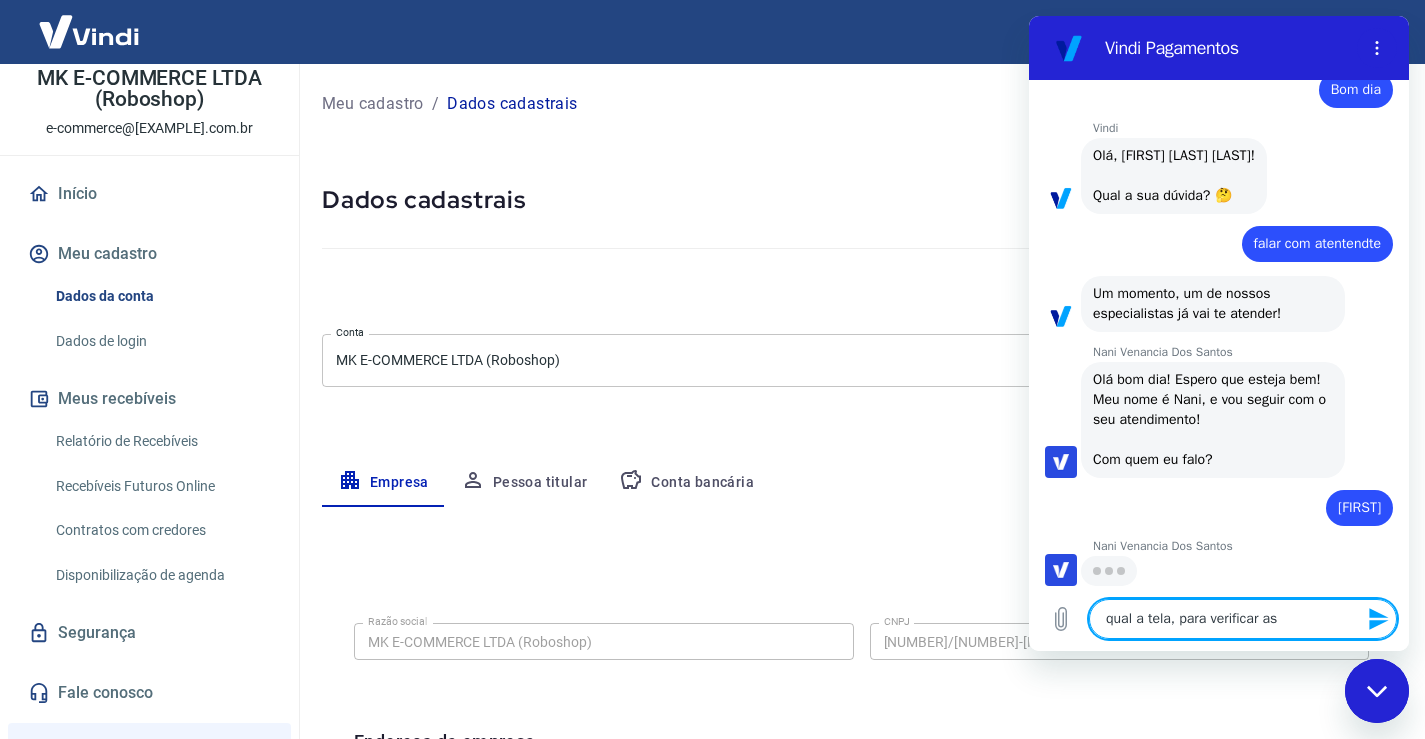type on "qual a tela, para verificar as" 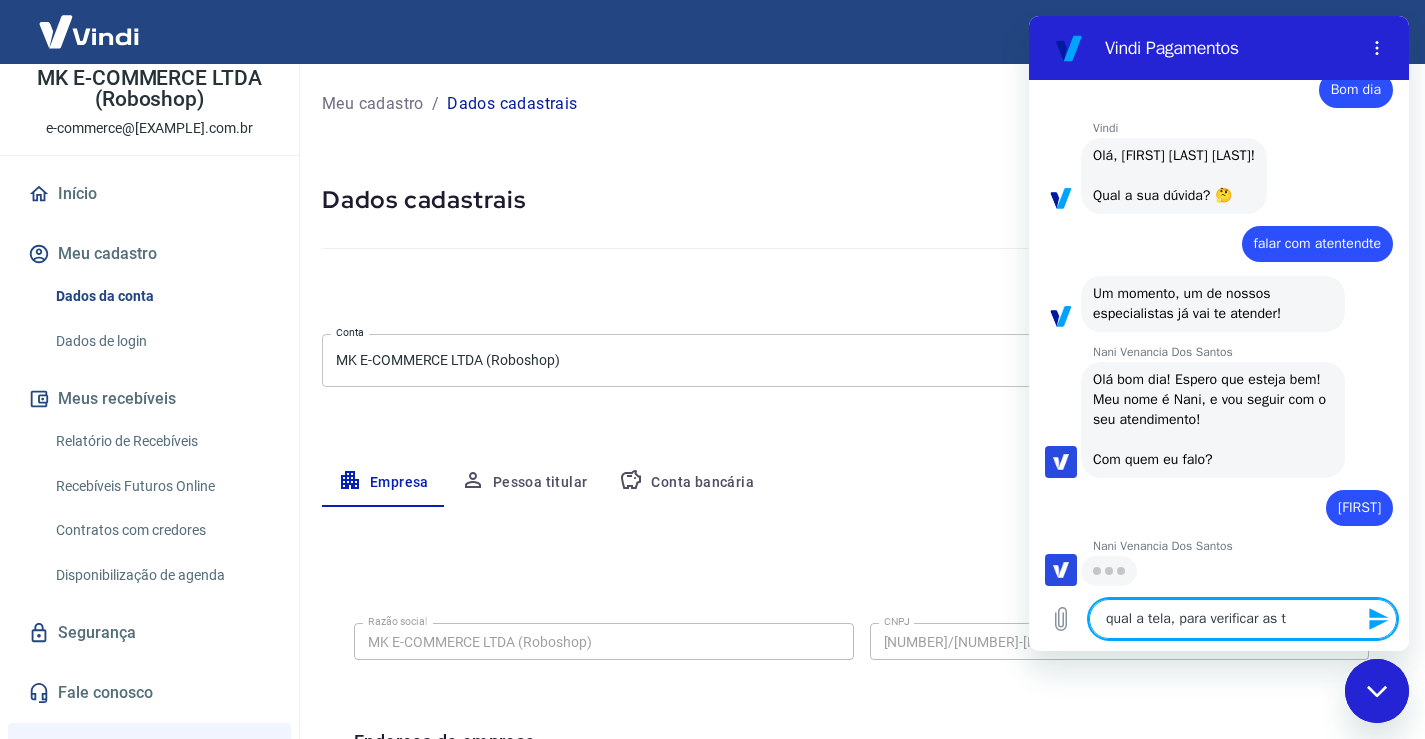 type on "qual a tela, para verificar as ta" 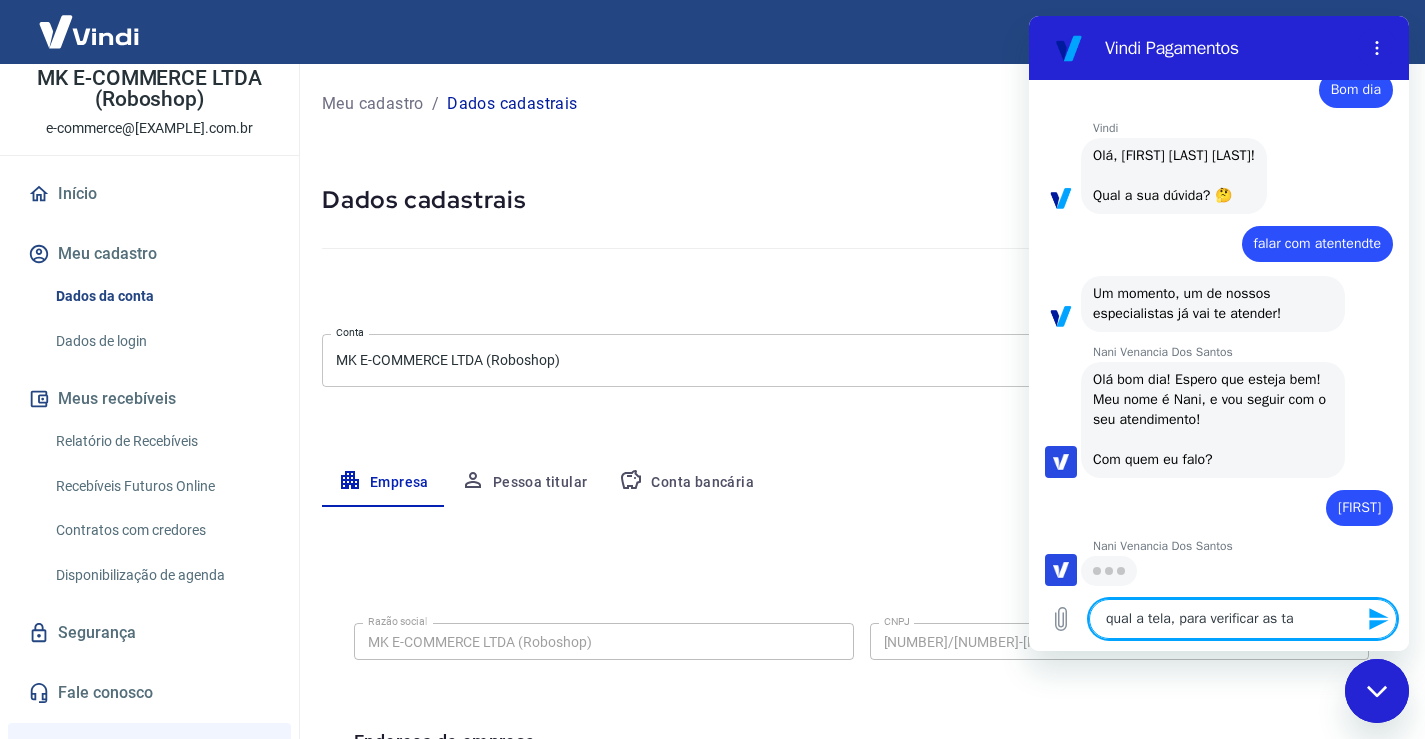 type on "qual a tela, para verificar as tax" 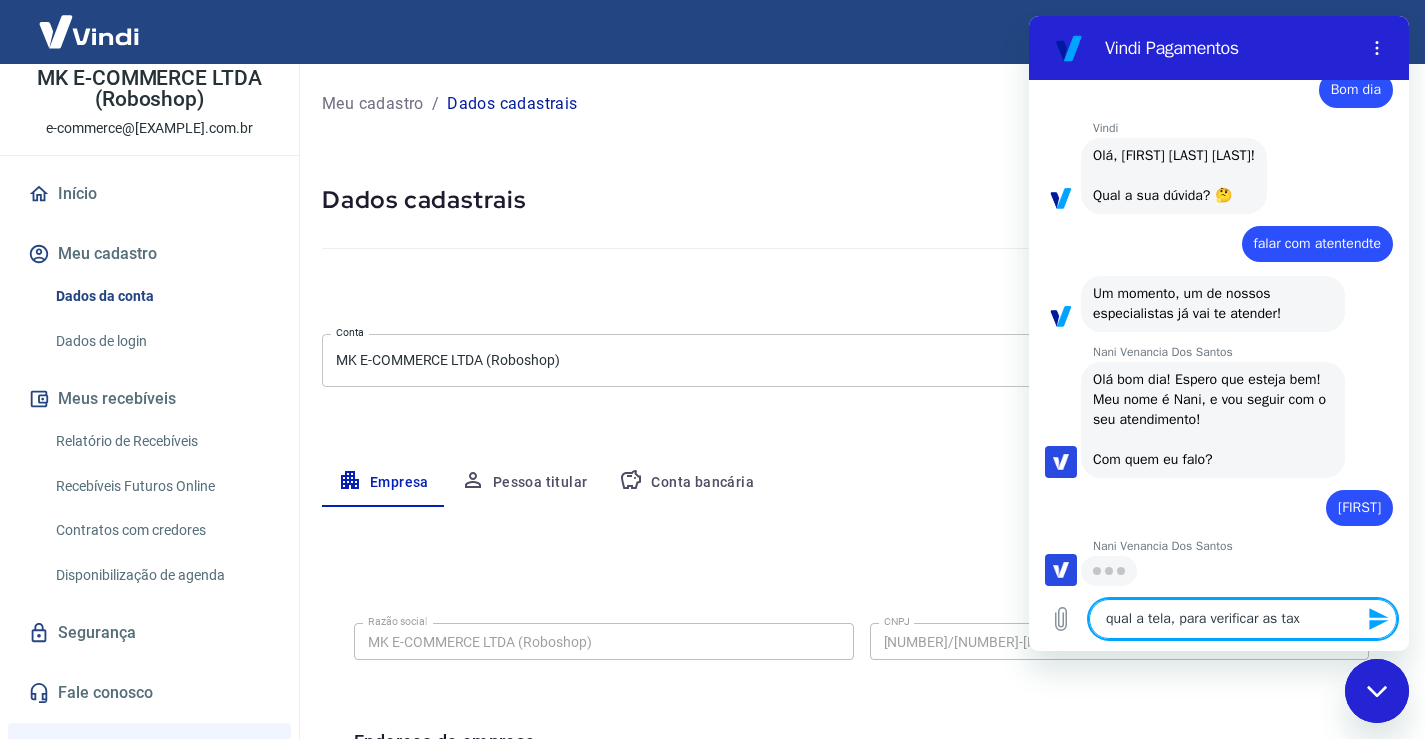 type on "qual a tela, para verificar as taxa" 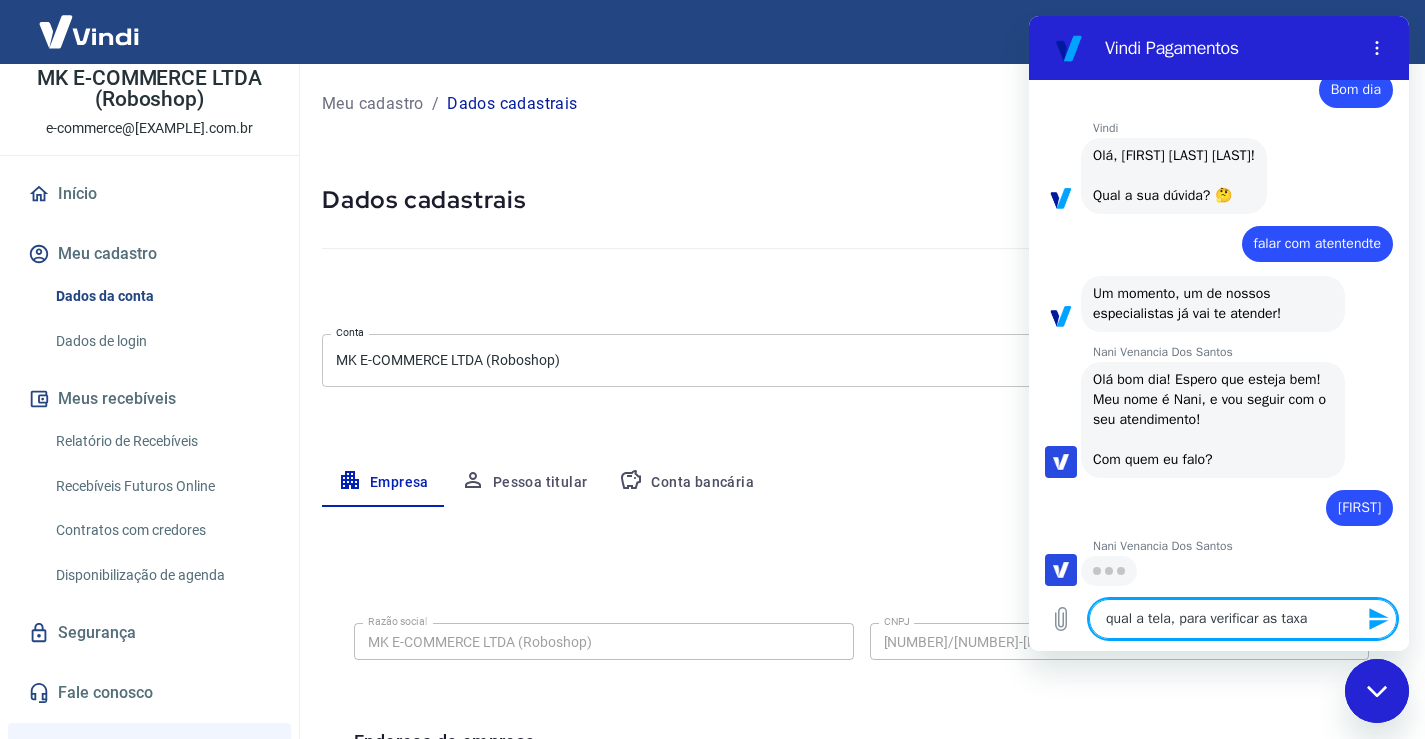 type on "qual a tela, para verificar as taxas" 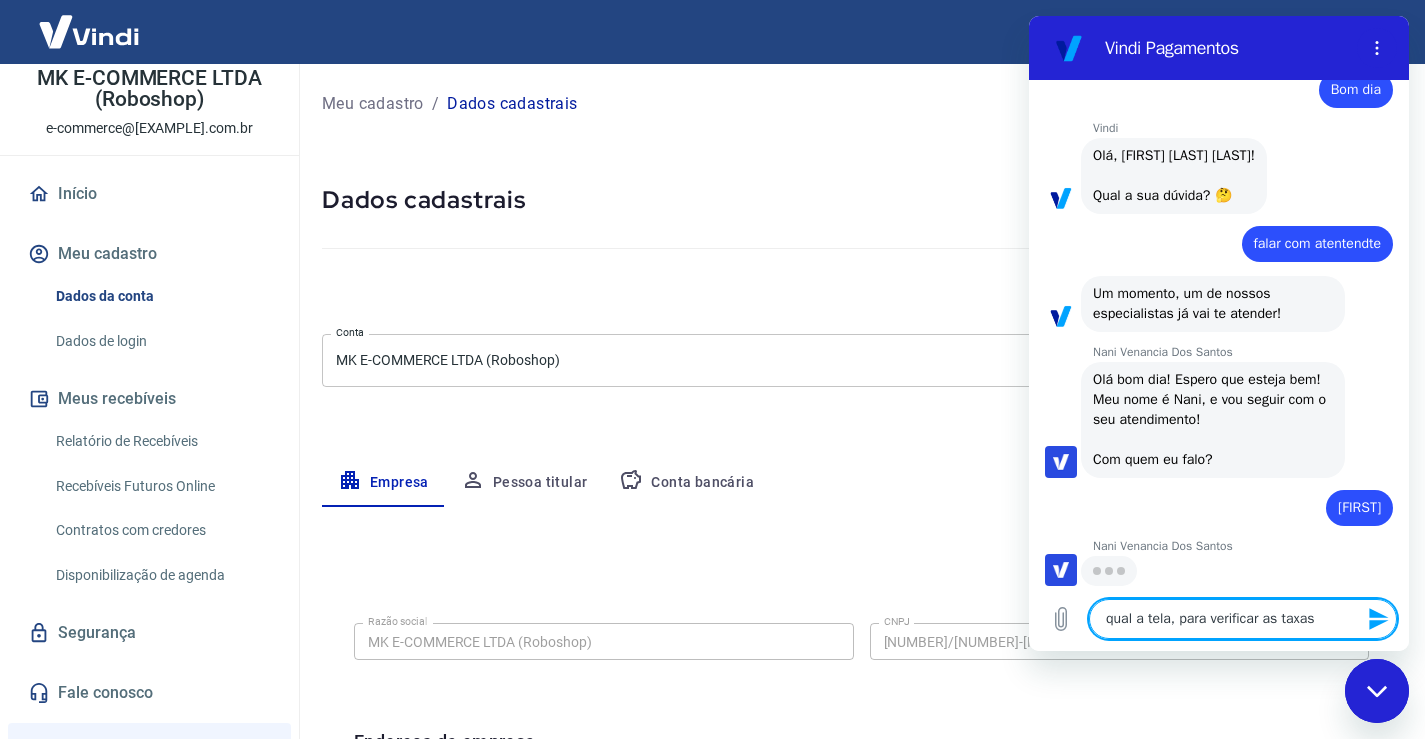 type on "qual a tela, para verificar as taxas" 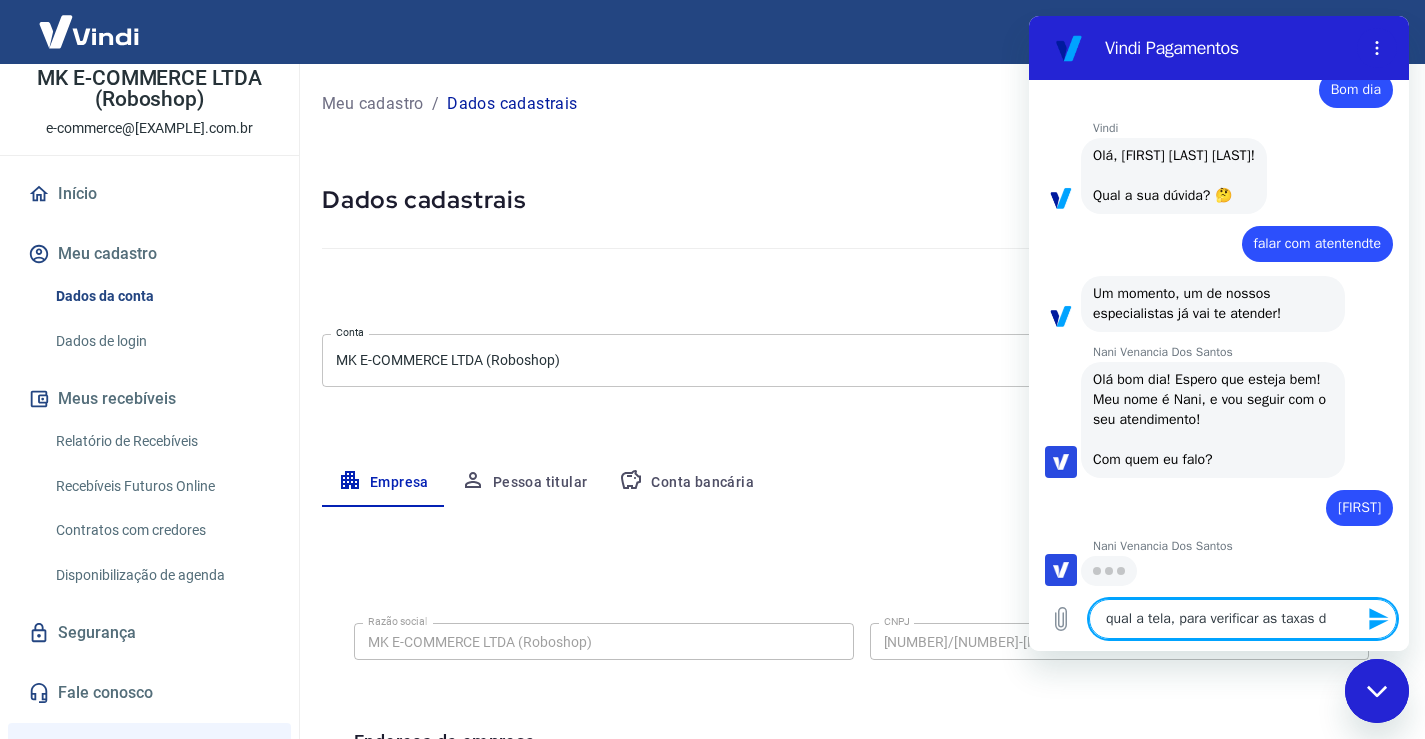type on "qual a tela, para verificar as taxas de" 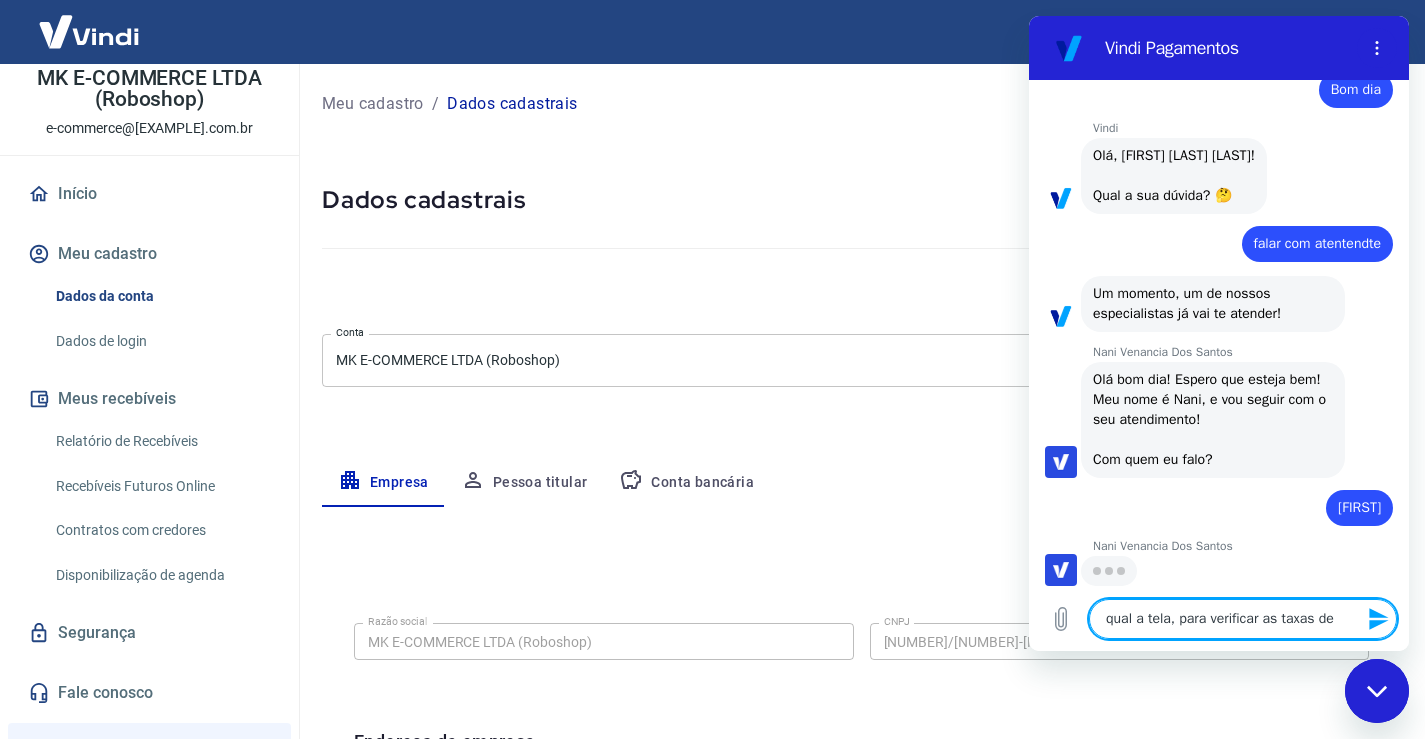 type on "qual a tela, para verificar as taxas de" 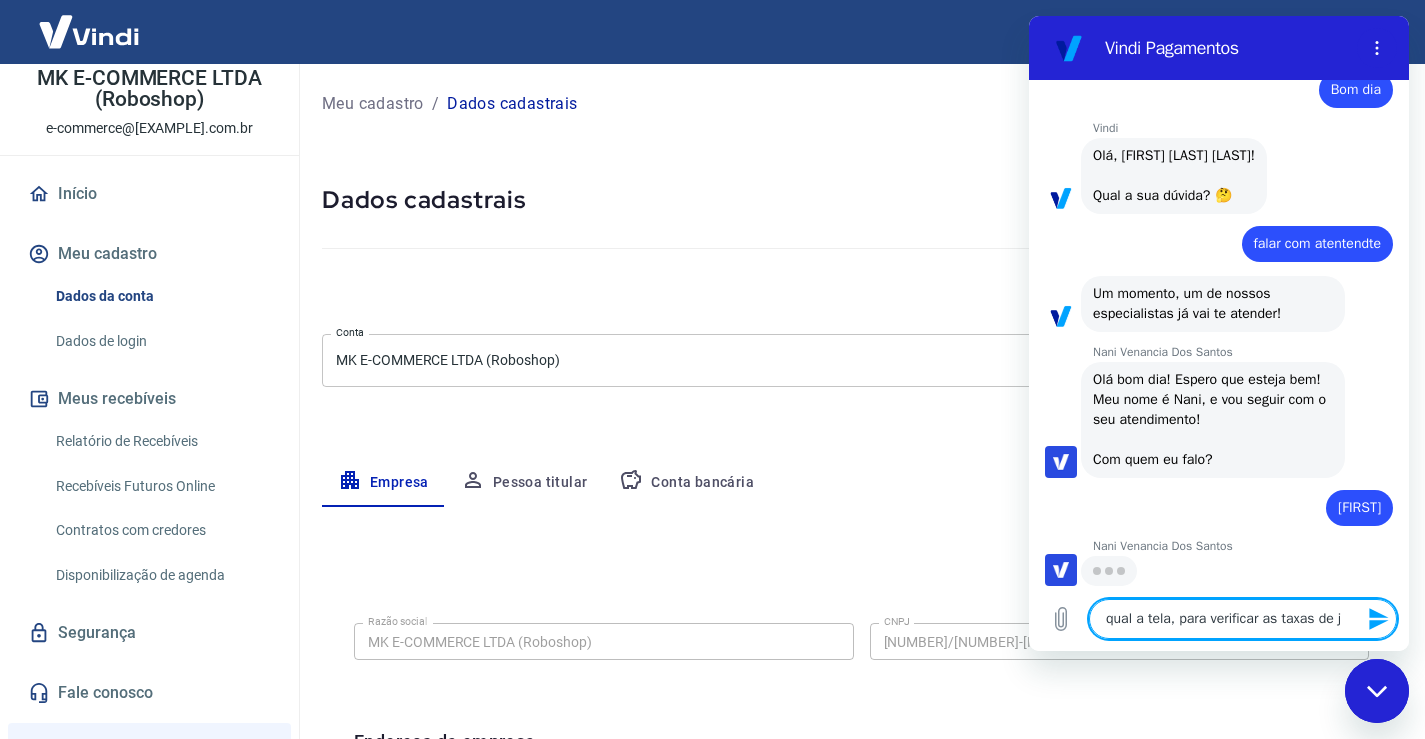 type on "qual a tela, para verificar as taxas de ju" 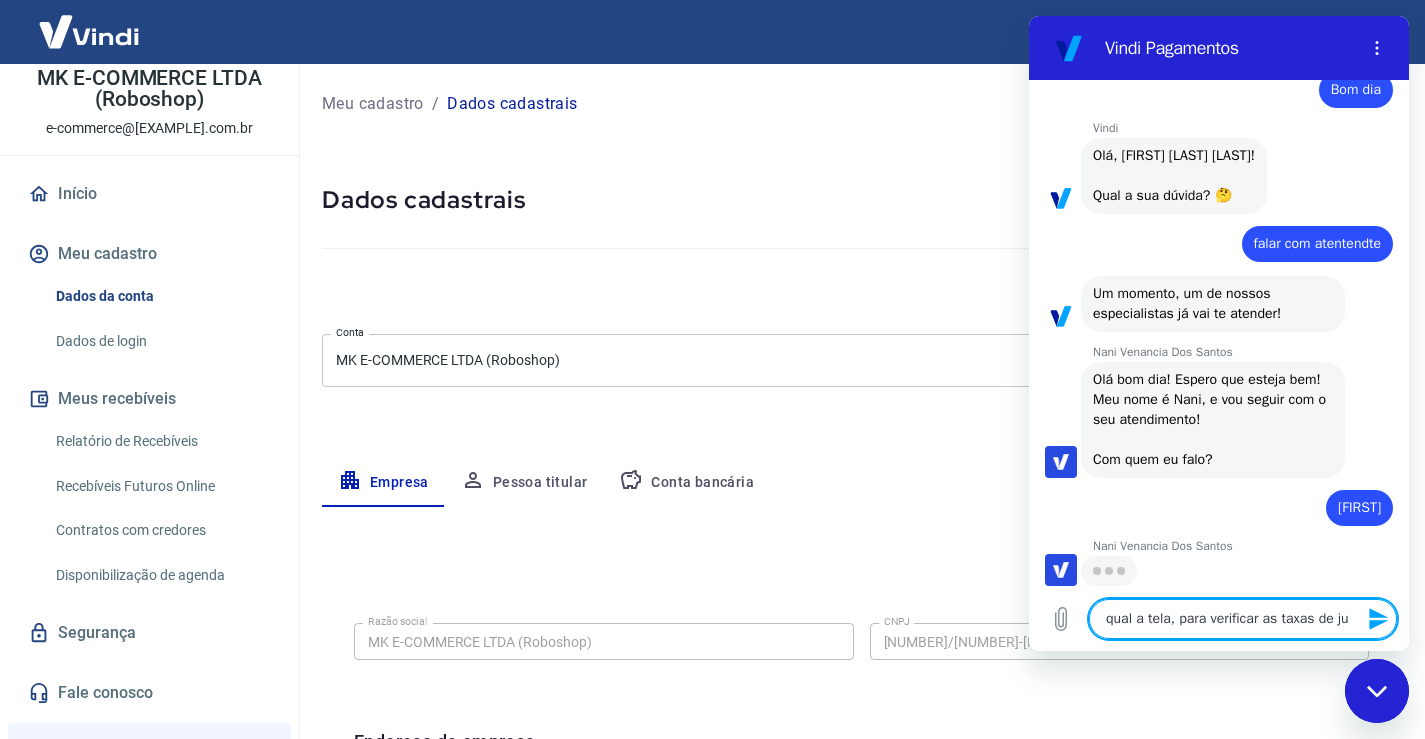 type on "qual a tela, para verificar as taxas de jur" 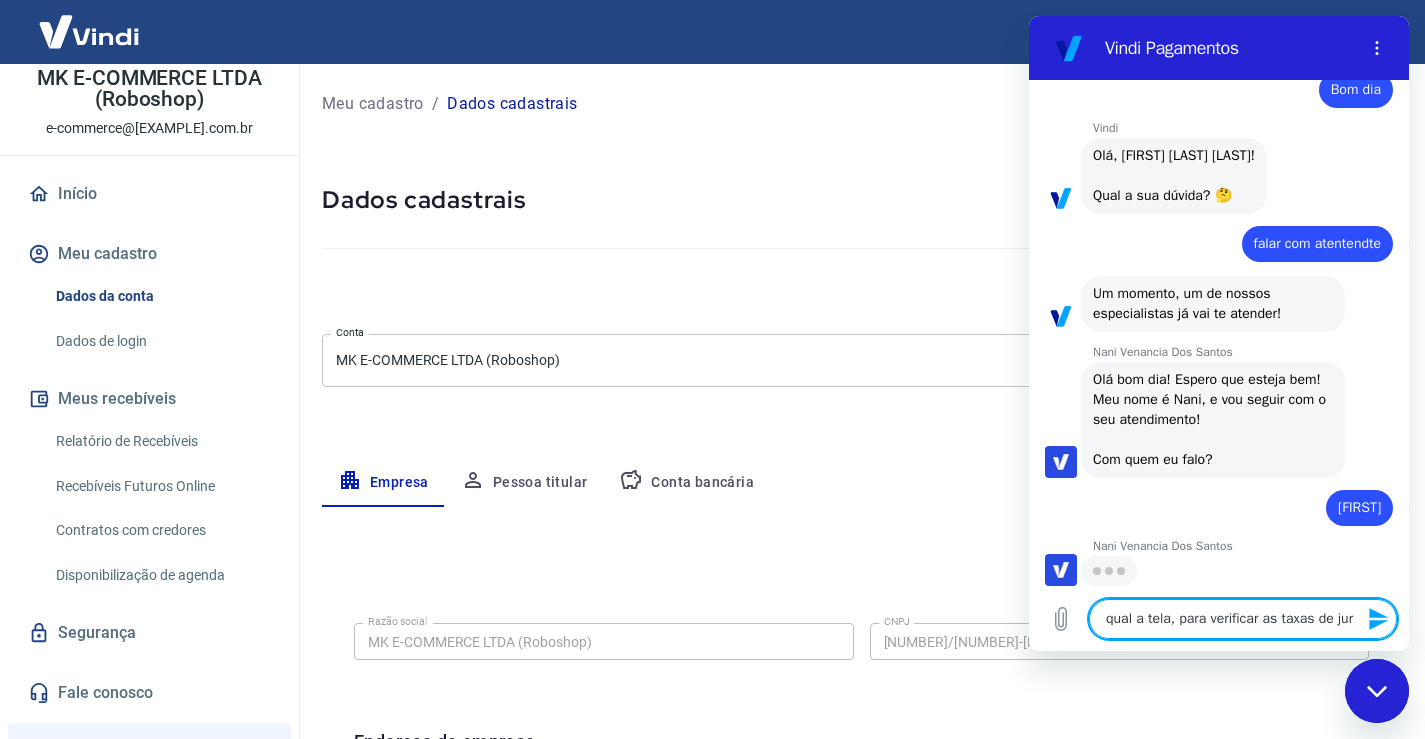 type on "qual a tela, para verificar as taxas de juro" 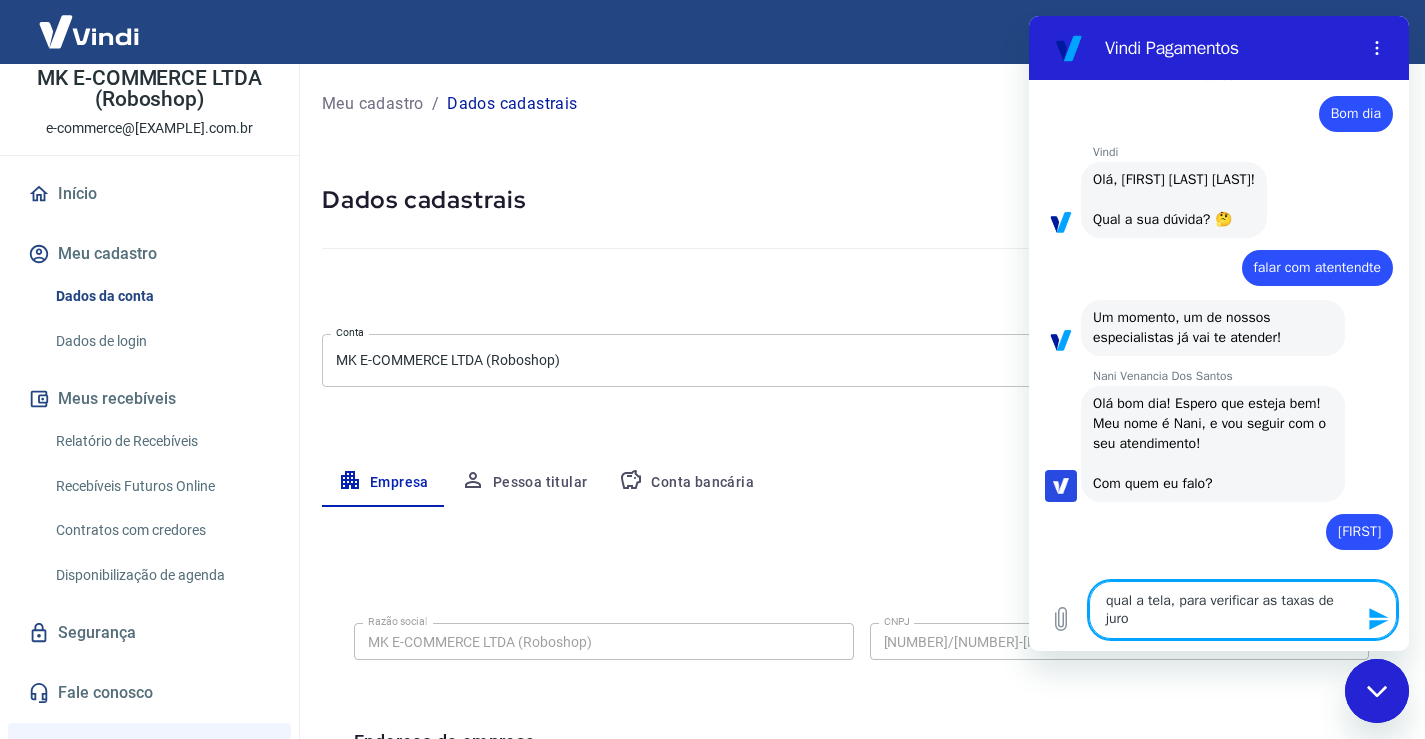 type on "x" 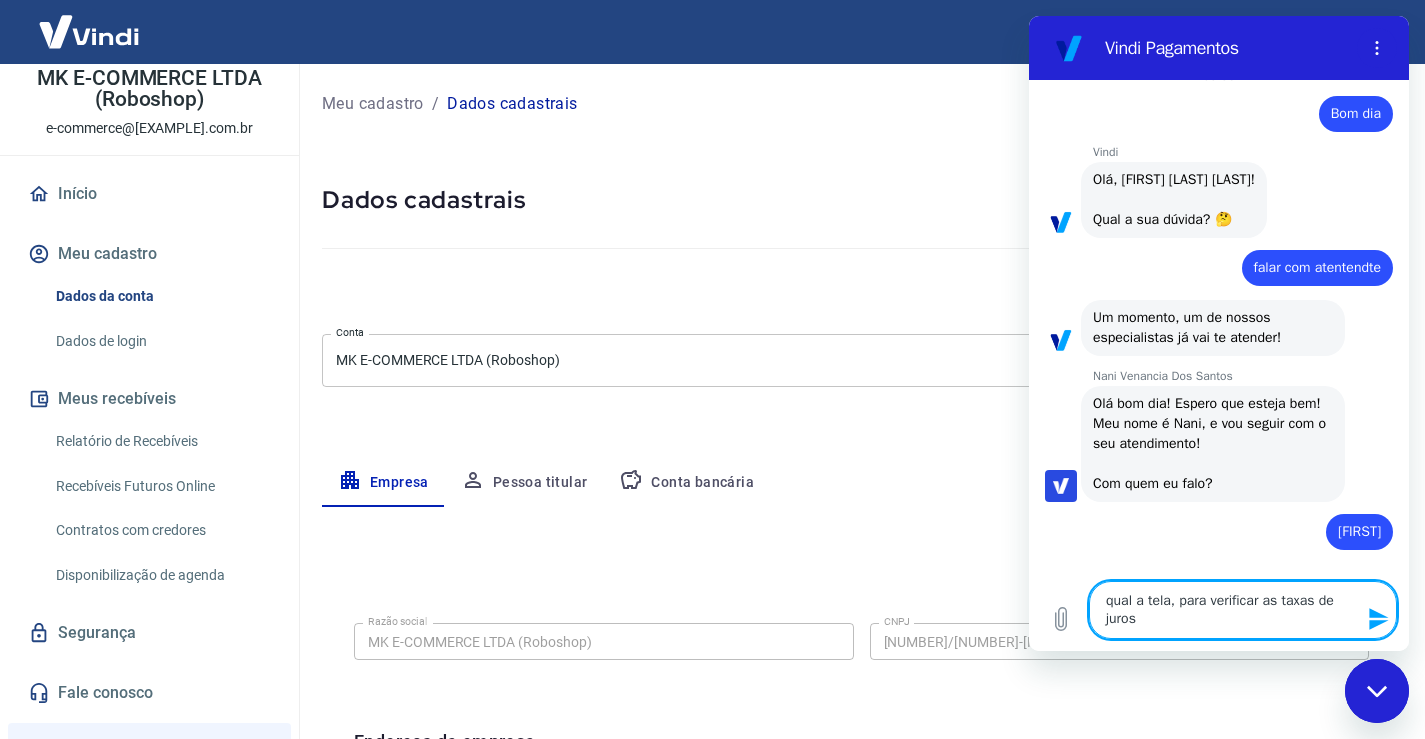 type on "x" 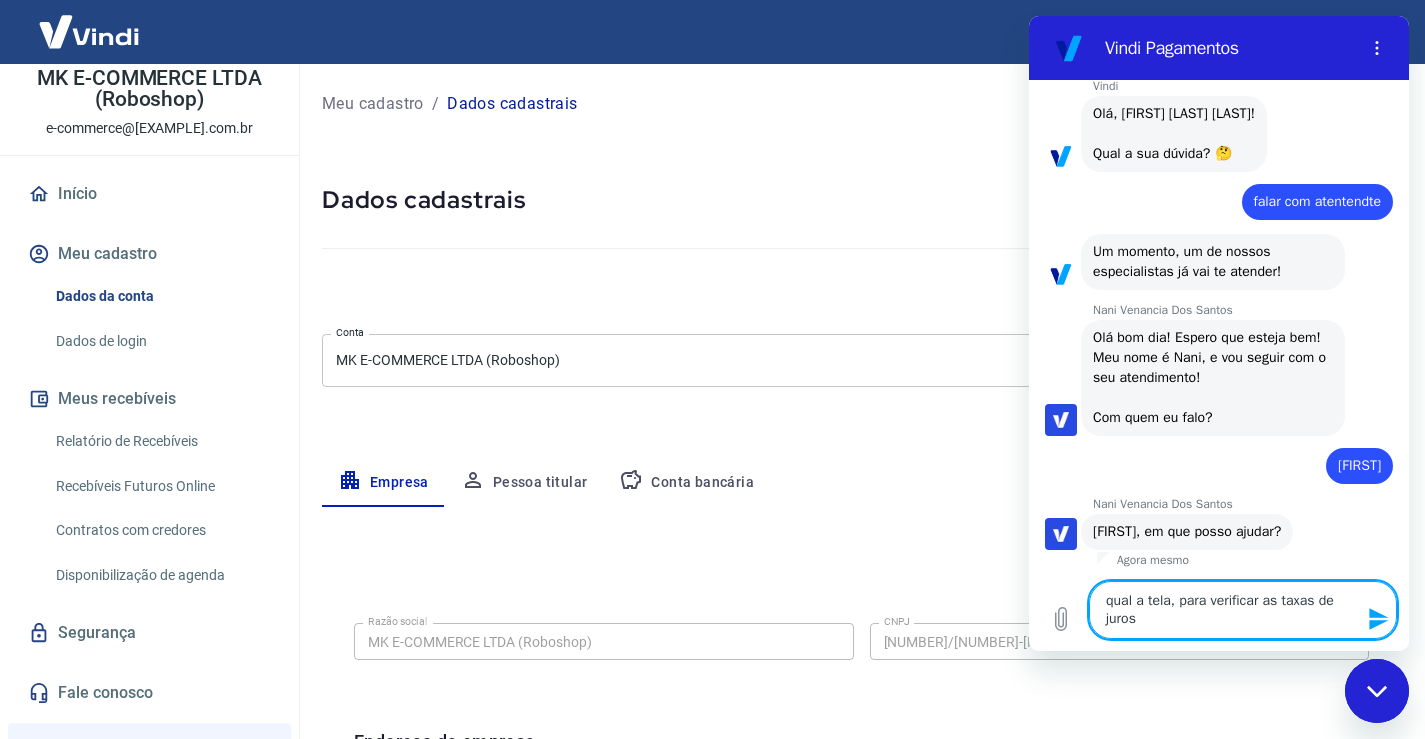 type on "qual a tela, para verificar as taxas de juros?" 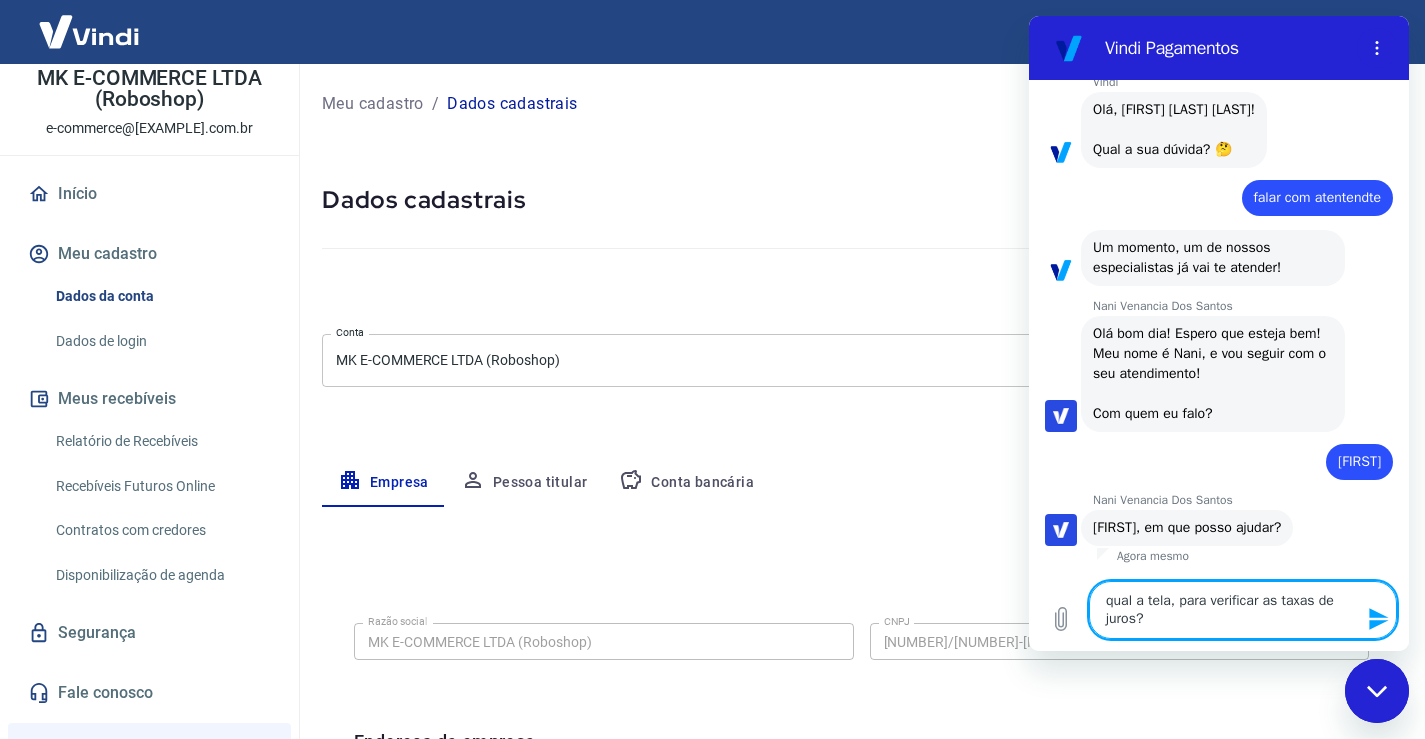 type 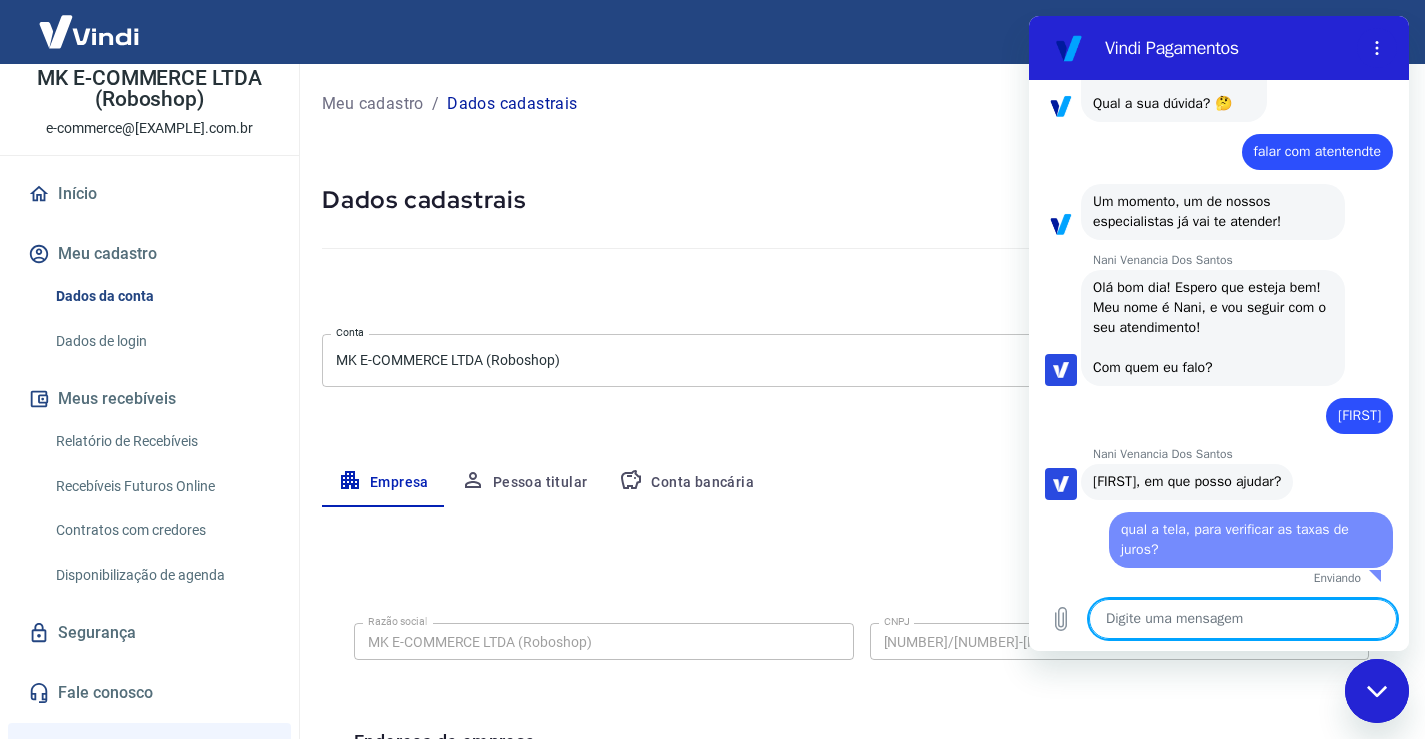 type on "x" 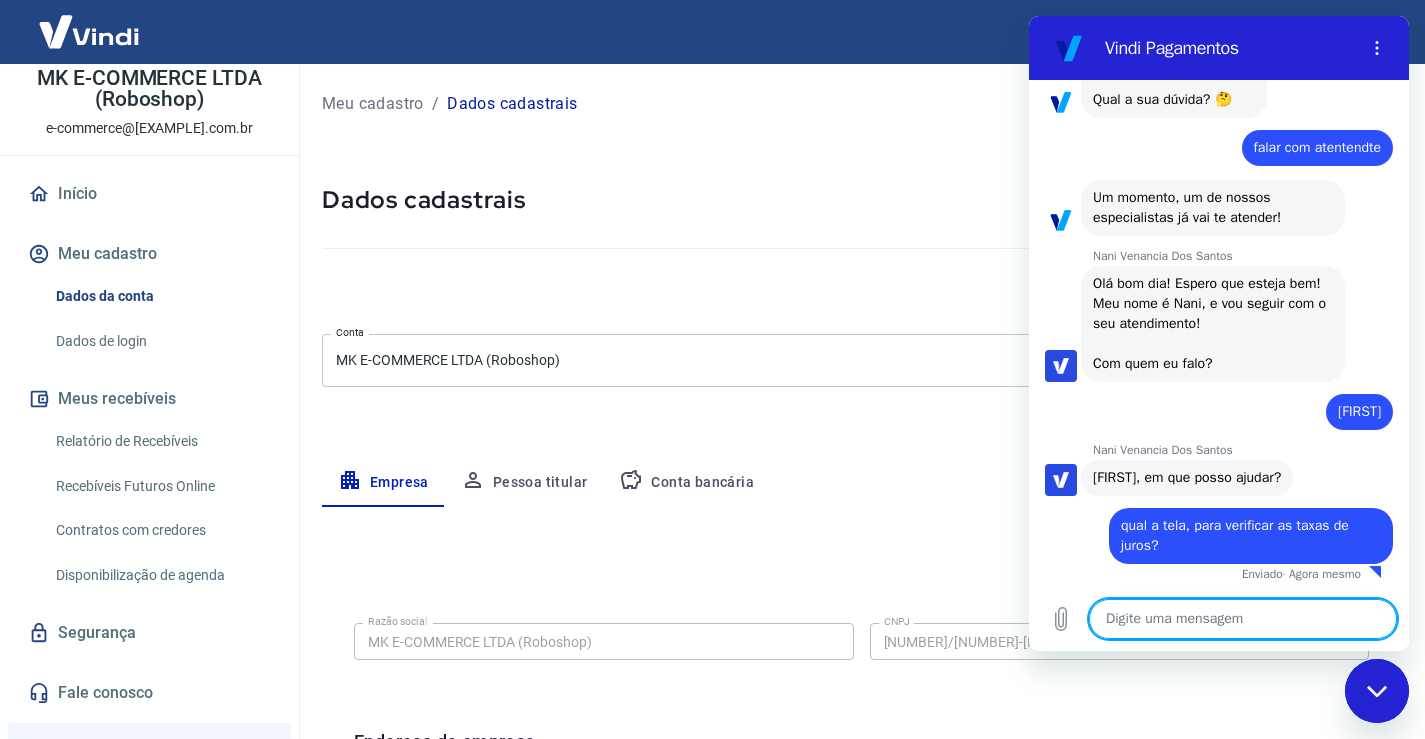 scroll, scrollTop: 164, scrollLeft: 0, axis: vertical 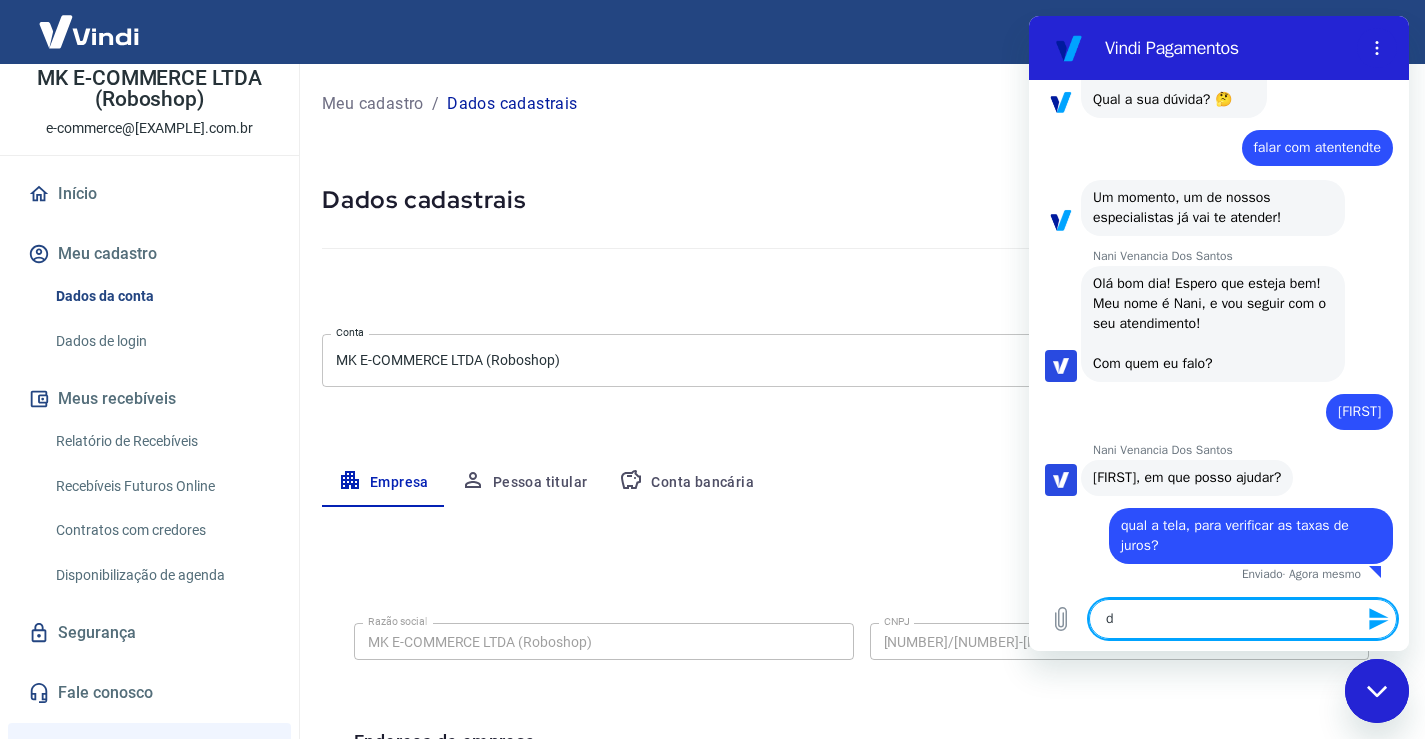 type on "do" 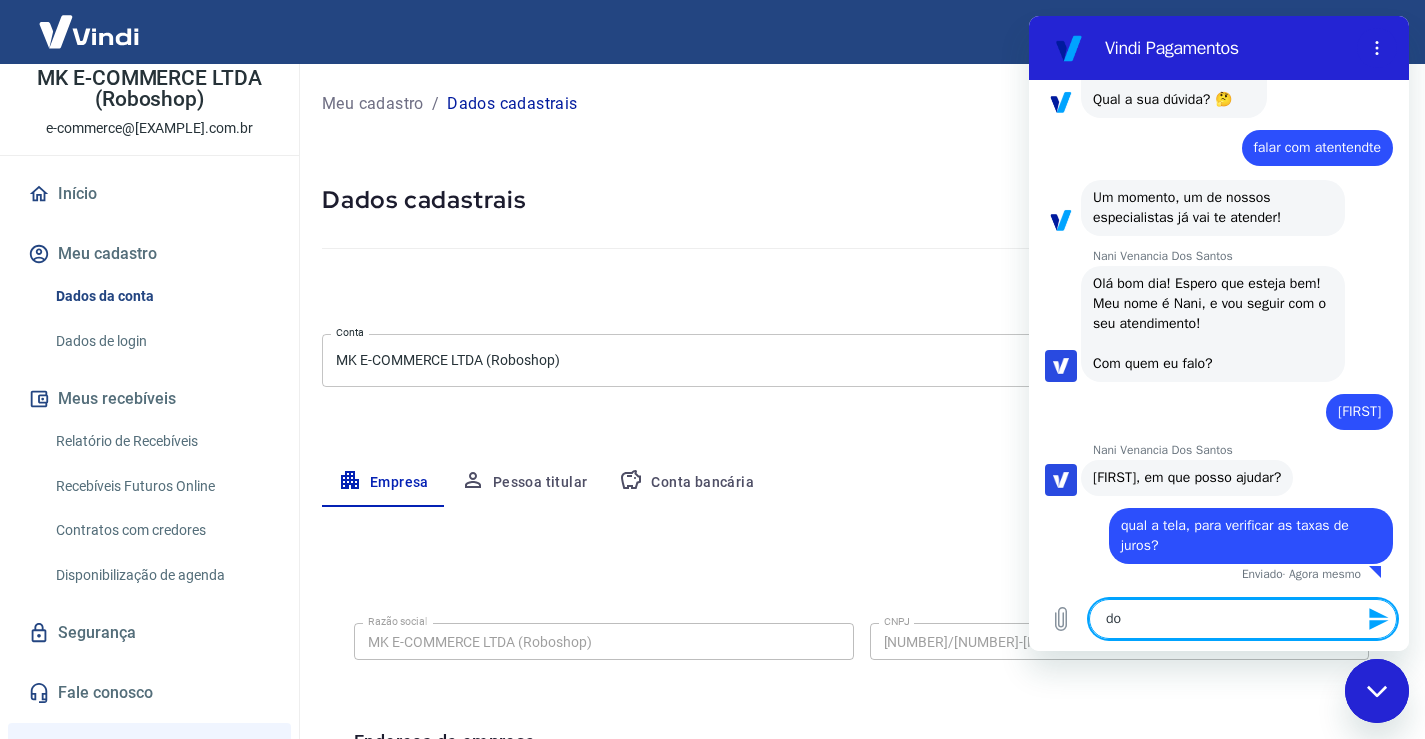 type on "d" 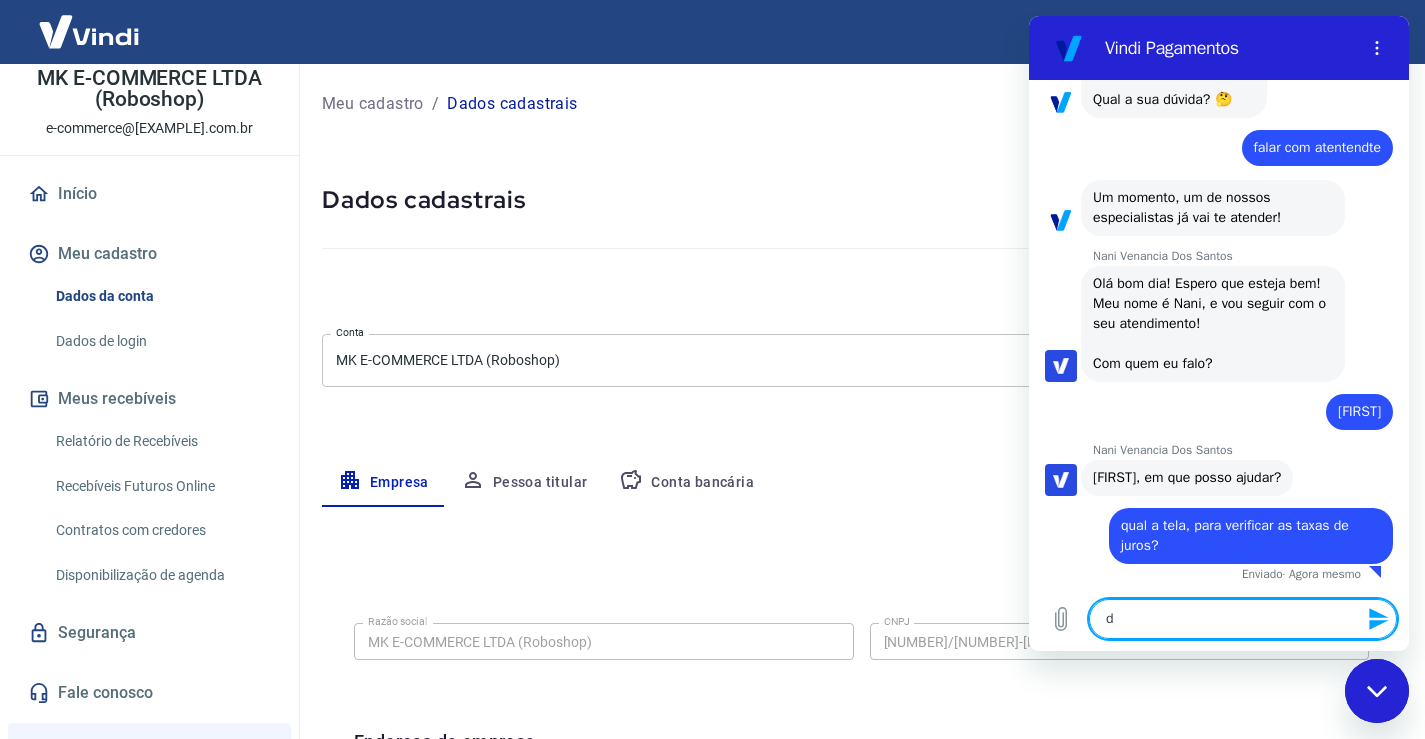 type on "de" 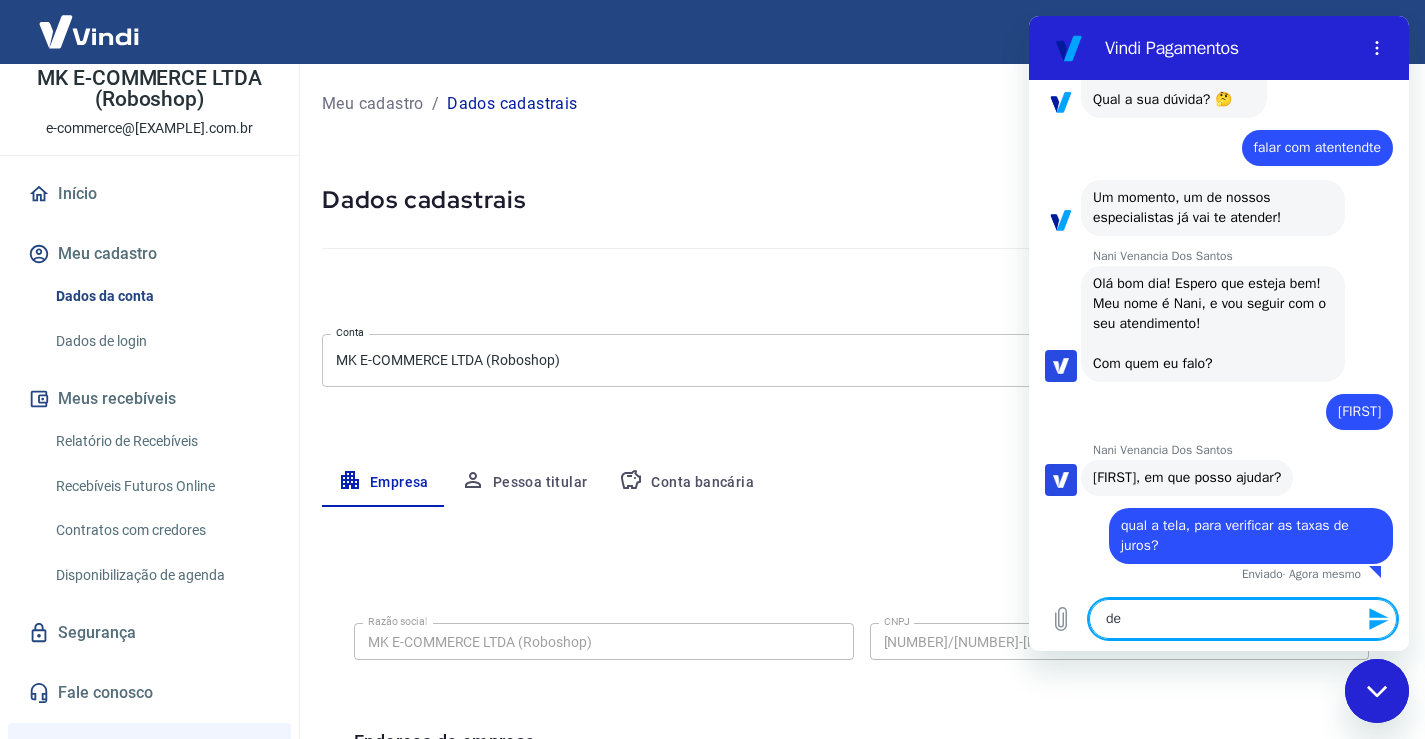 type on "de" 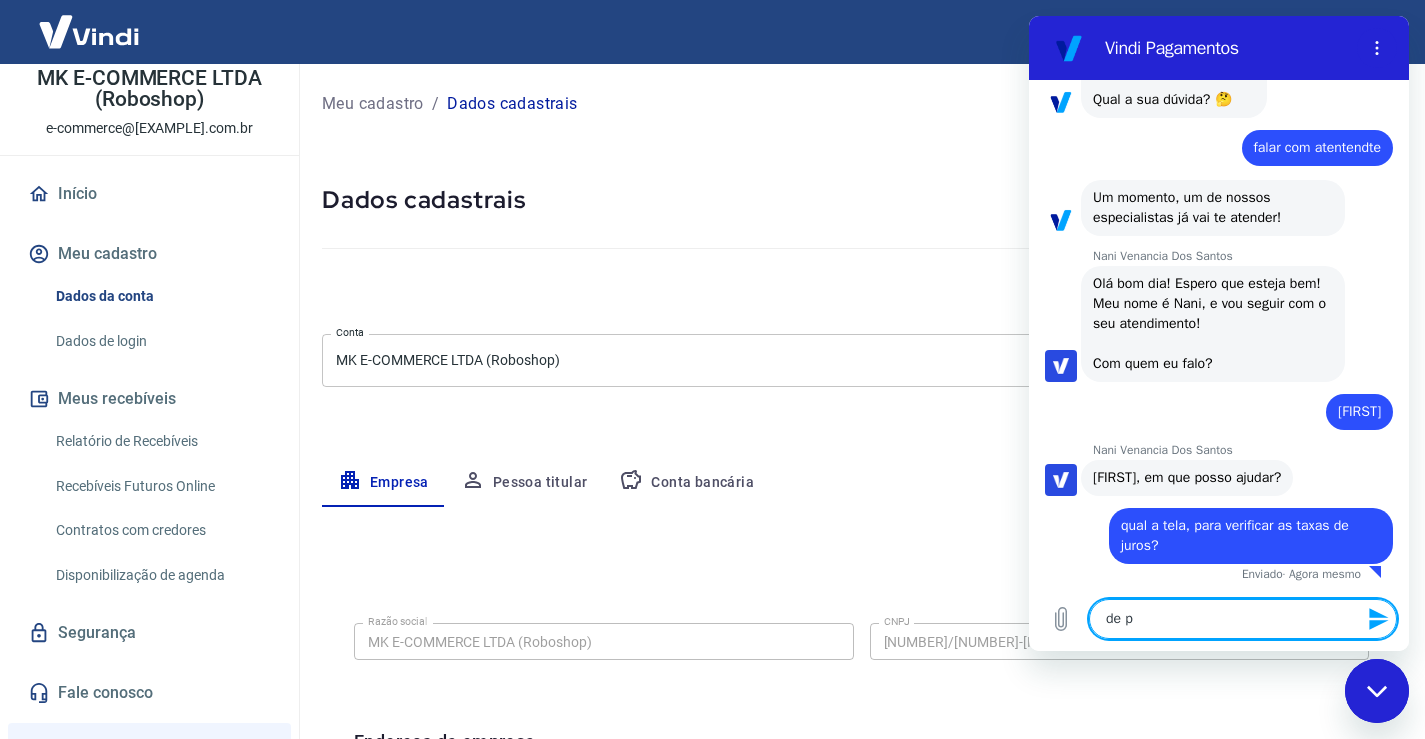 type on "de pa" 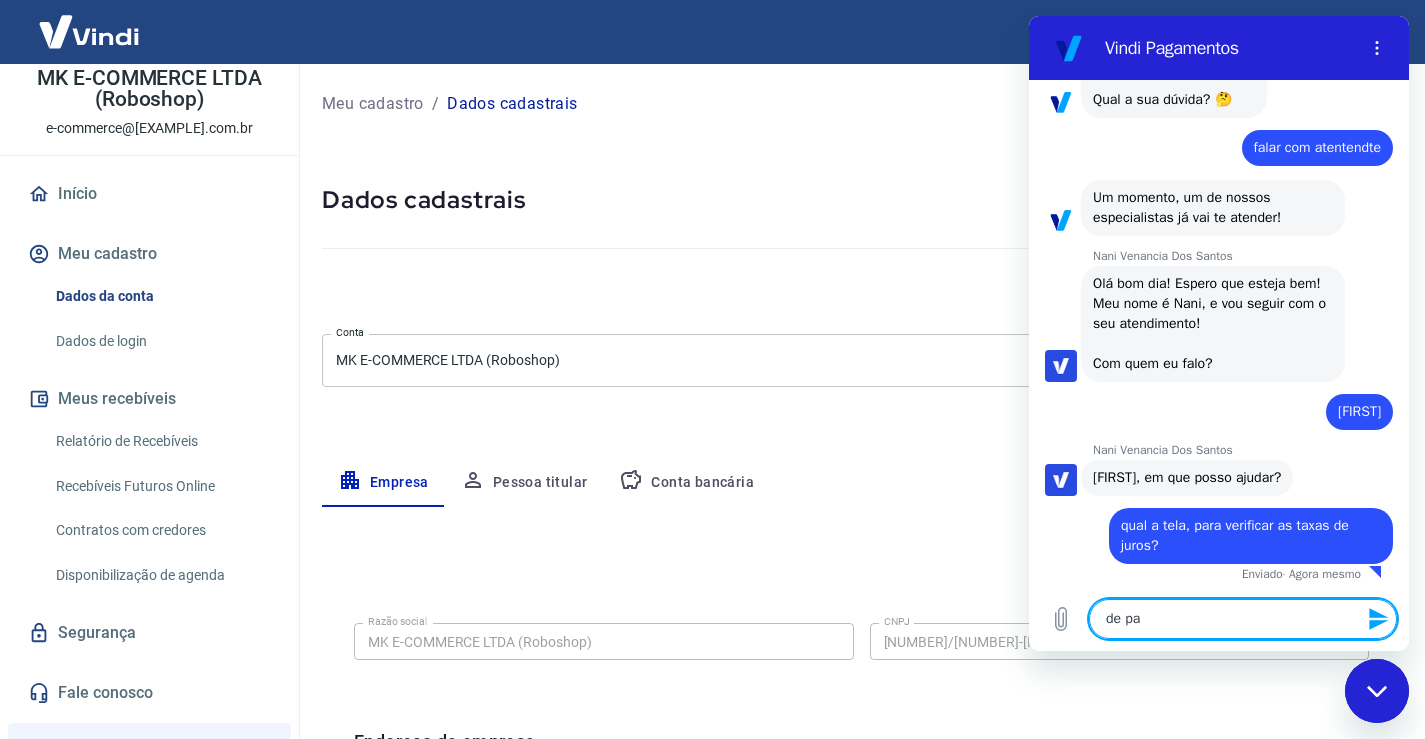 type on "de par" 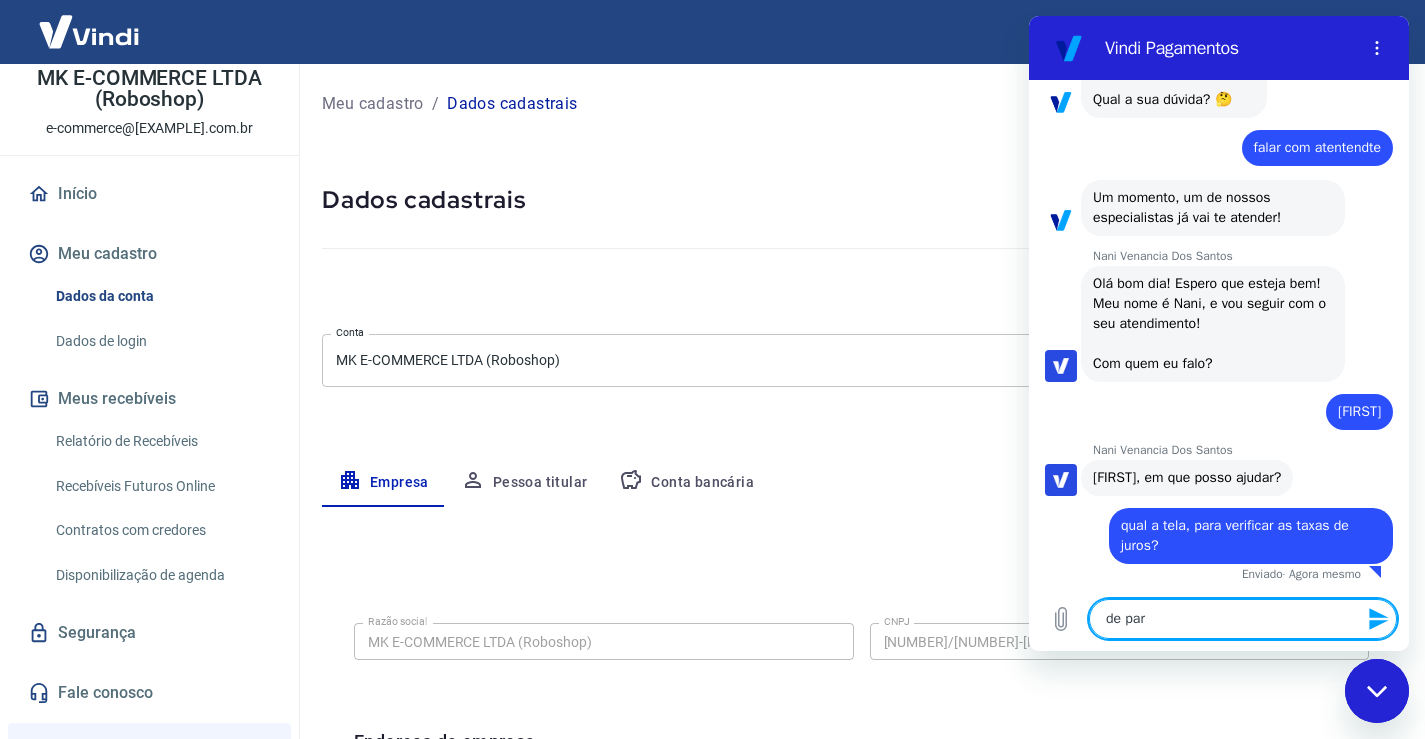 type on "de parc" 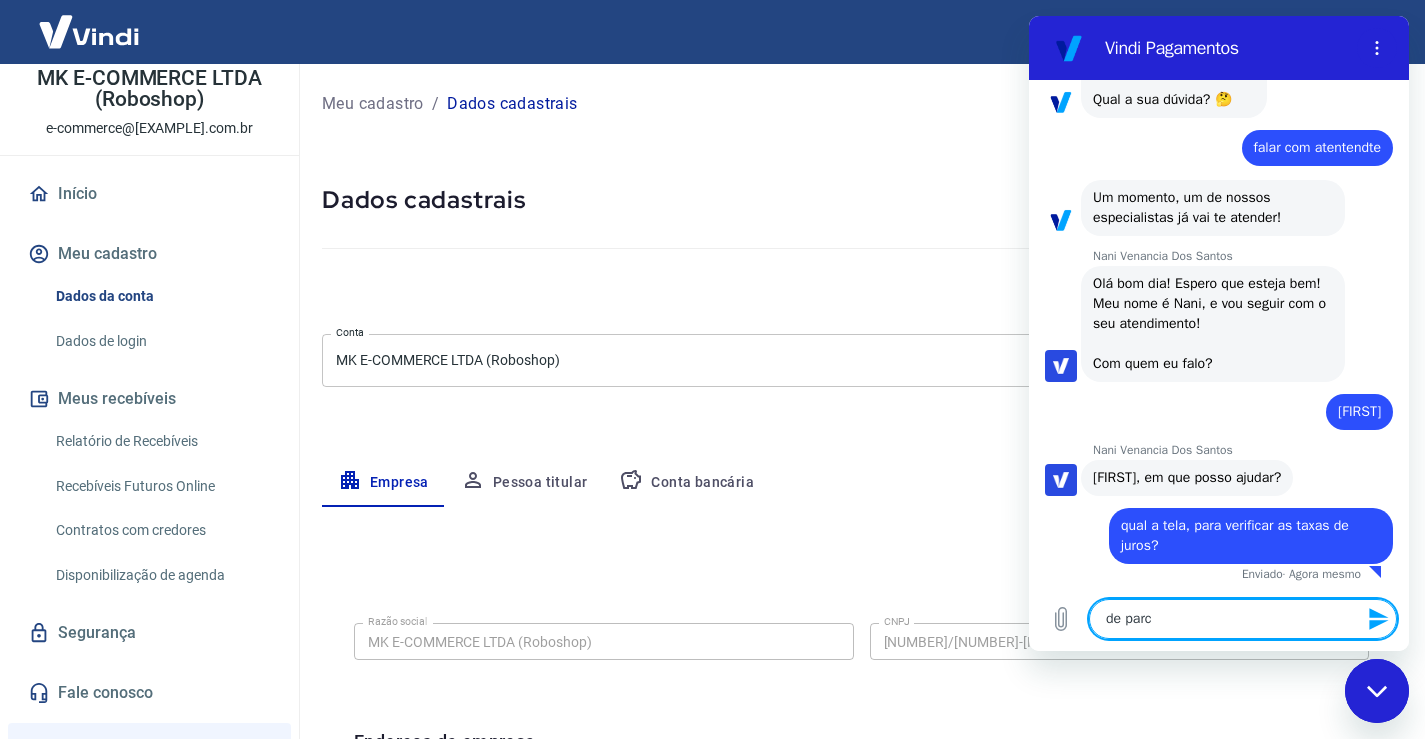 type on "x" 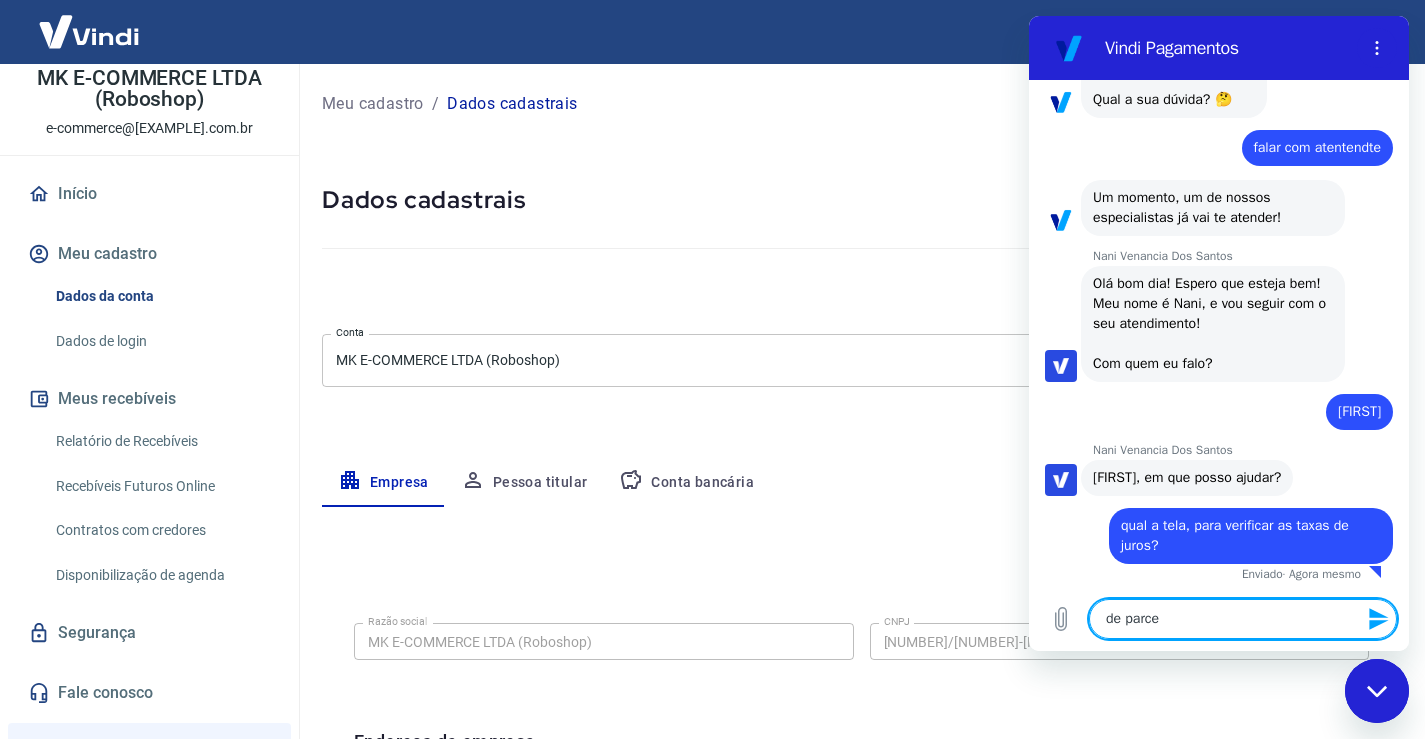 type on "de parcea" 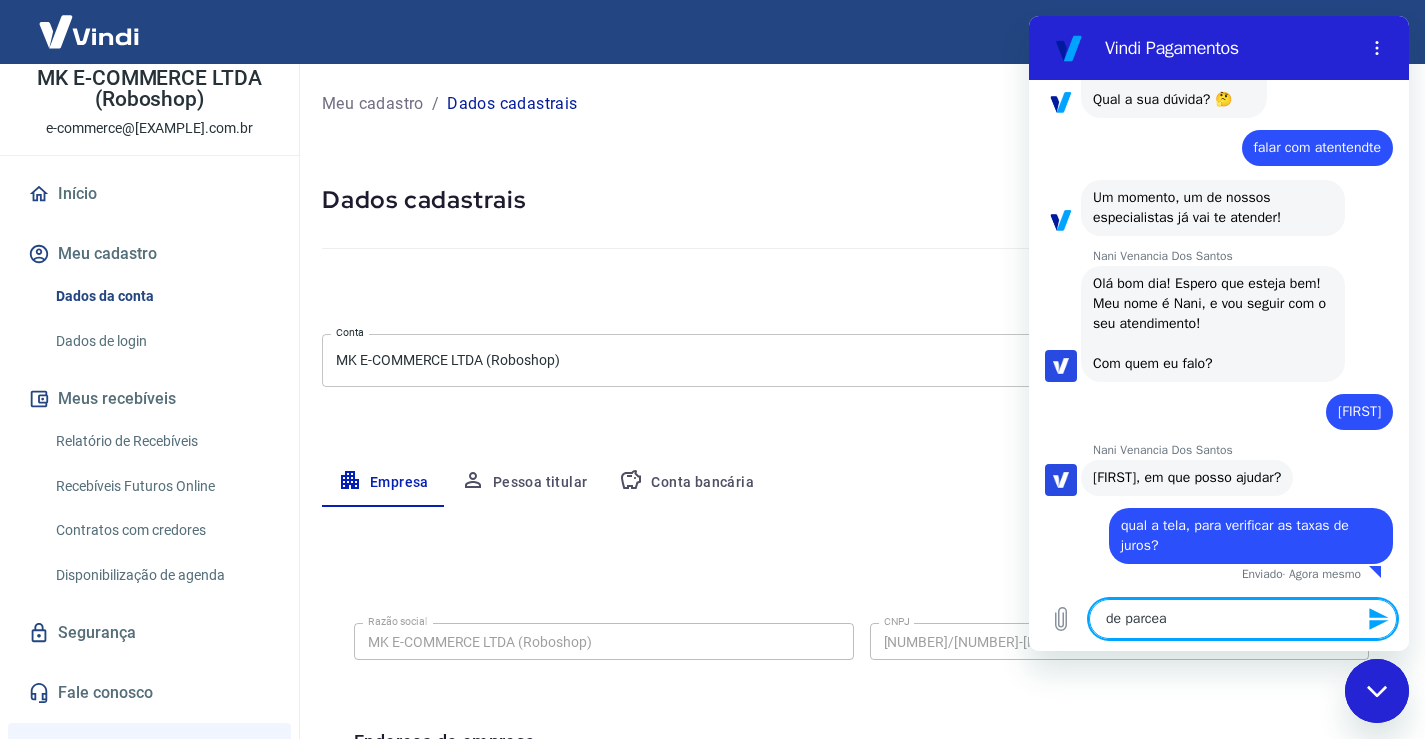 type on "de parce" 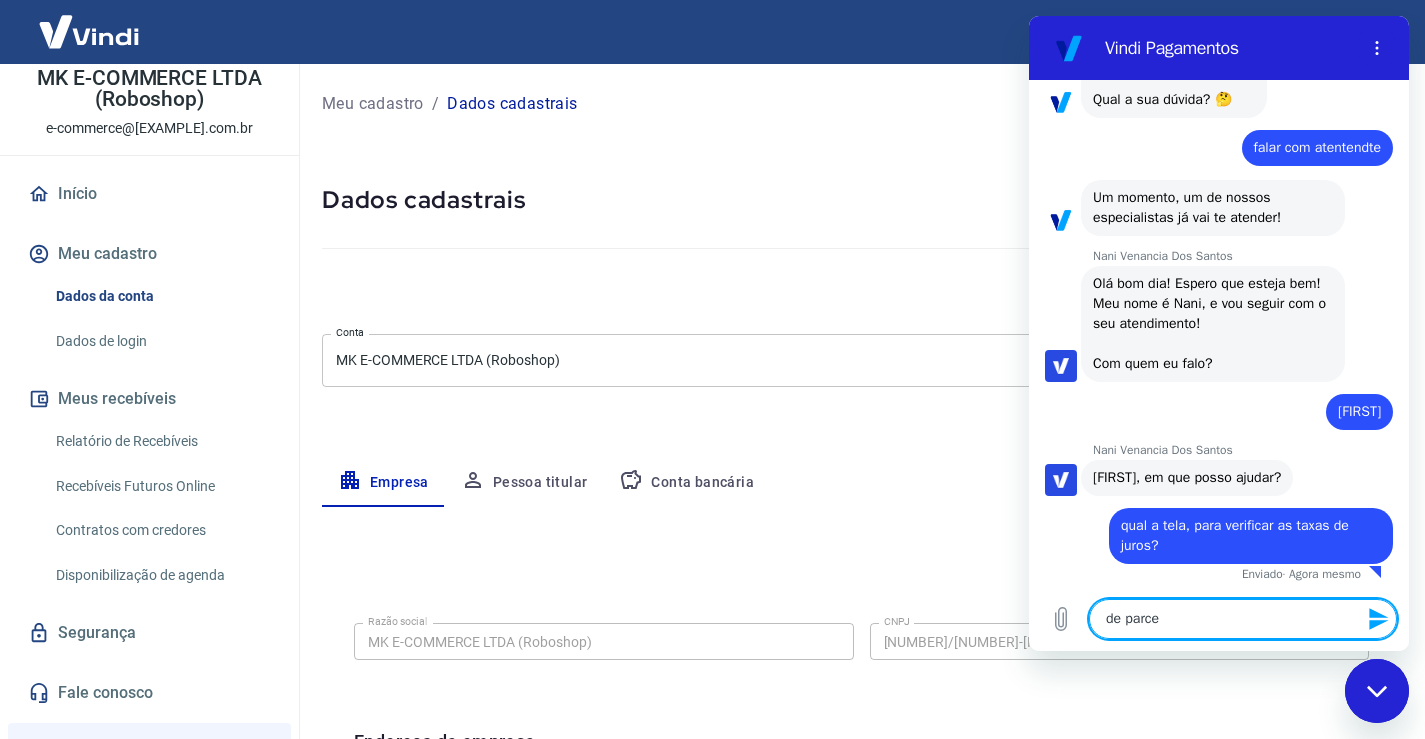 type on "de parcel" 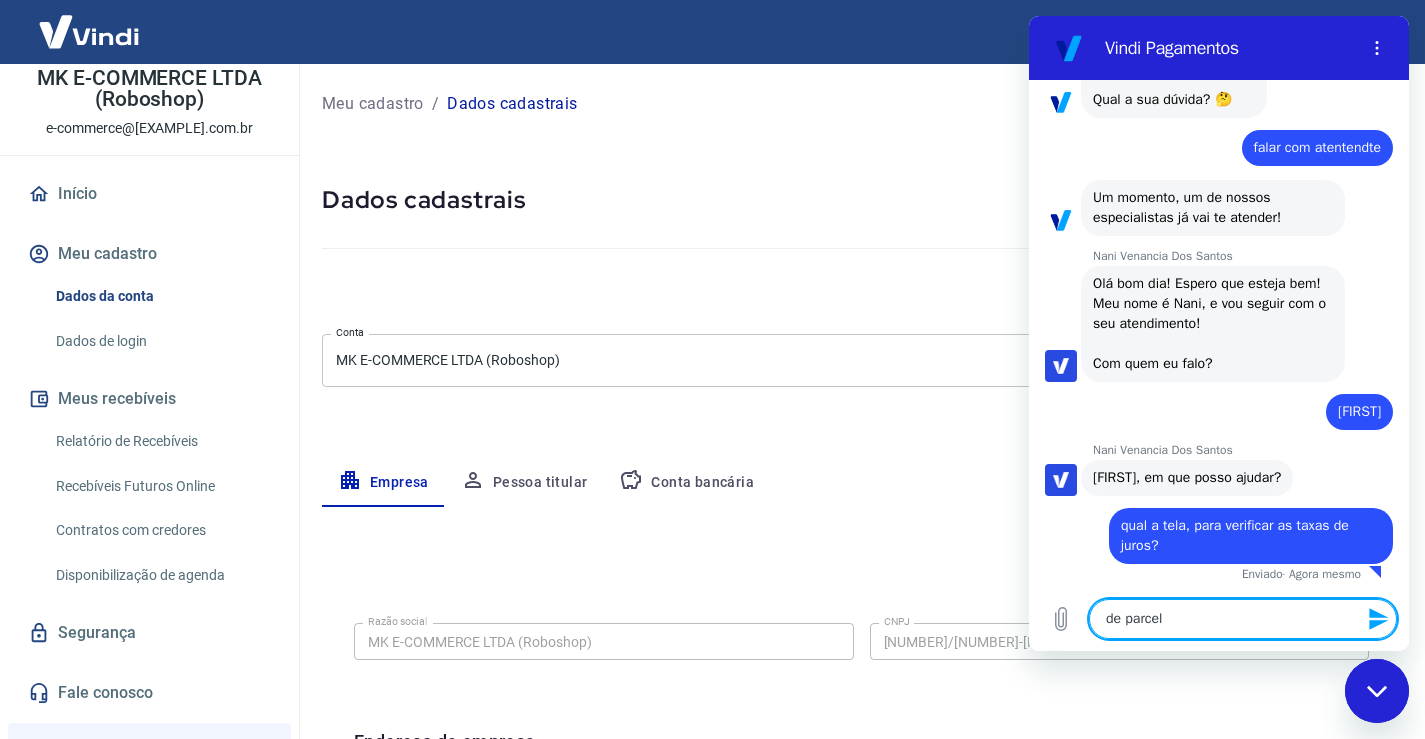 type 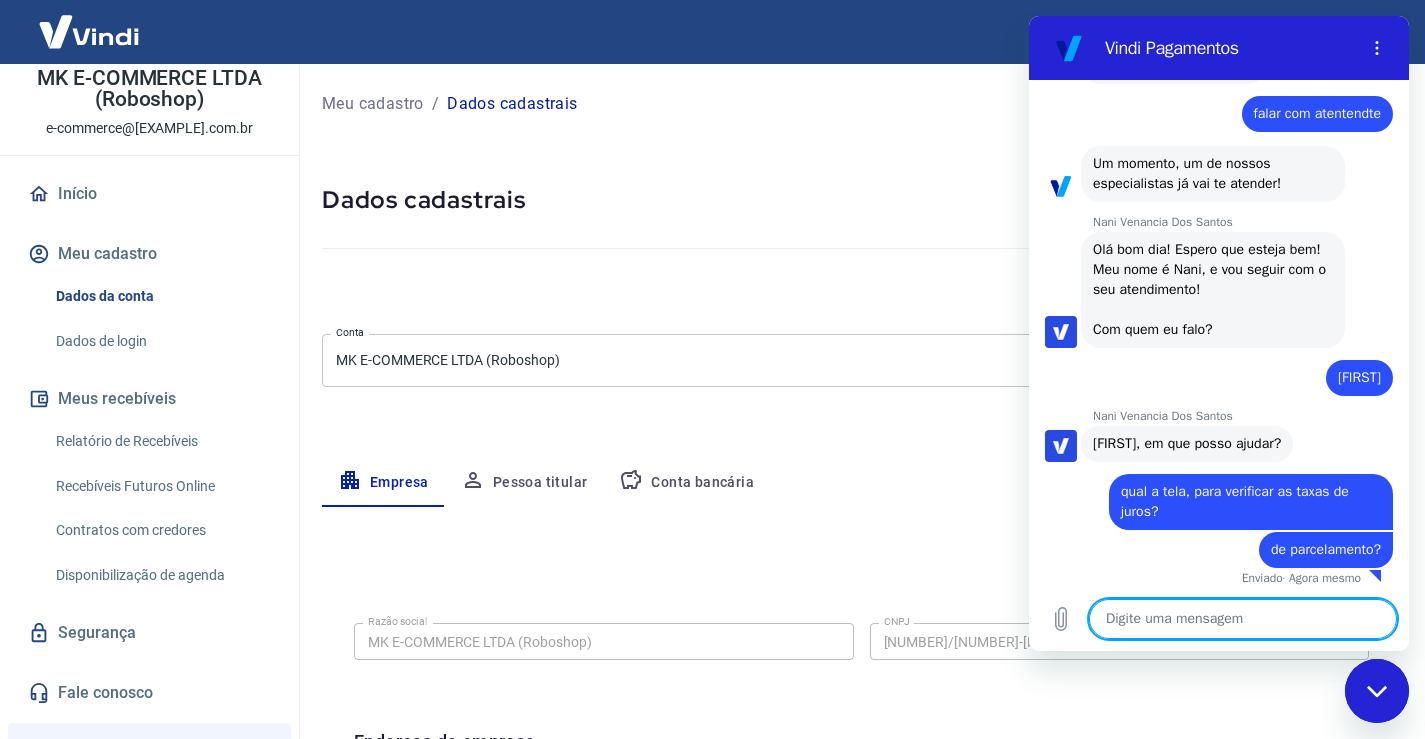 scroll, scrollTop: 202, scrollLeft: 0, axis: vertical 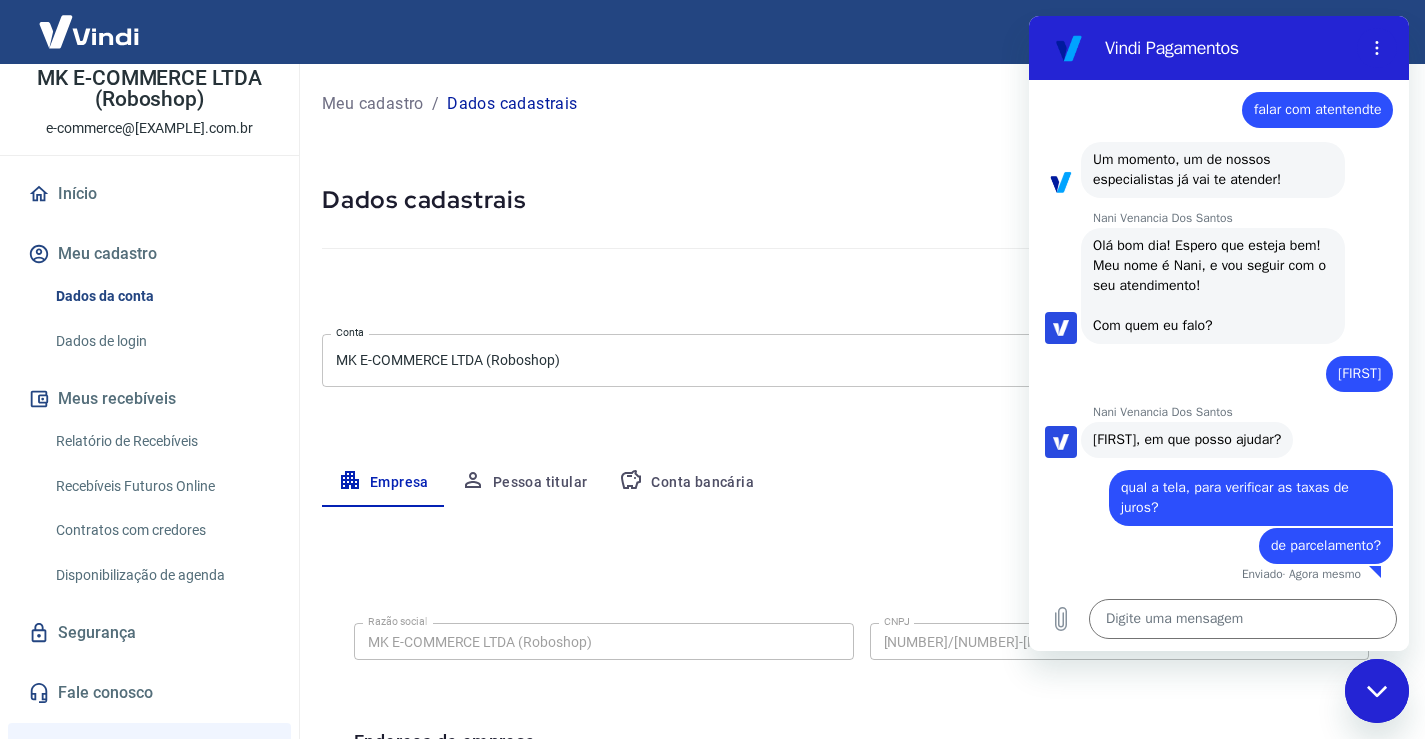 click on "Disponibilização de agenda" at bounding box center (161, 575) 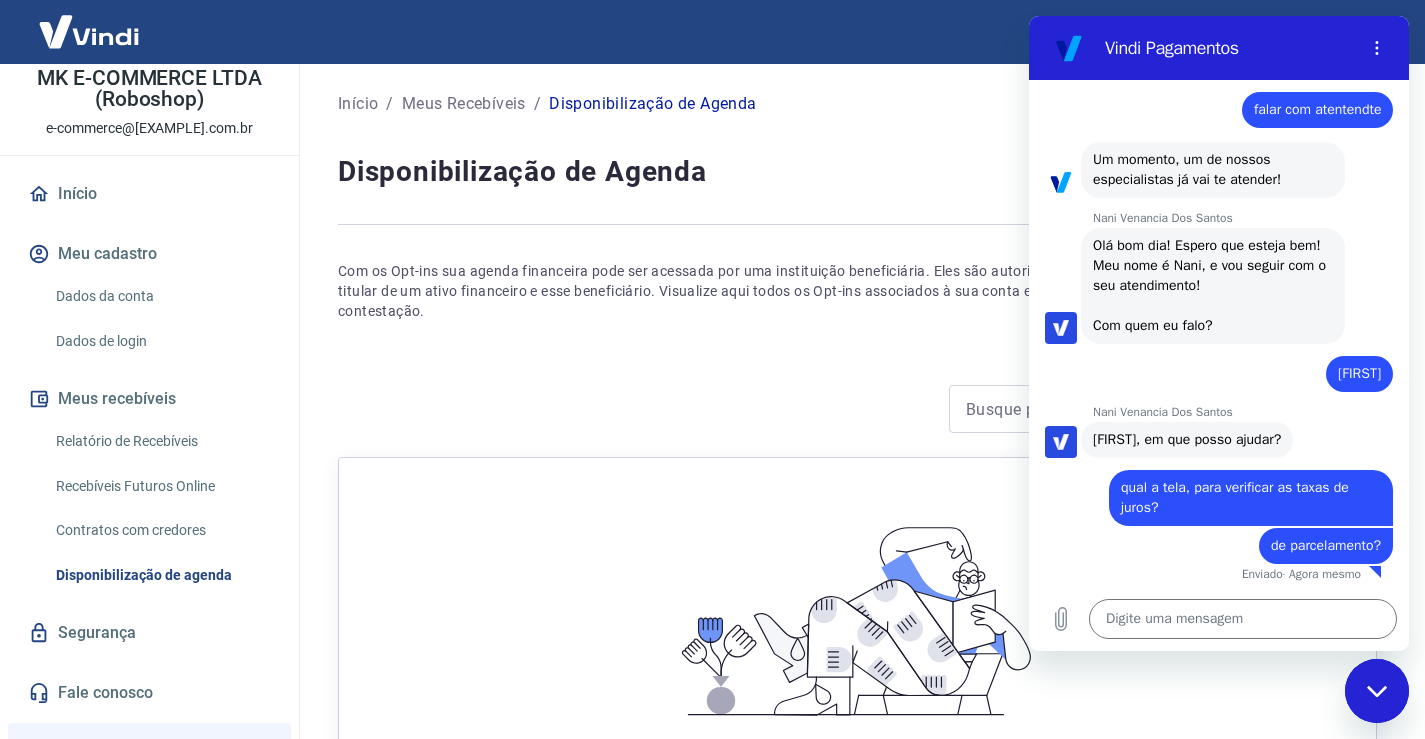click on "Relatório de Recebíveis" at bounding box center [161, 441] 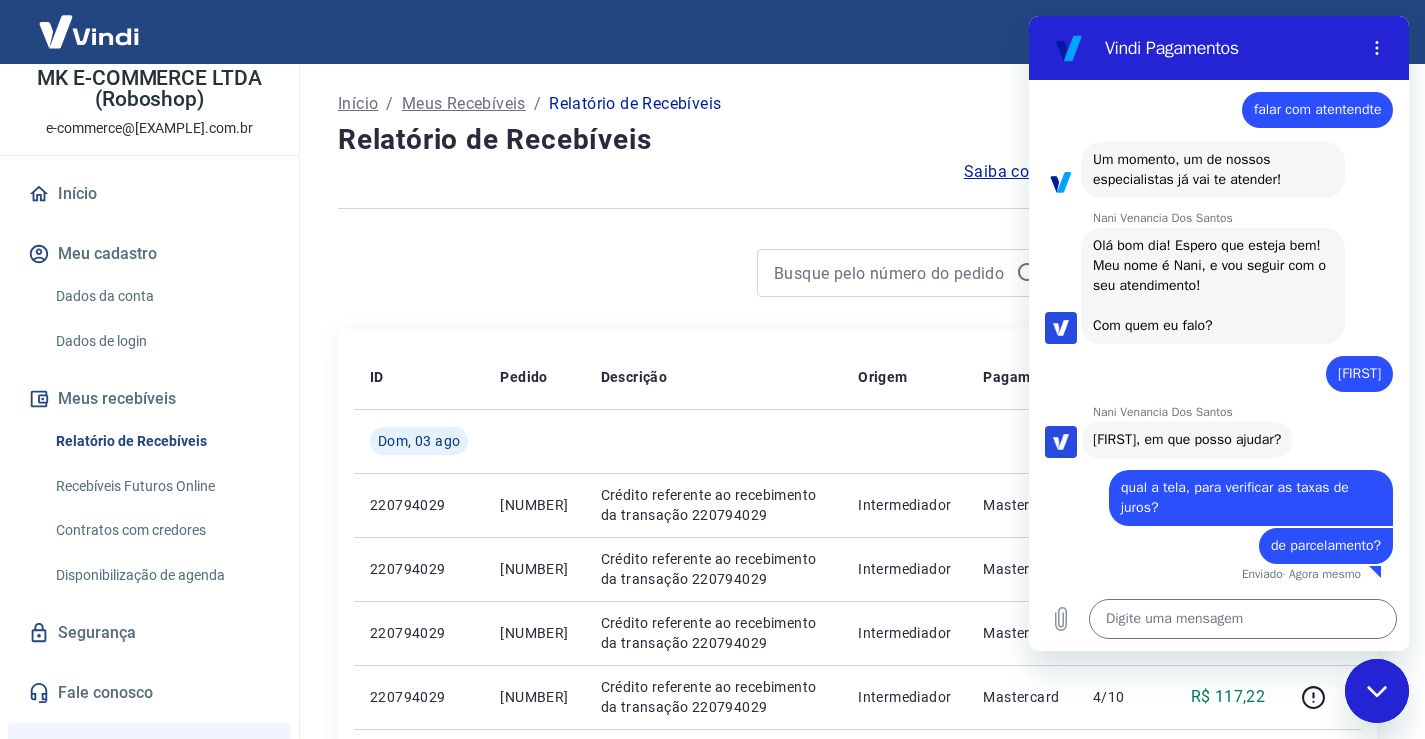 click on "Contratos com credores" at bounding box center (161, 530) 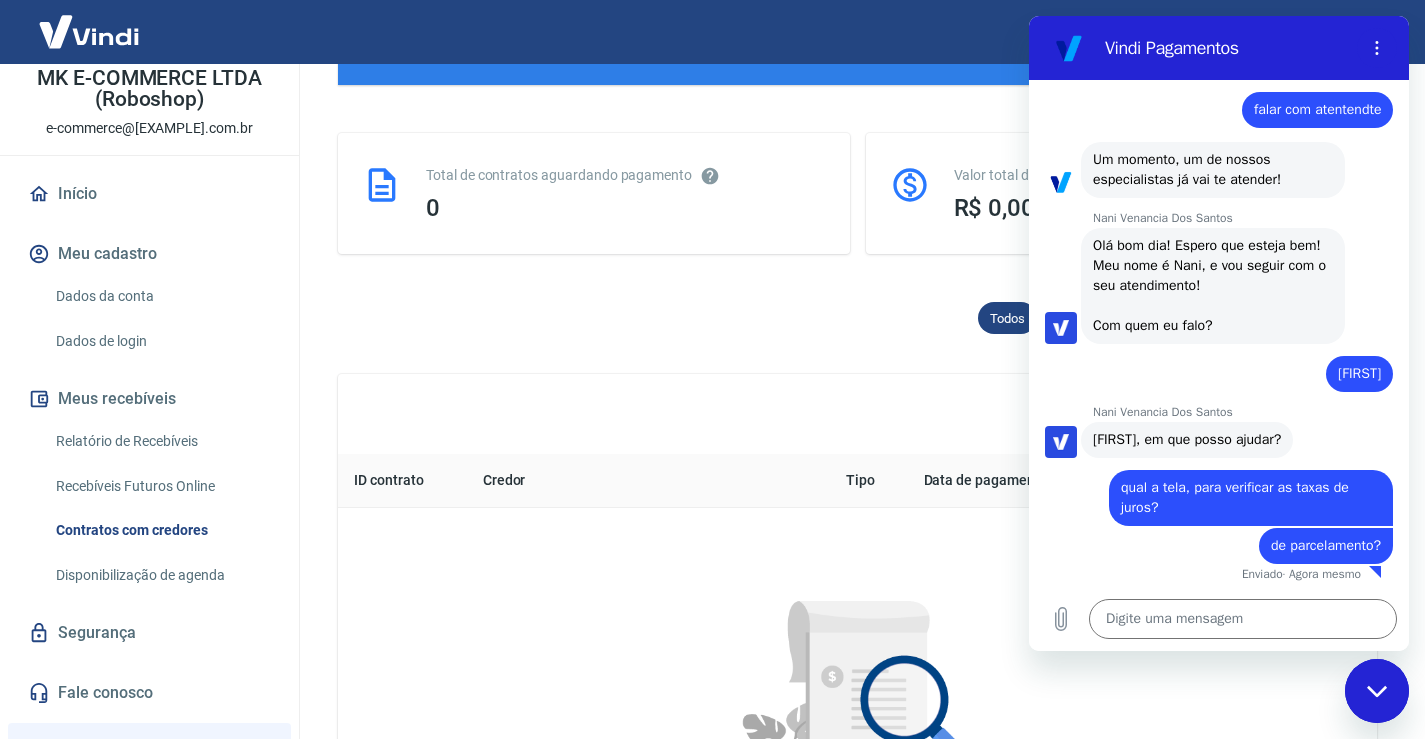 scroll, scrollTop: 400, scrollLeft: 0, axis: vertical 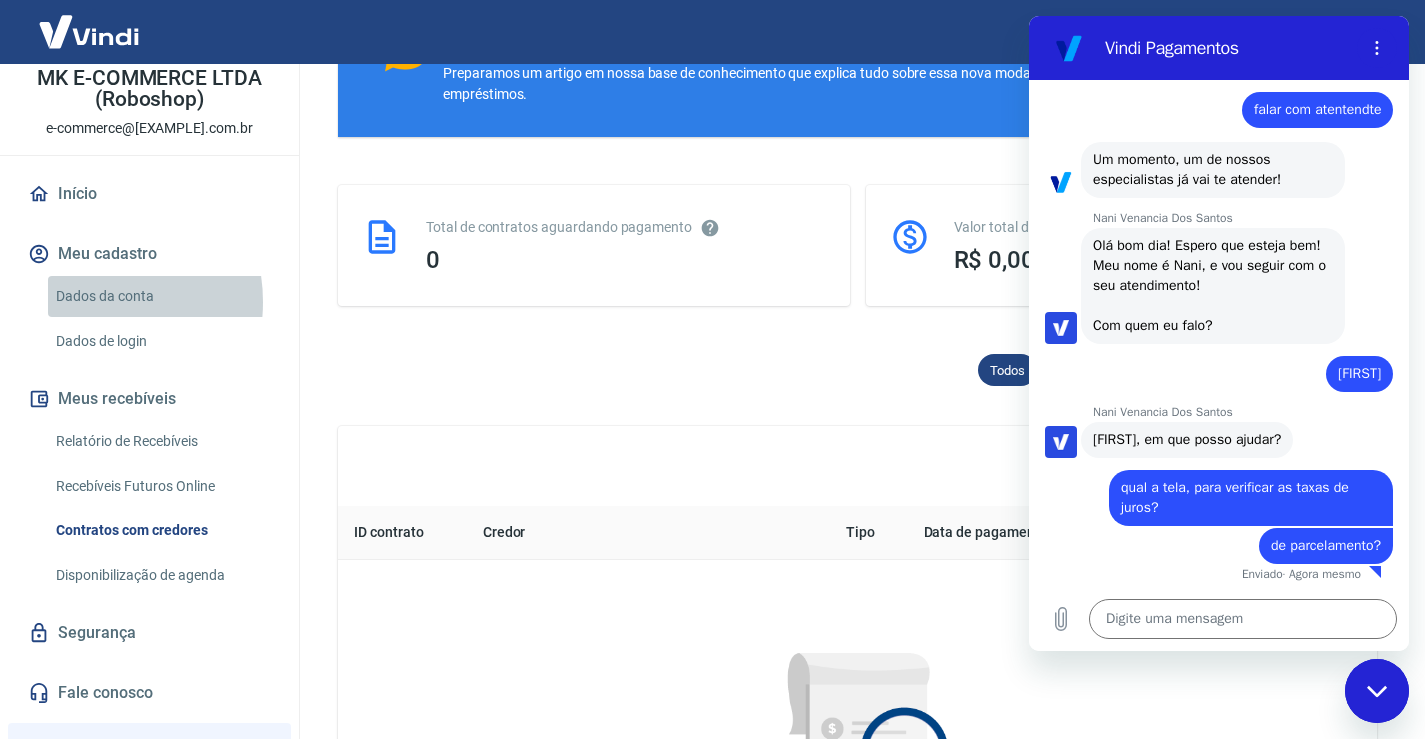 click on "Dados da conta" at bounding box center [161, 296] 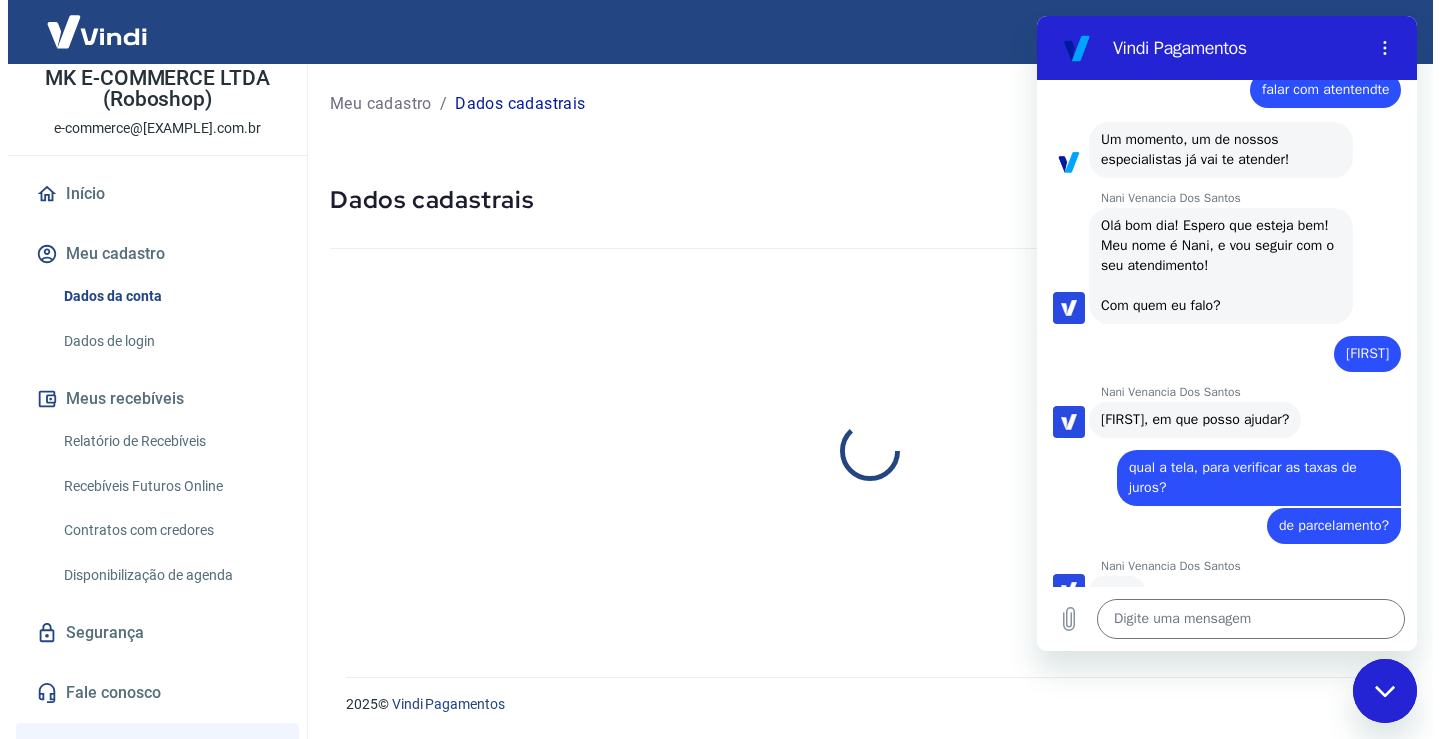 scroll, scrollTop: 0, scrollLeft: 0, axis: both 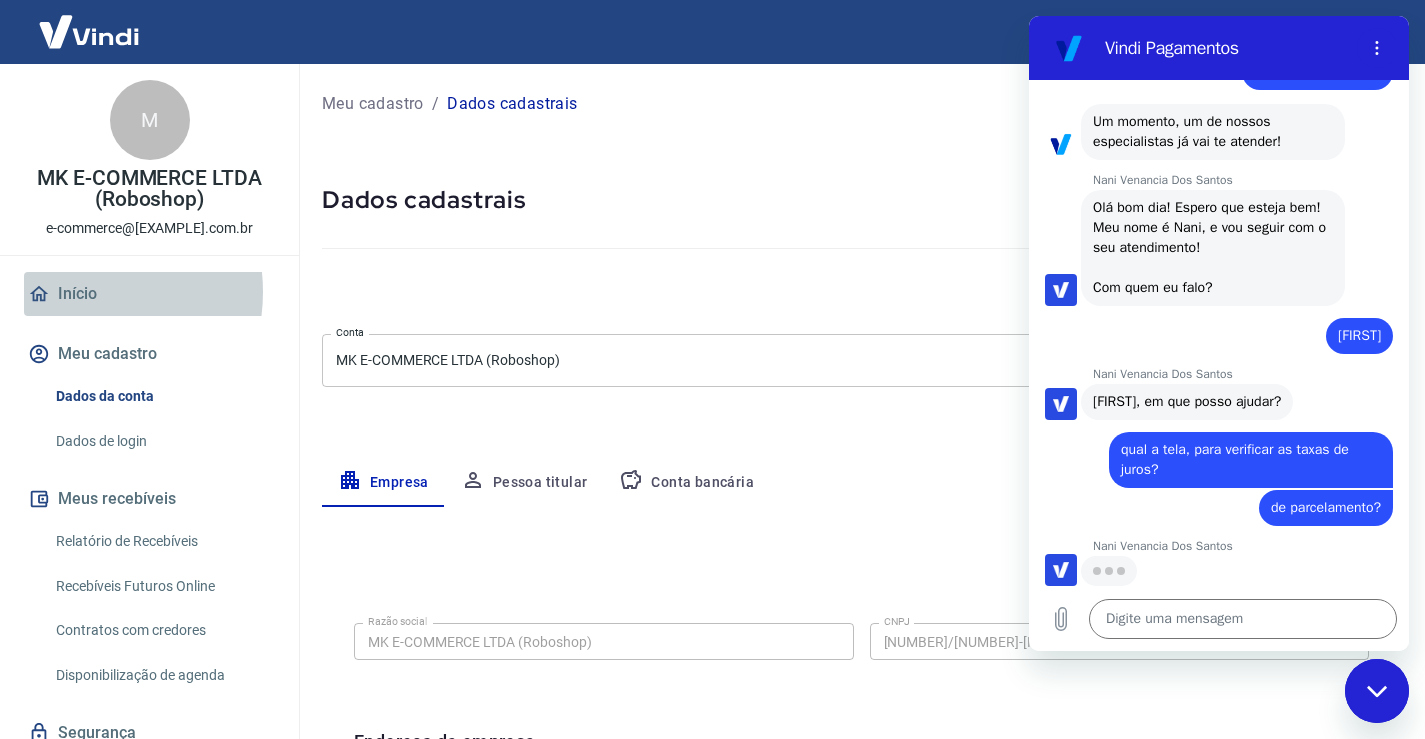 click on "Início" at bounding box center [149, 294] 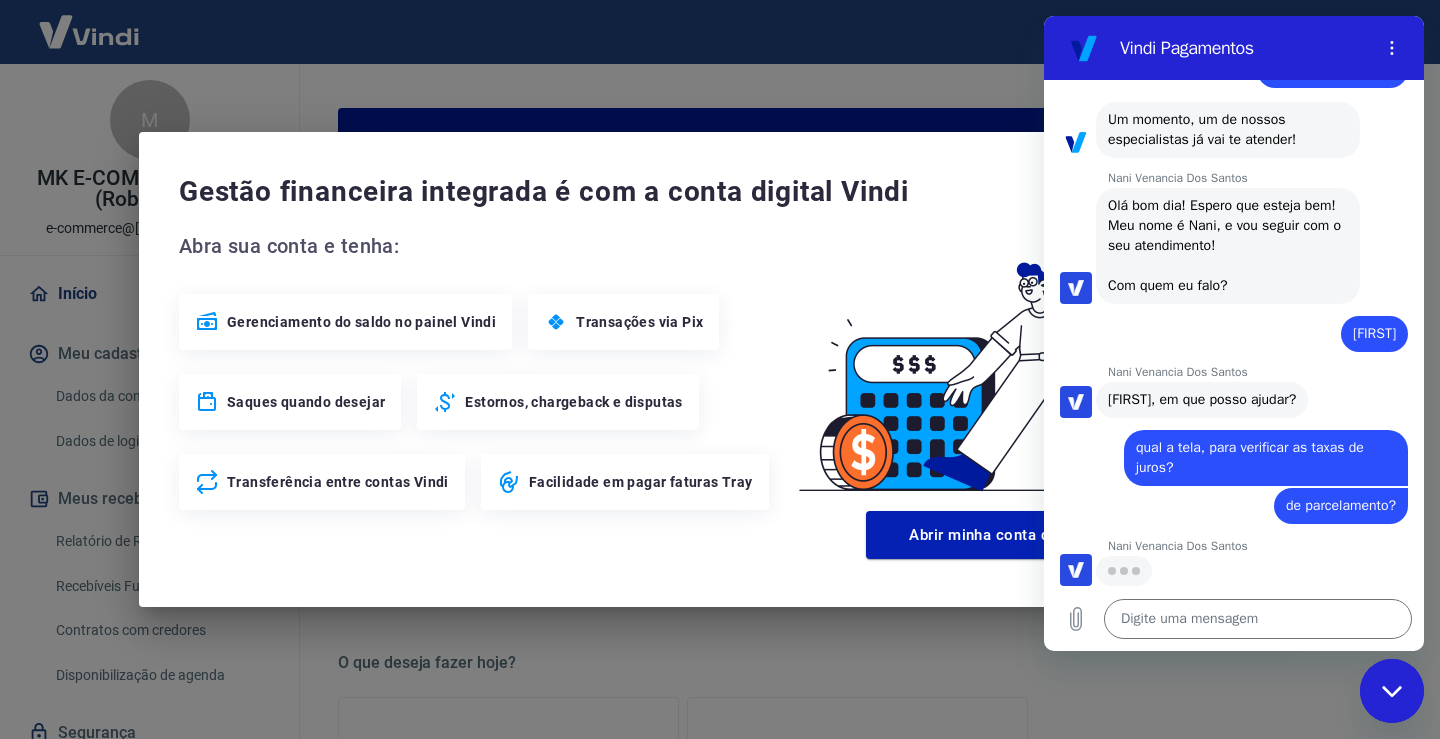 scroll, scrollTop: 240, scrollLeft: 0, axis: vertical 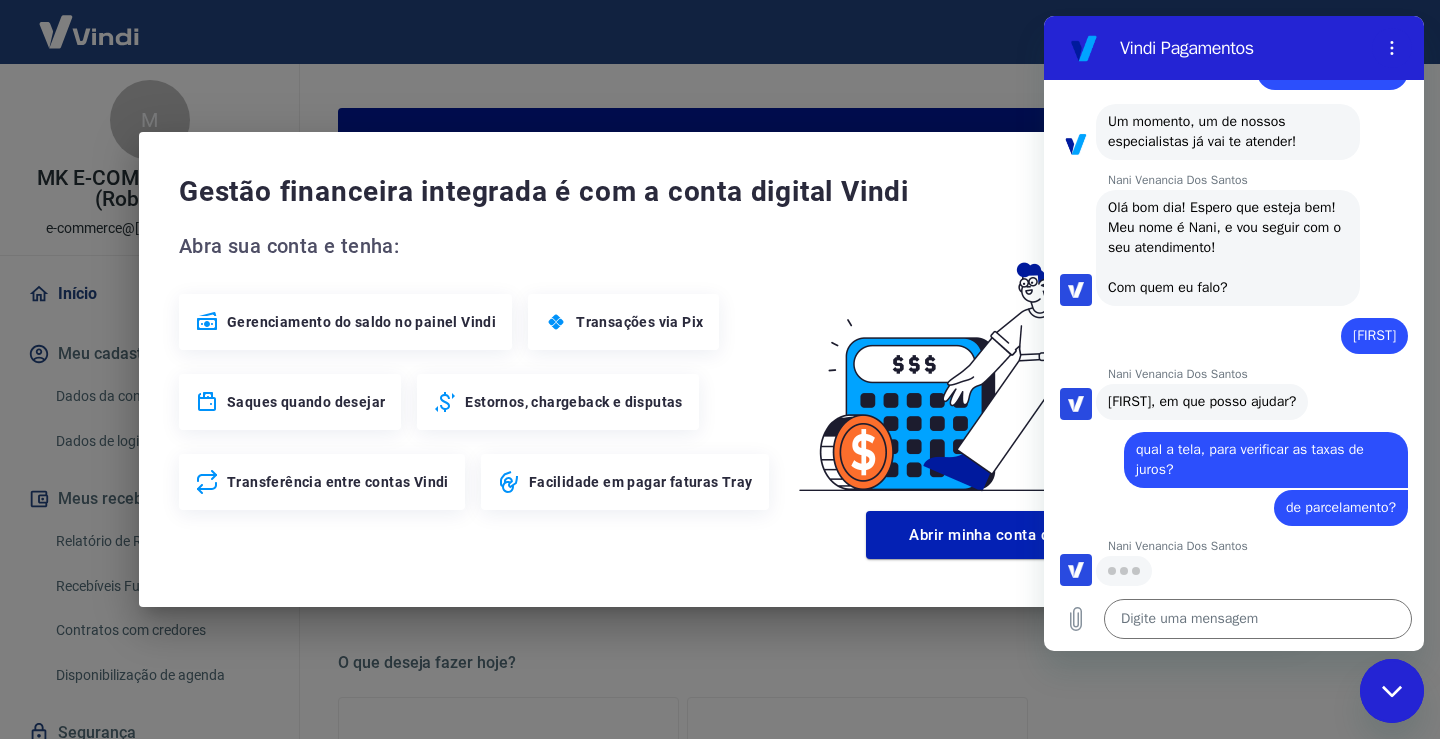click on "Gestão financeira integrada é com a conta digital Vindi Abra sua conta e tenha: Gerenciamento do saldo no painel Vindi Transações via Pix Saques quando desejar Estornos, chargeback e disputas Transferência entre contas Vindi Facilidade em pagar faturas Tray Abrir minha conta digital Vindi" at bounding box center [720, 369] 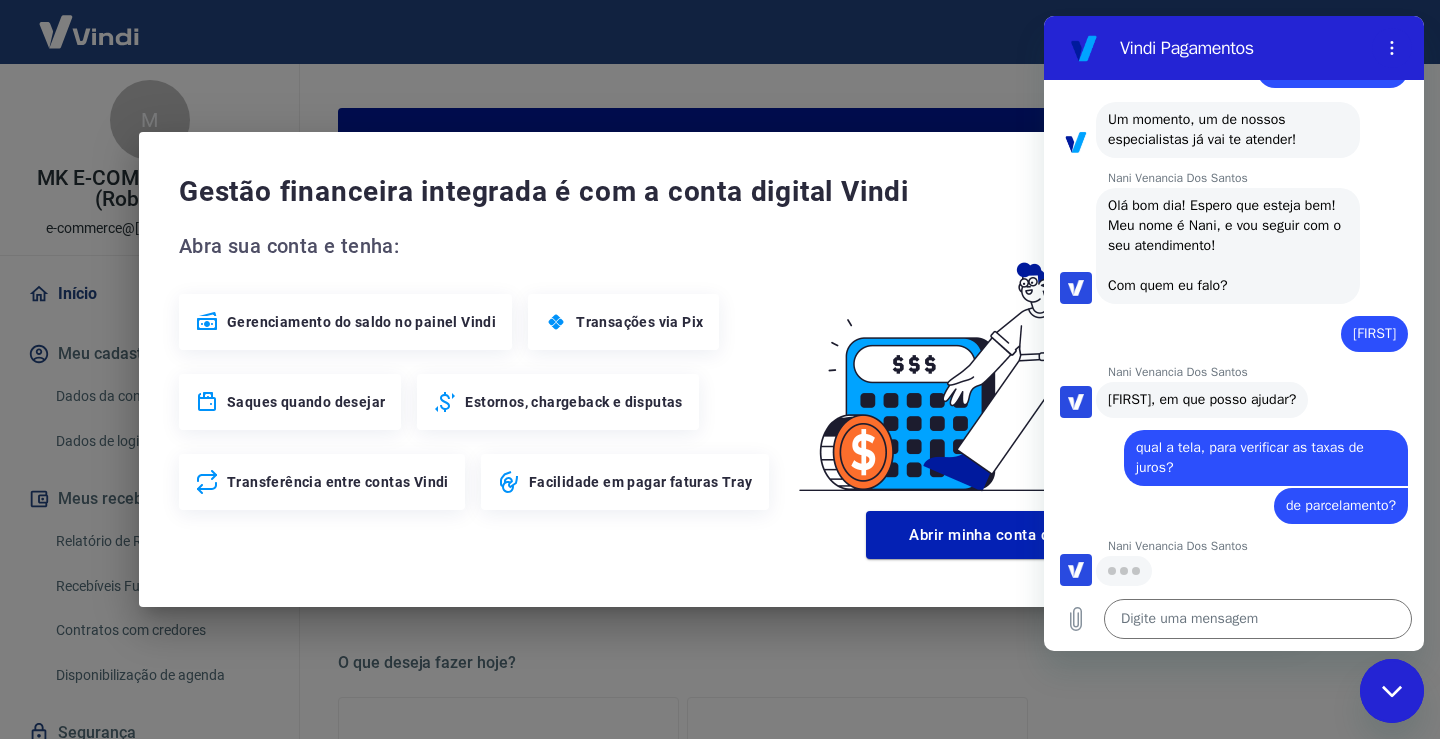 scroll, scrollTop: 240, scrollLeft: 0, axis: vertical 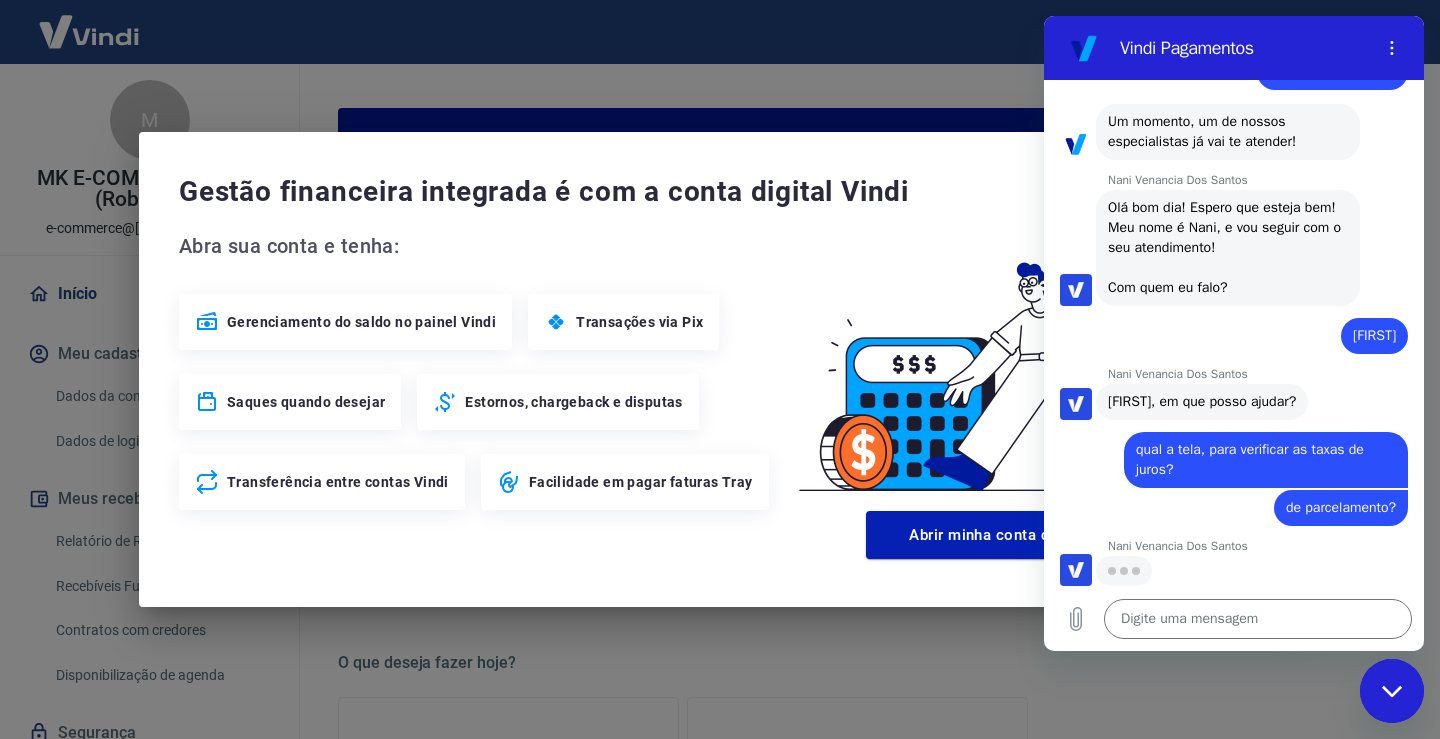 click at bounding box center (1392, 691) 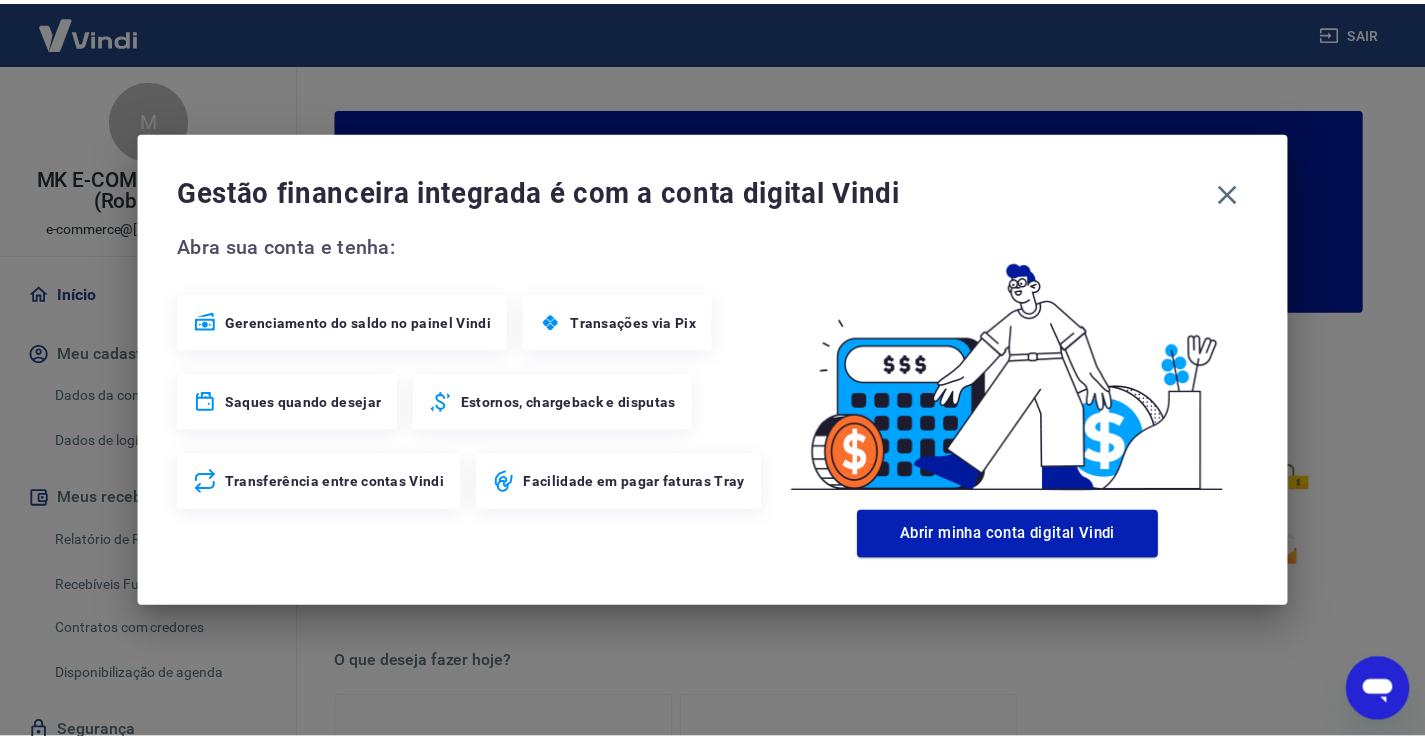 scroll, scrollTop: 242, scrollLeft: 0, axis: vertical 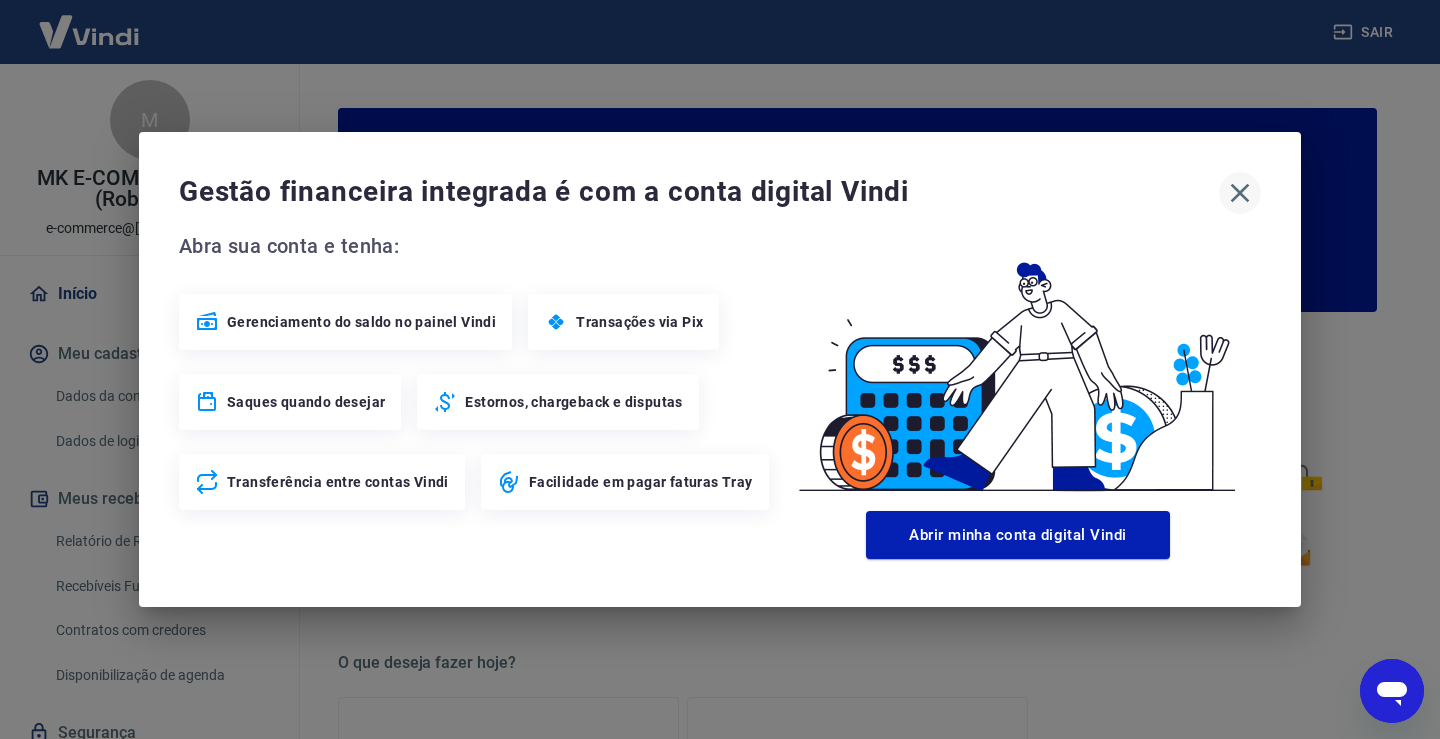 click 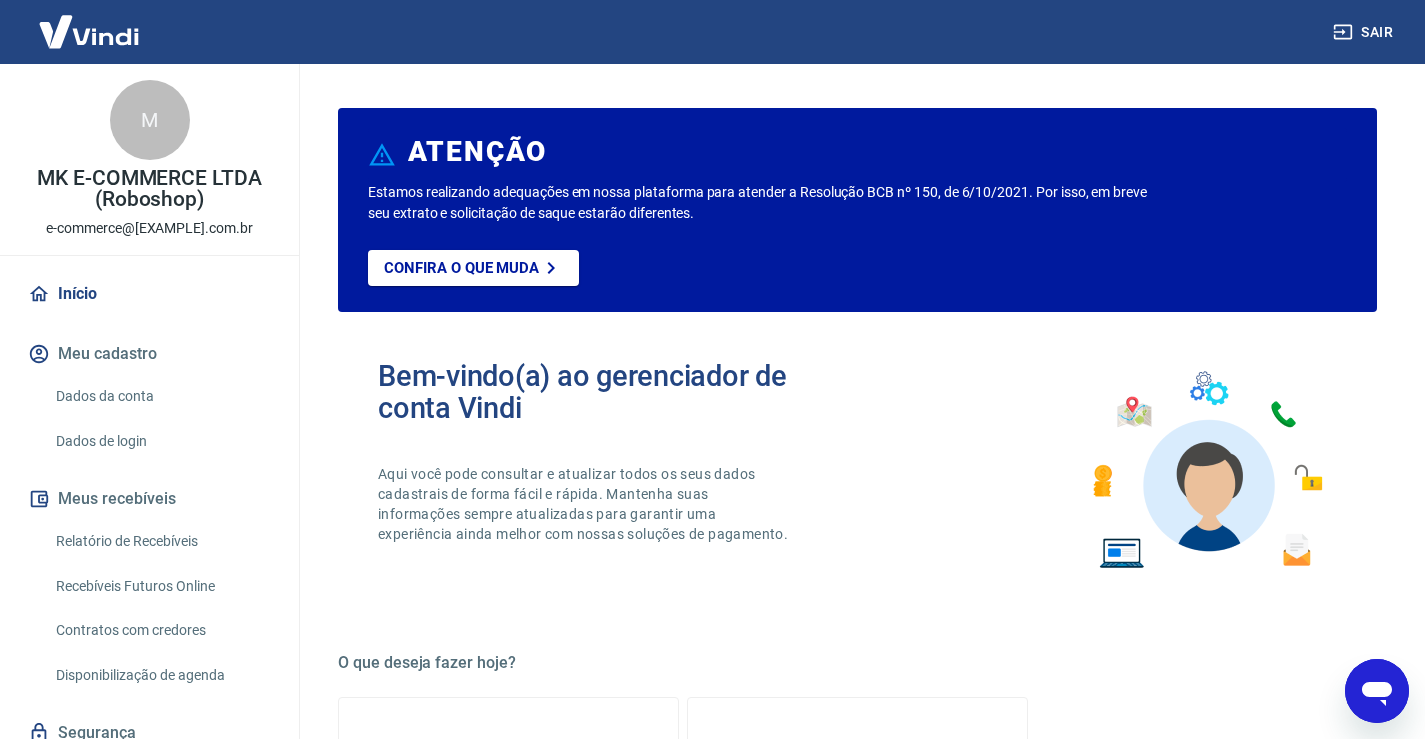 click 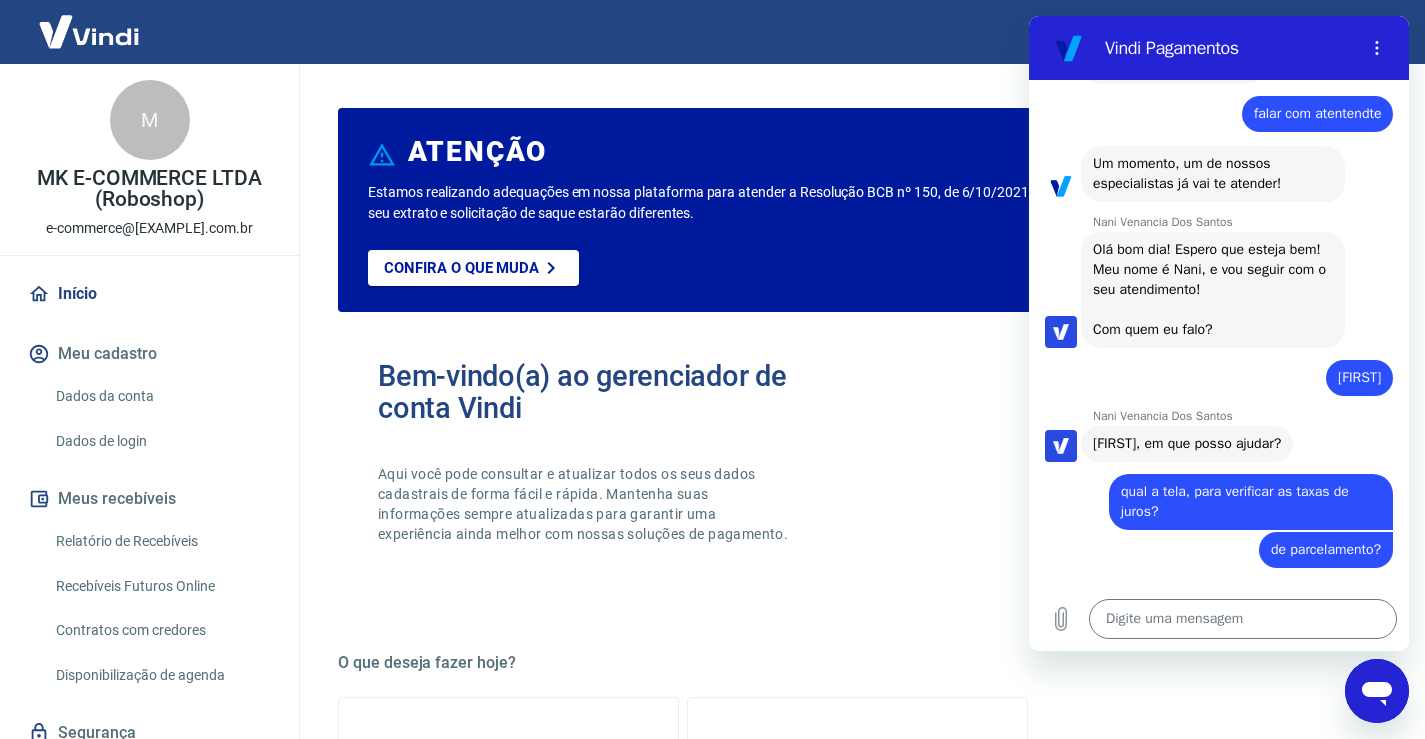 scroll, scrollTop: 0, scrollLeft: 0, axis: both 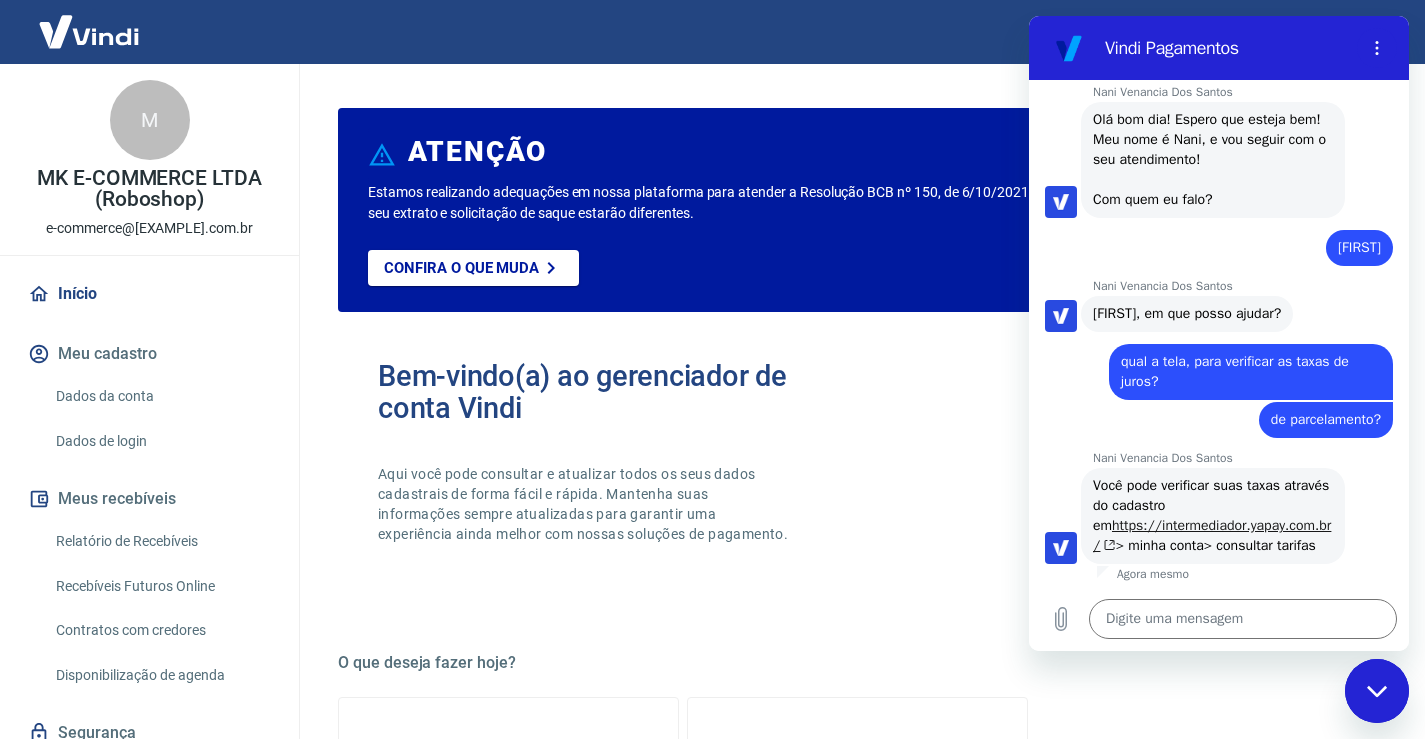 click on "https://intermediador.yapay.com.br/" at bounding box center [1212, 535] 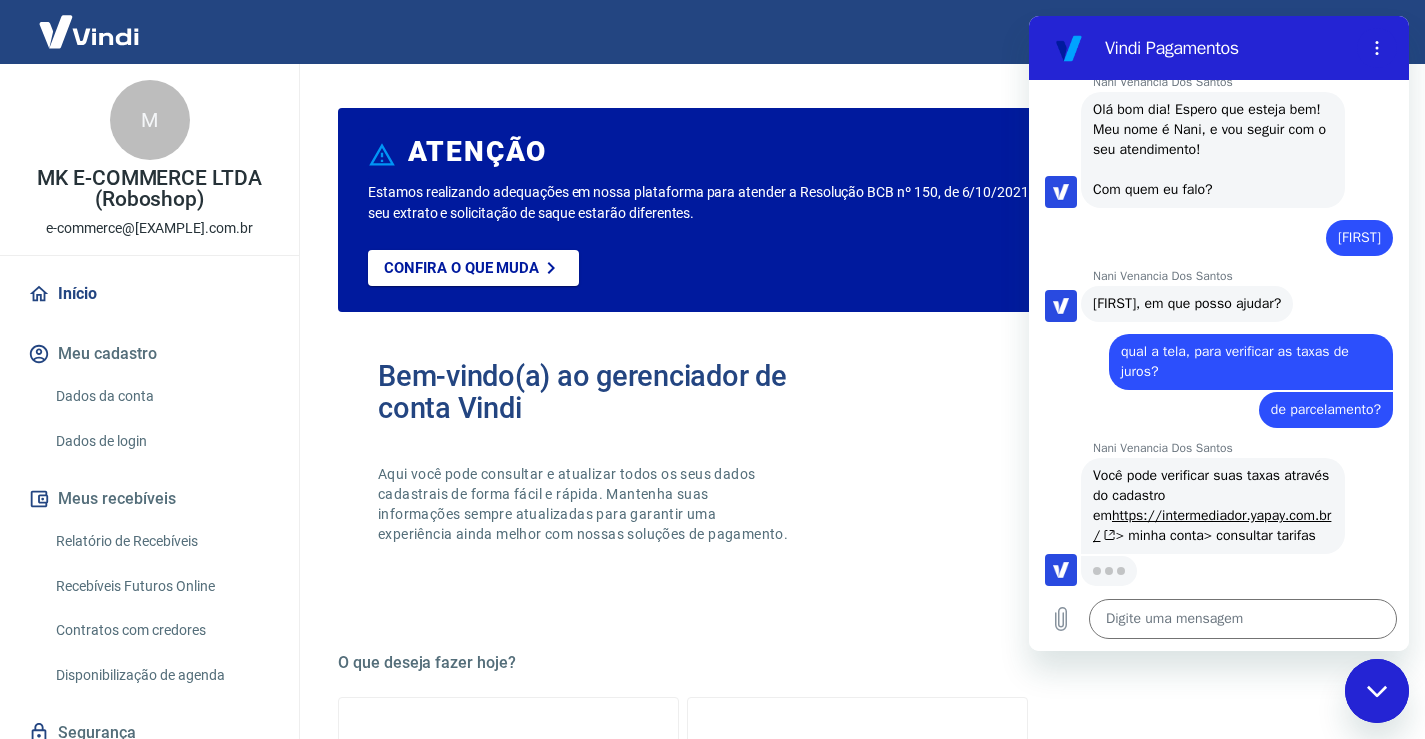 scroll, scrollTop: 338, scrollLeft: 0, axis: vertical 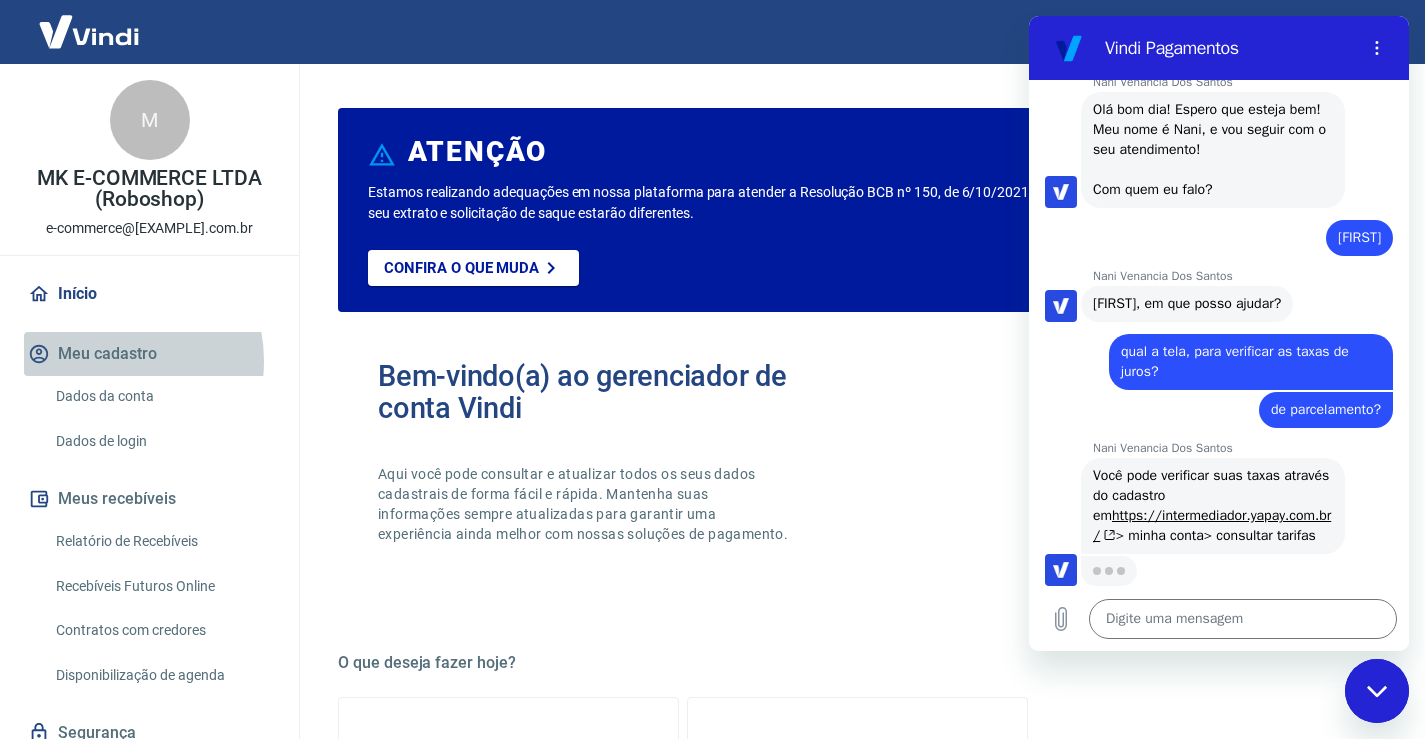 click on "Meu cadastro" at bounding box center [149, 354] 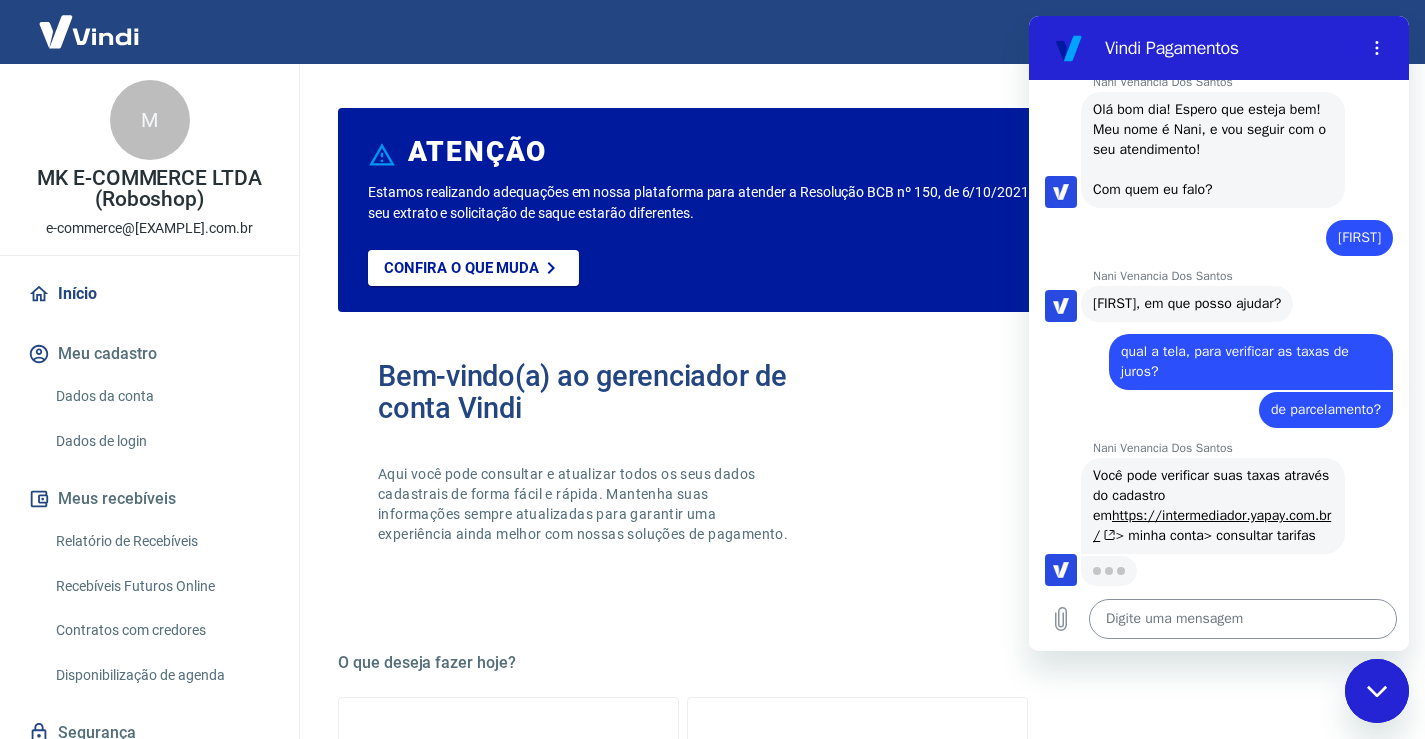click at bounding box center [1243, 619] 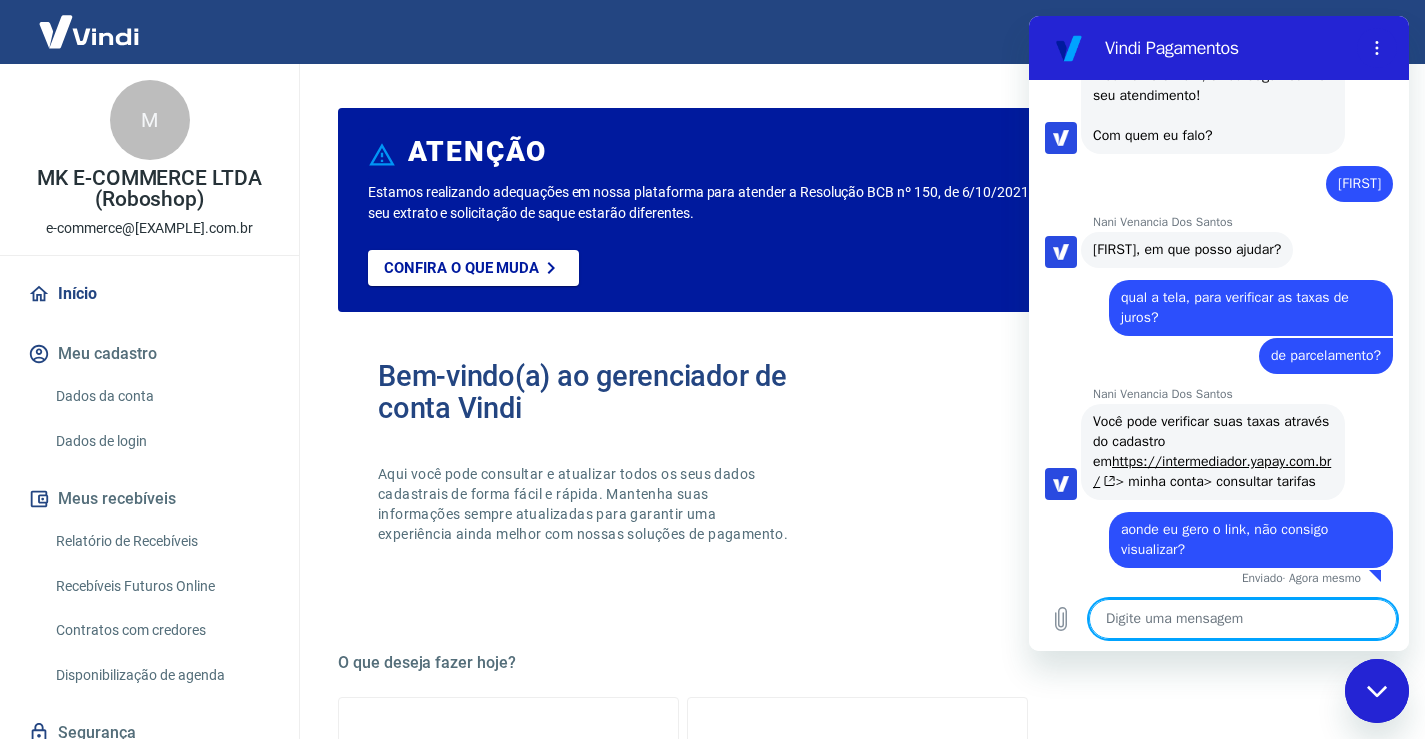 scroll, scrollTop: 396, scrollLeft: 0, axis: vertical 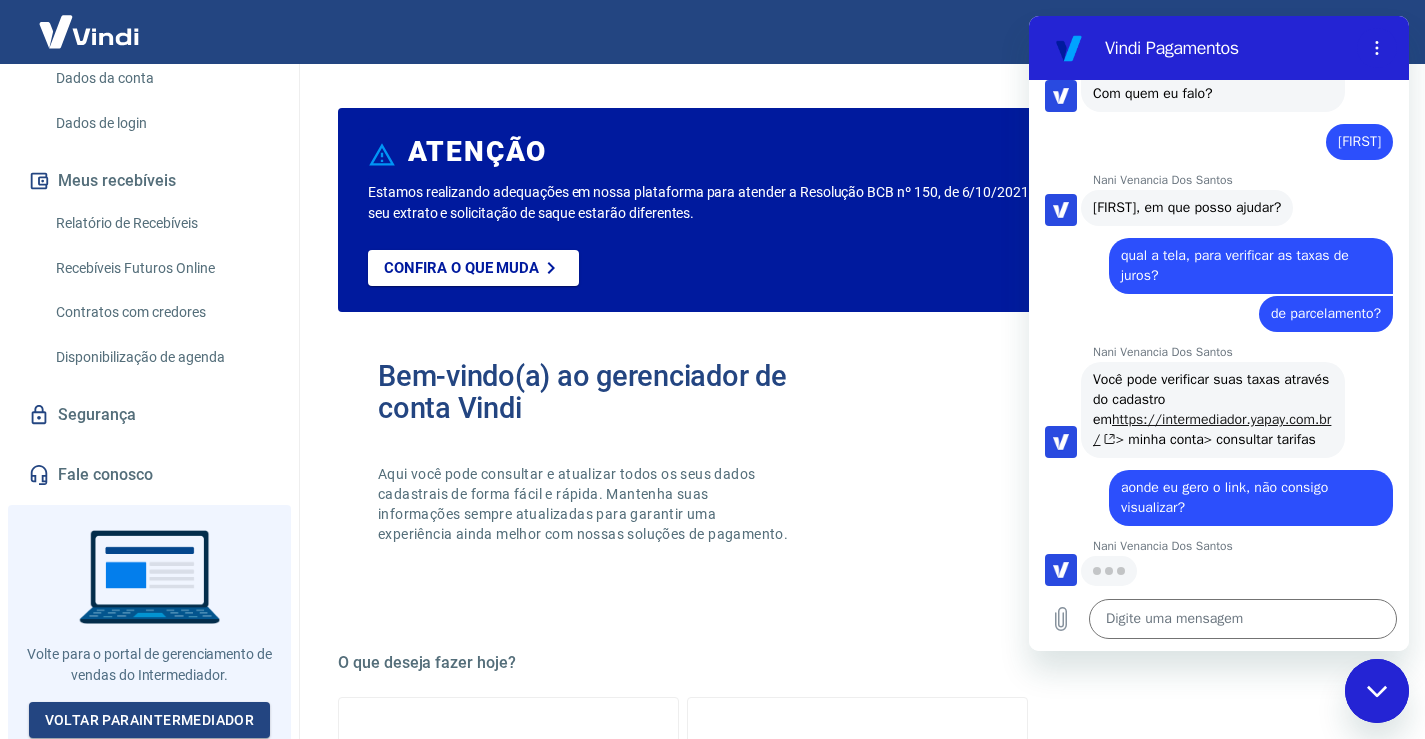 click on "https://intermediador.yapay.com.br/" at bounding box center (1212, 429) 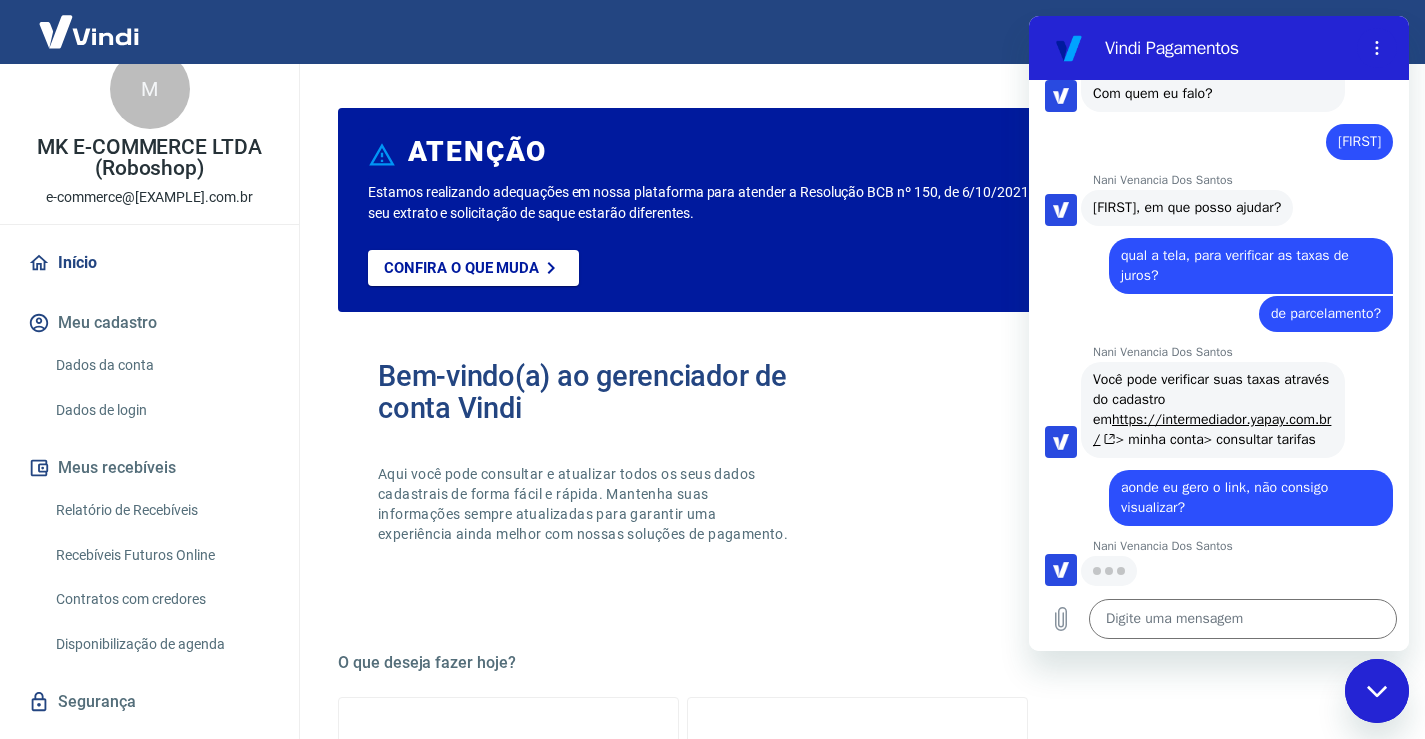 scroll, scrollTop: 18, scrollLeft: 0, axis: vertical 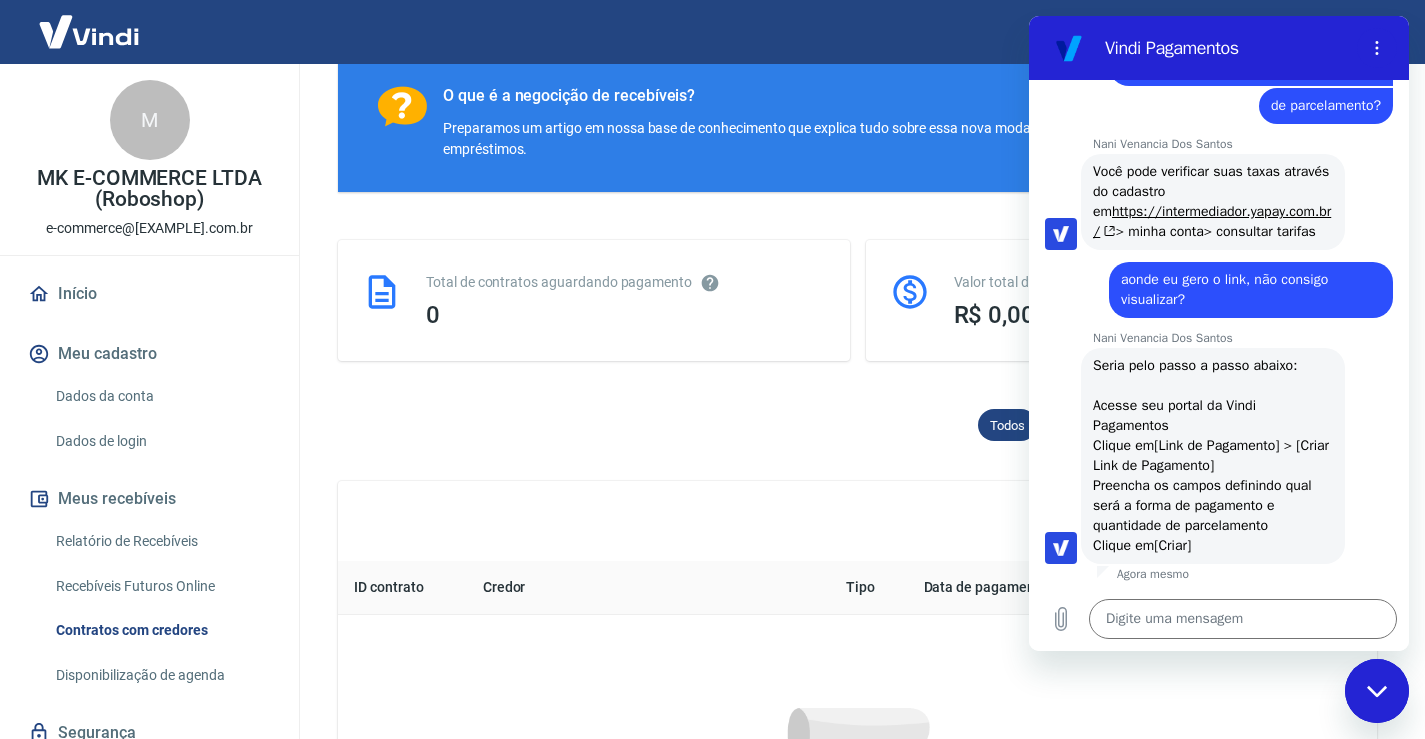 click on "Dados da conta" at bounding box center (161, 396) 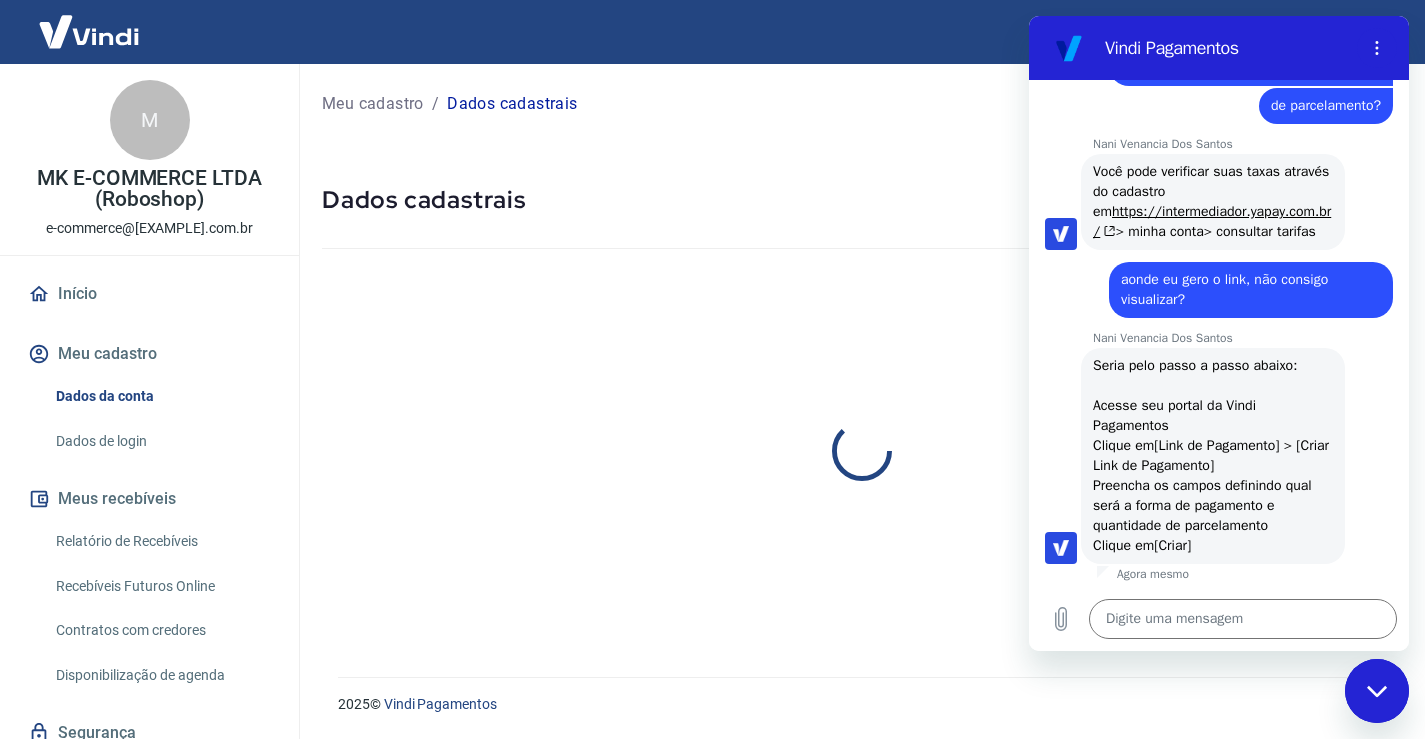 scroll, scrollTop: 0, scrollLeft: 0, axis: both 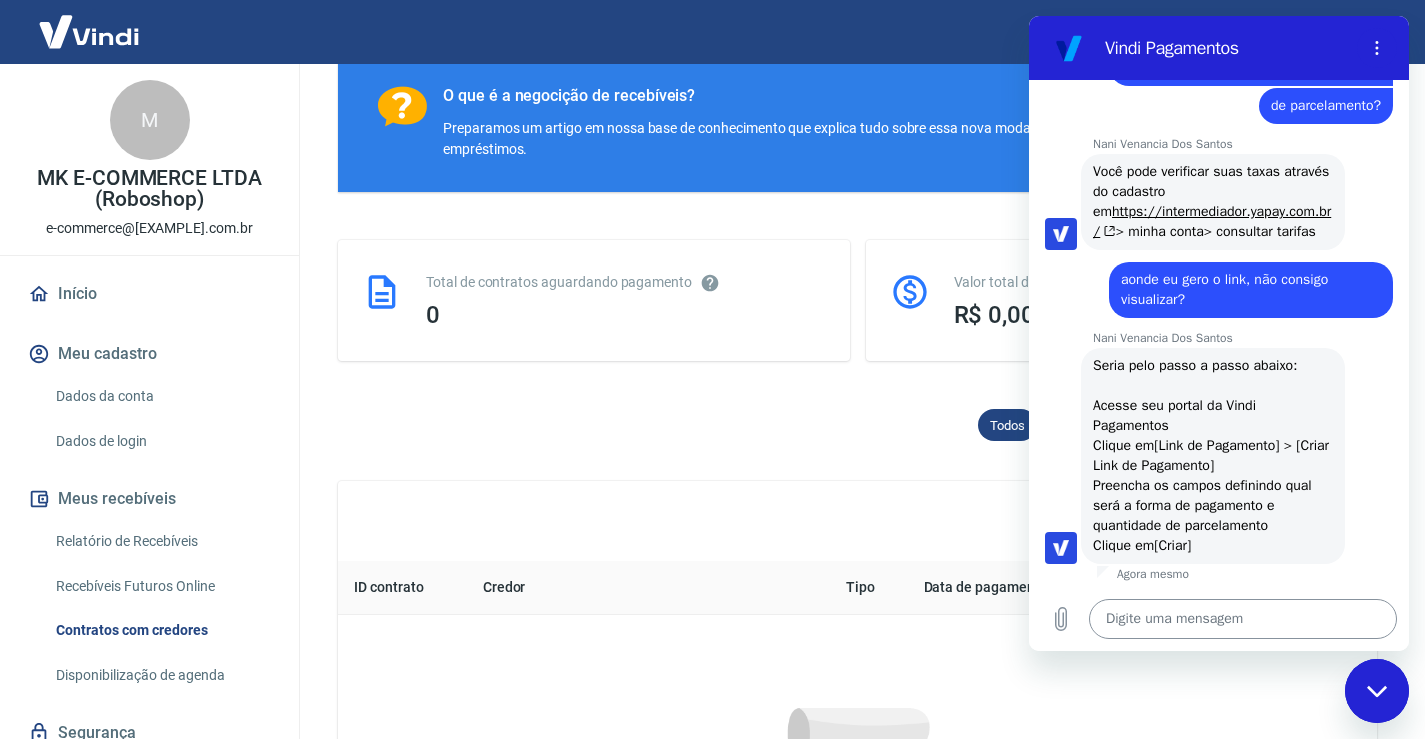 click at bounding box center (1243, 619) 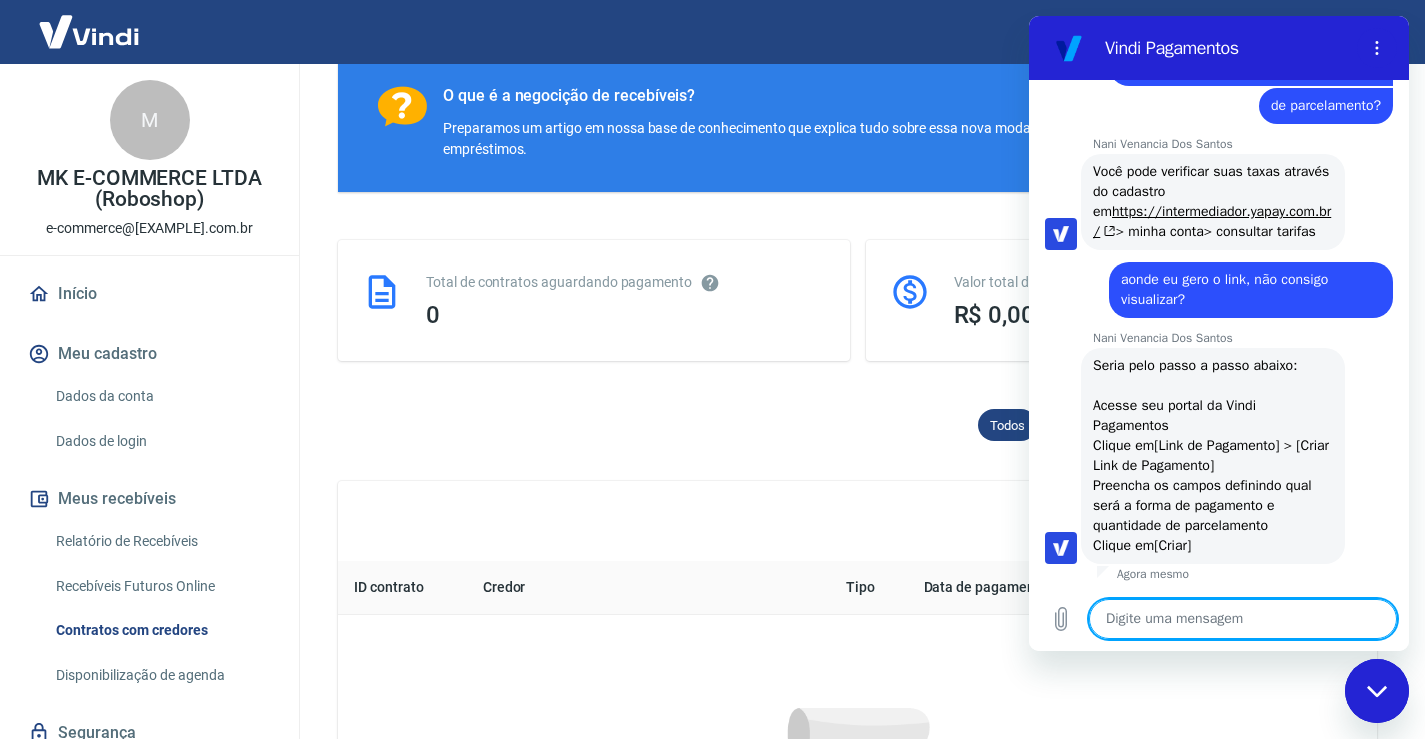 click at bounding box center (1243, 619) 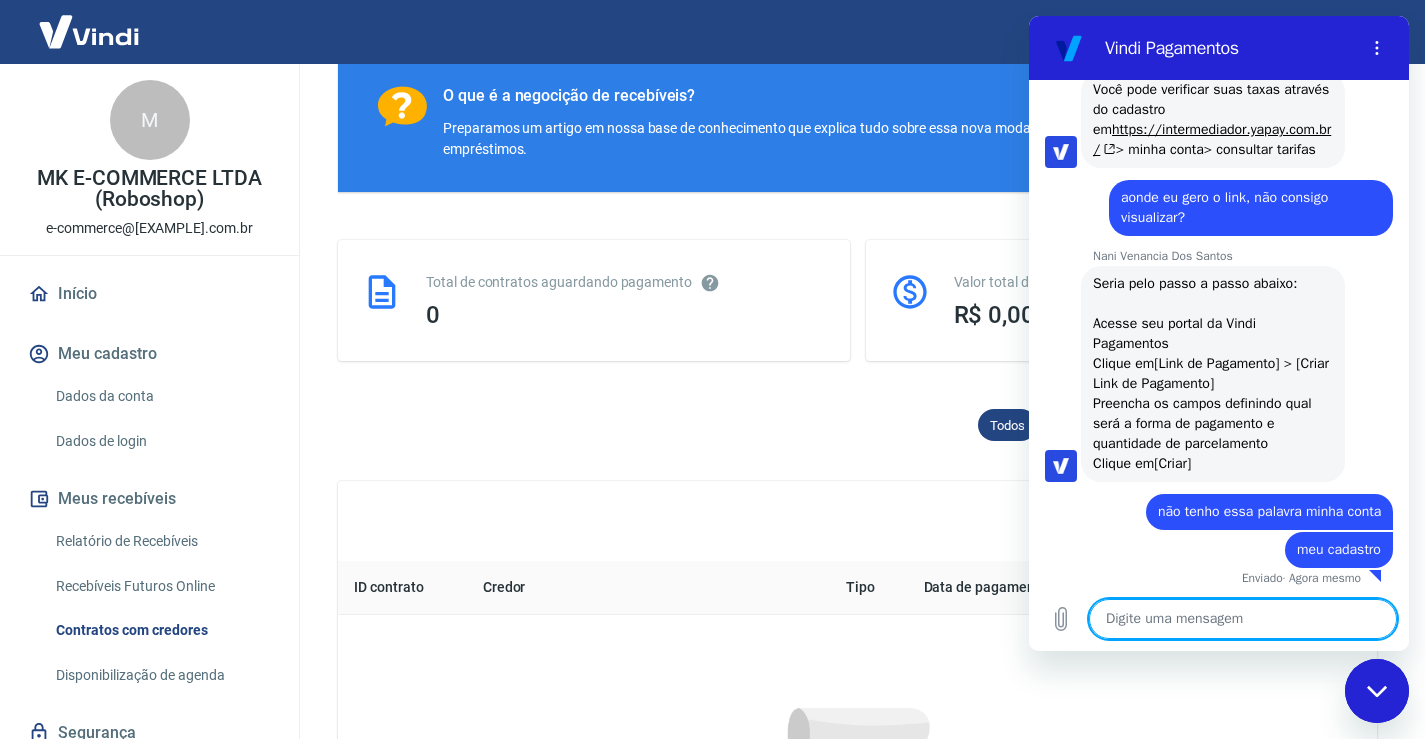 scroll, scrollTop: 728, scrollLeft: 0, axis: vertical 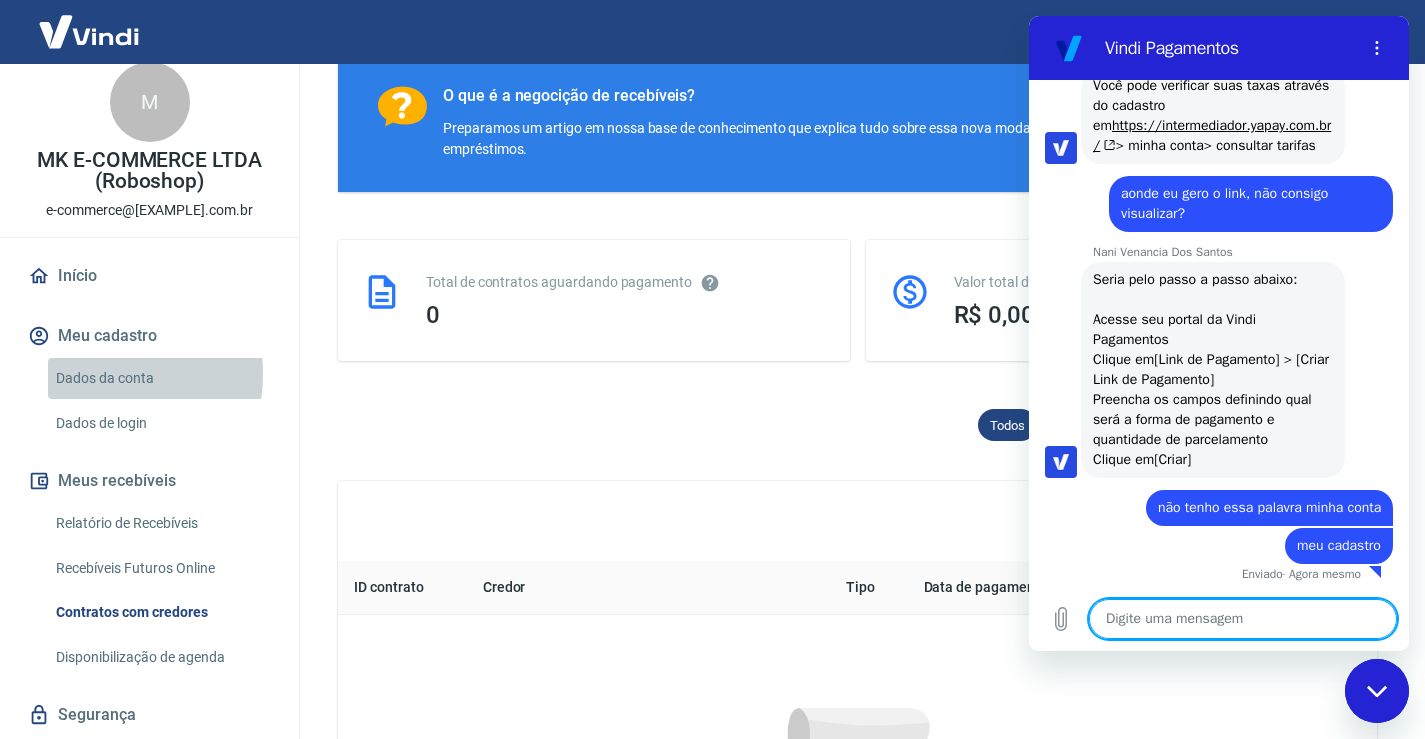 click on "Dados da conta" at bounding box center (161, 378) 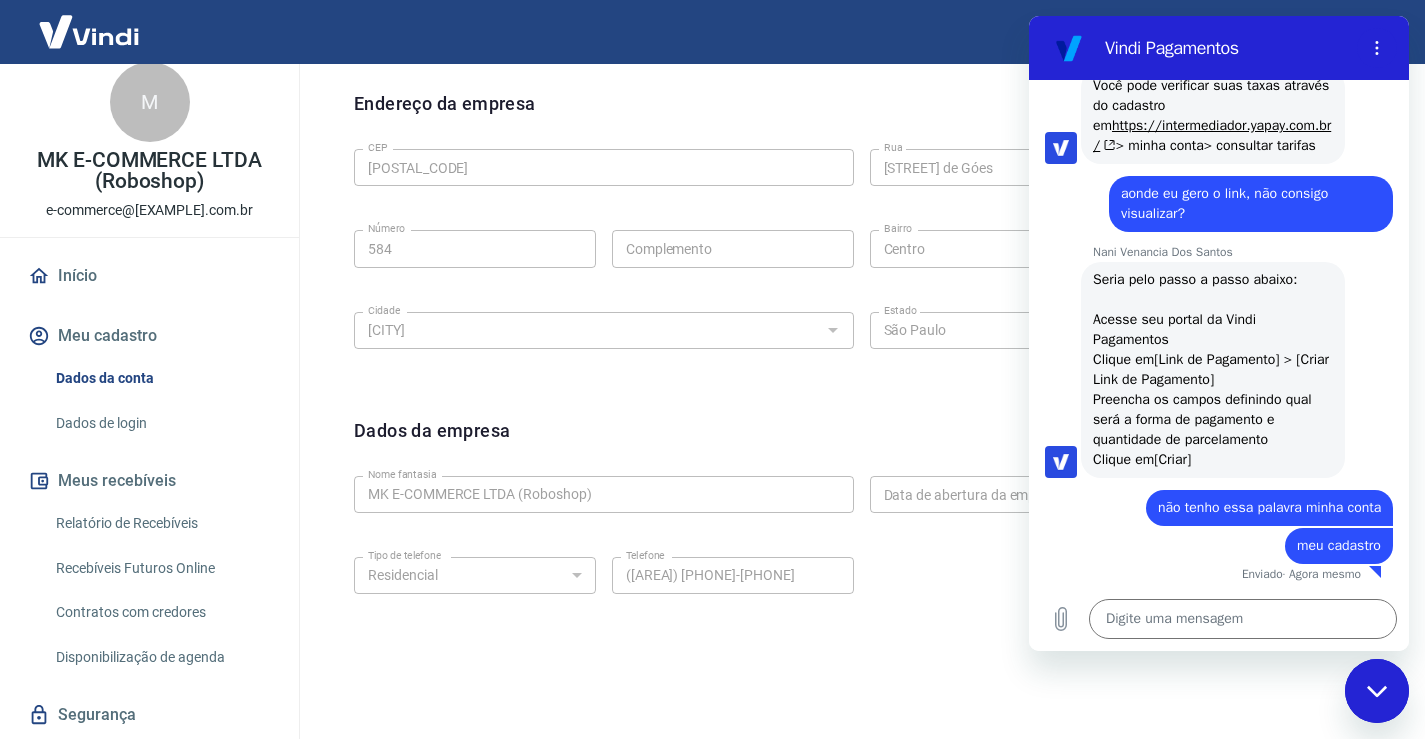 scroll, scrollTop: 603, scrollLeft: 0, axis: vertical 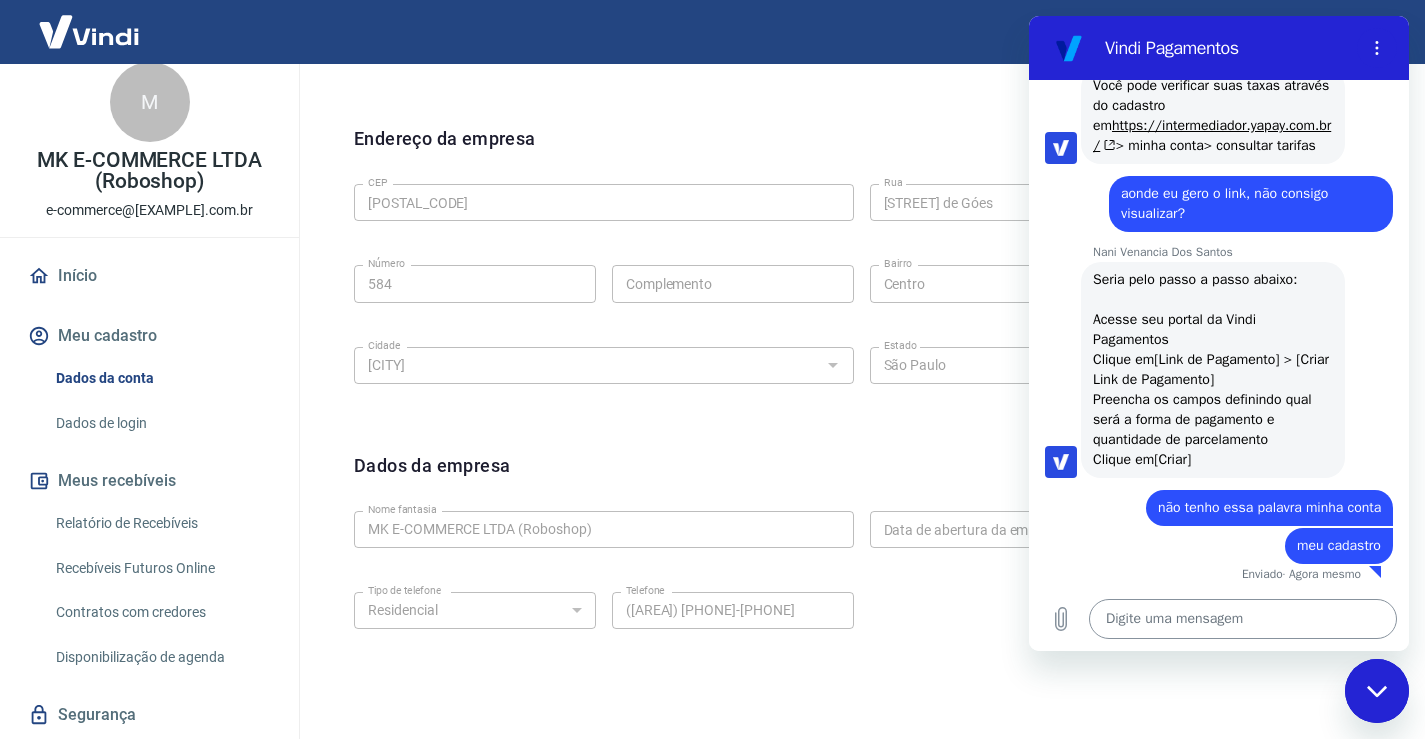 click at bounding box center (1243, 619) 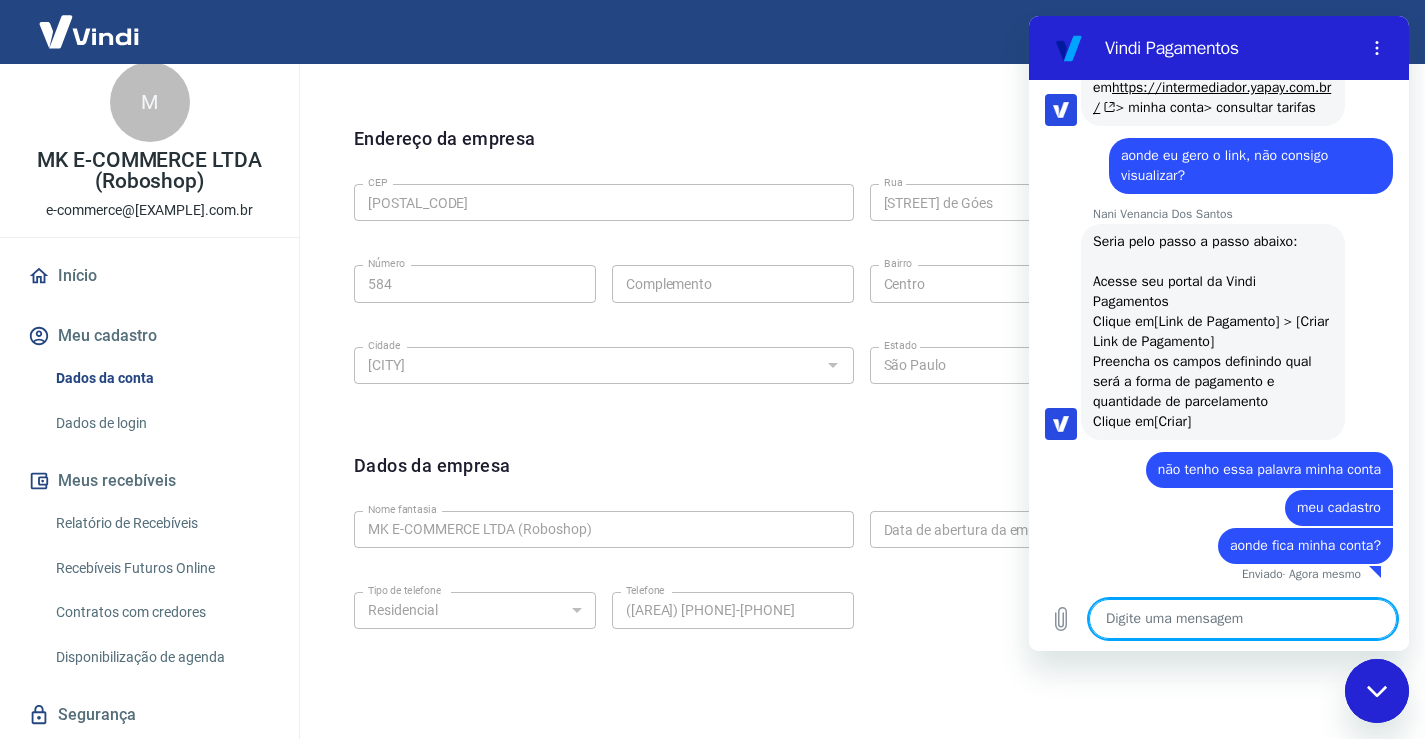 scroll, scrollTop: 766, scrollLeft: 0, axis: vertical 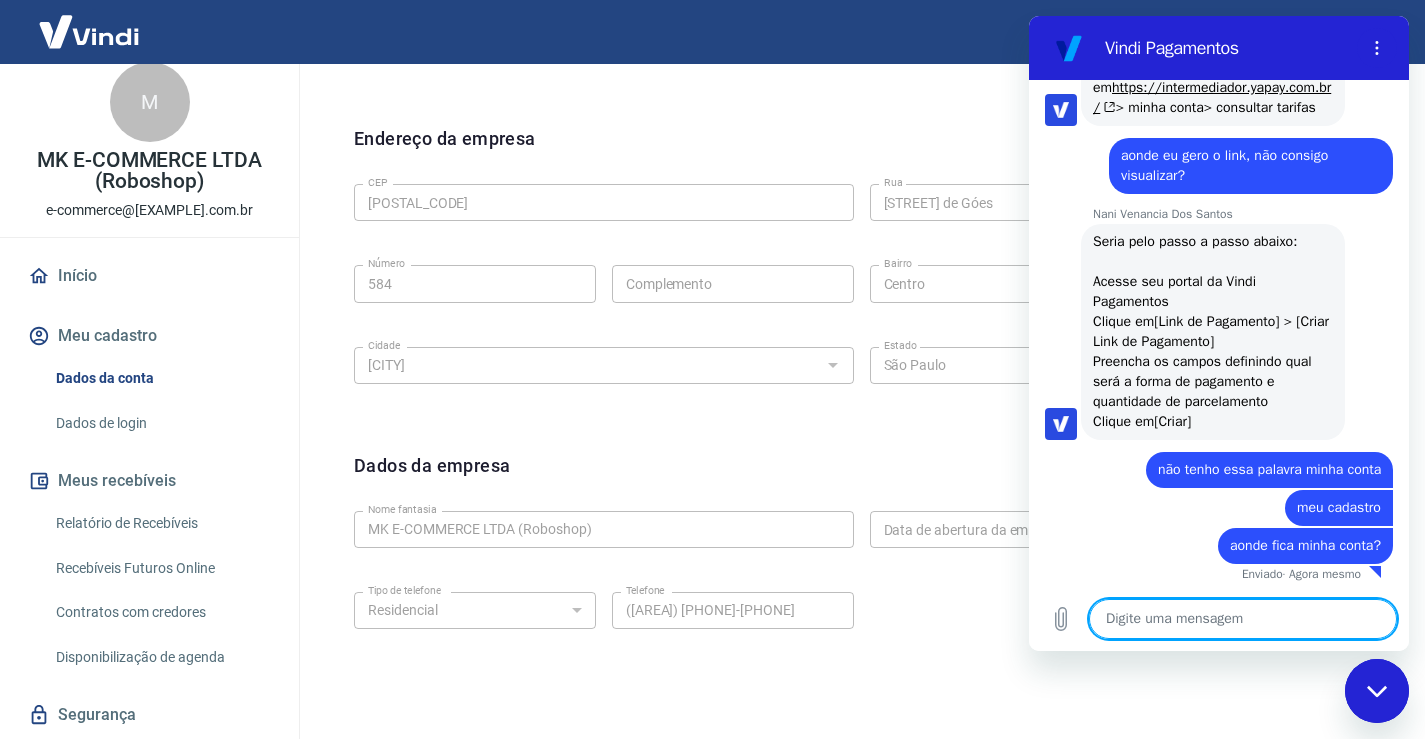 click on "Dados de login" at bounding box center [161, 423] 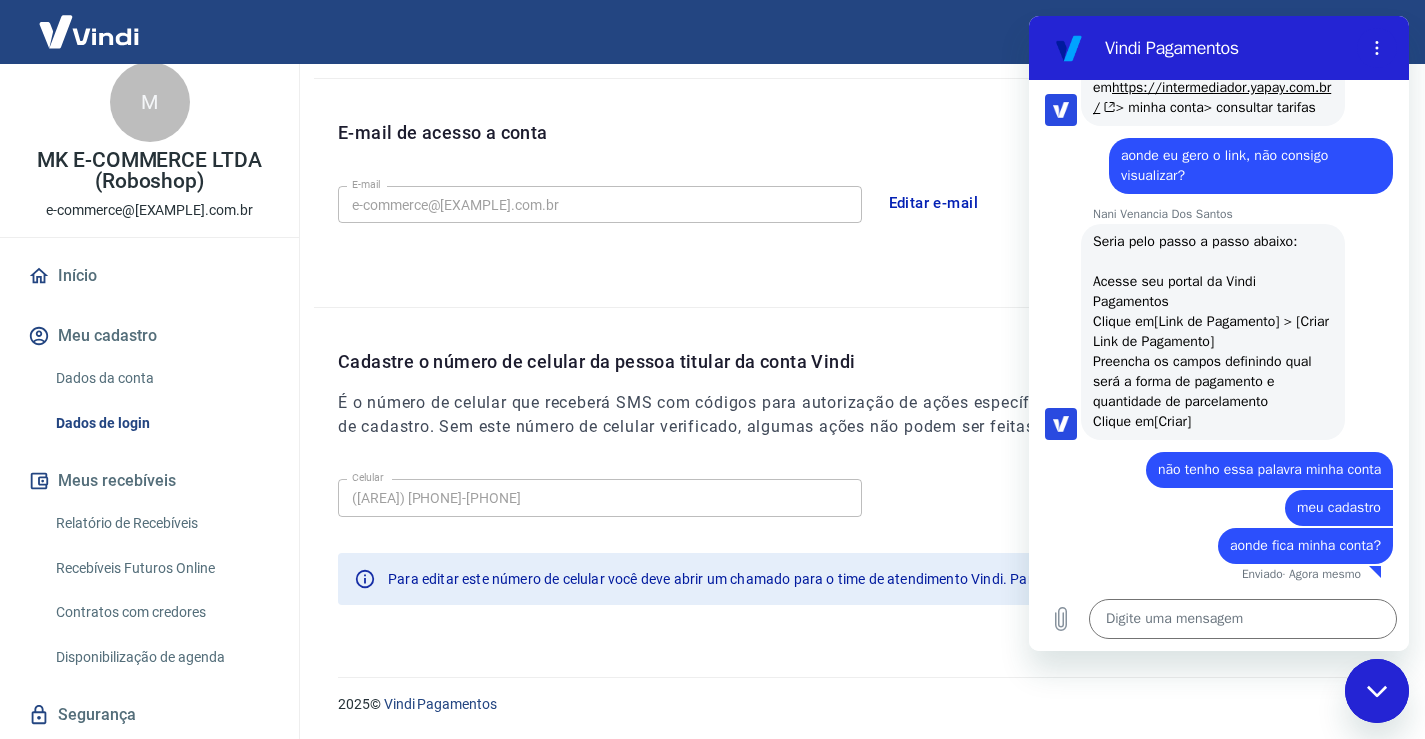 scroll, scrollTop: 526, scrollLeft: 0, axis: vertical 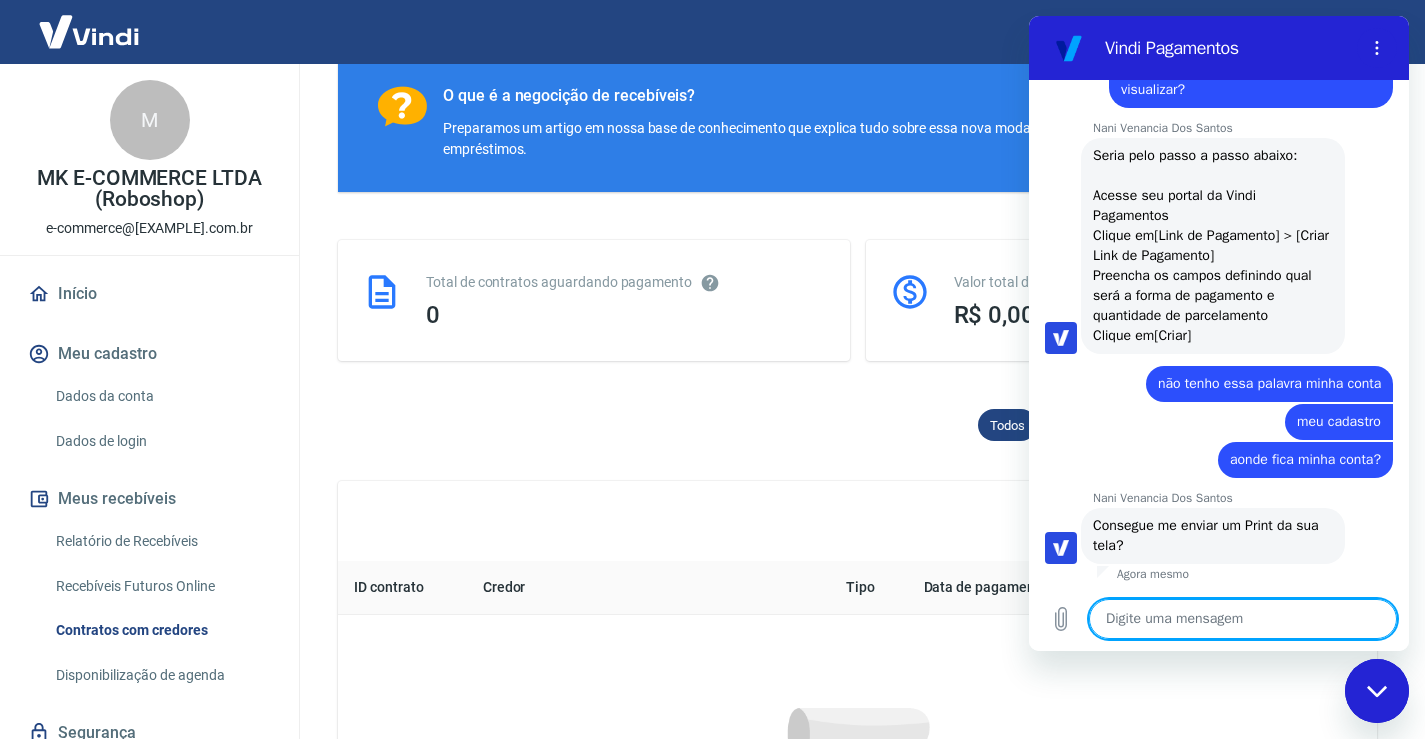 click at bounding box center (1243, 619) 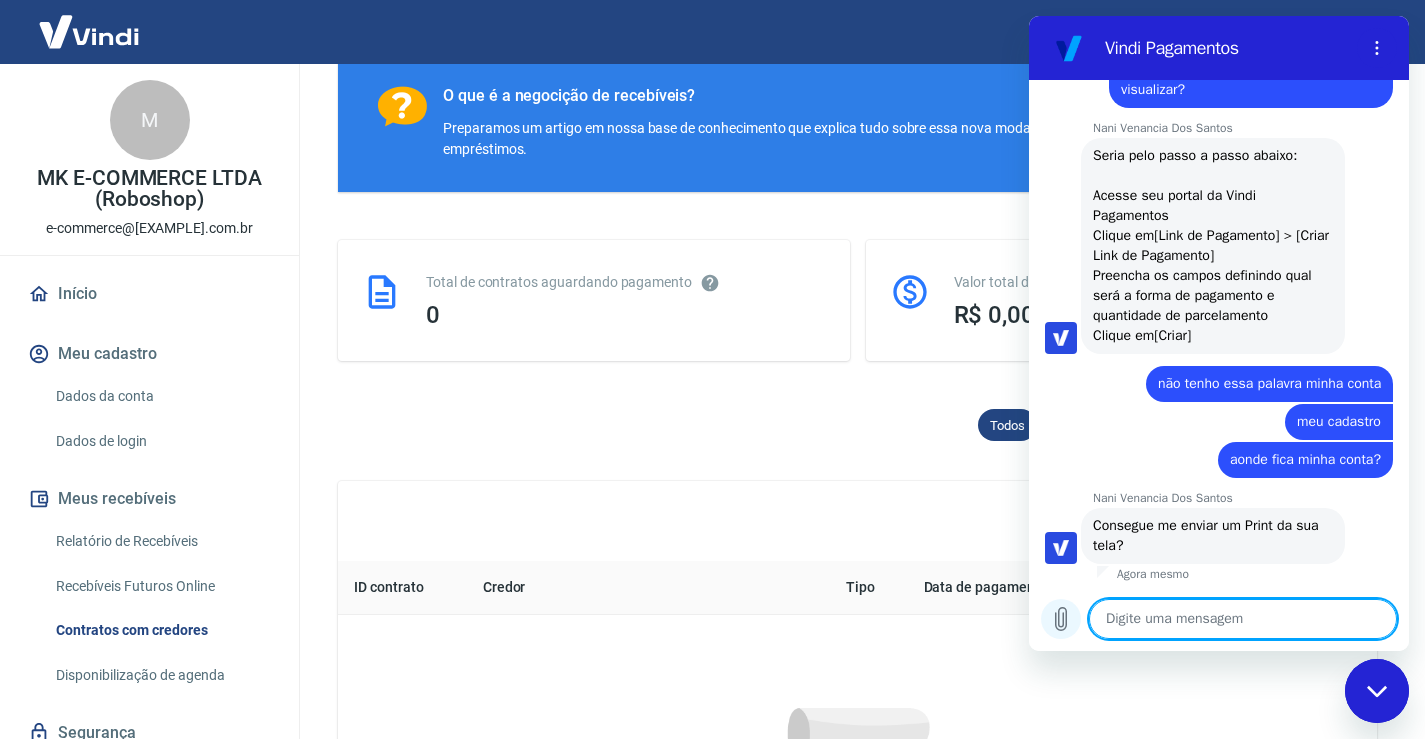 click 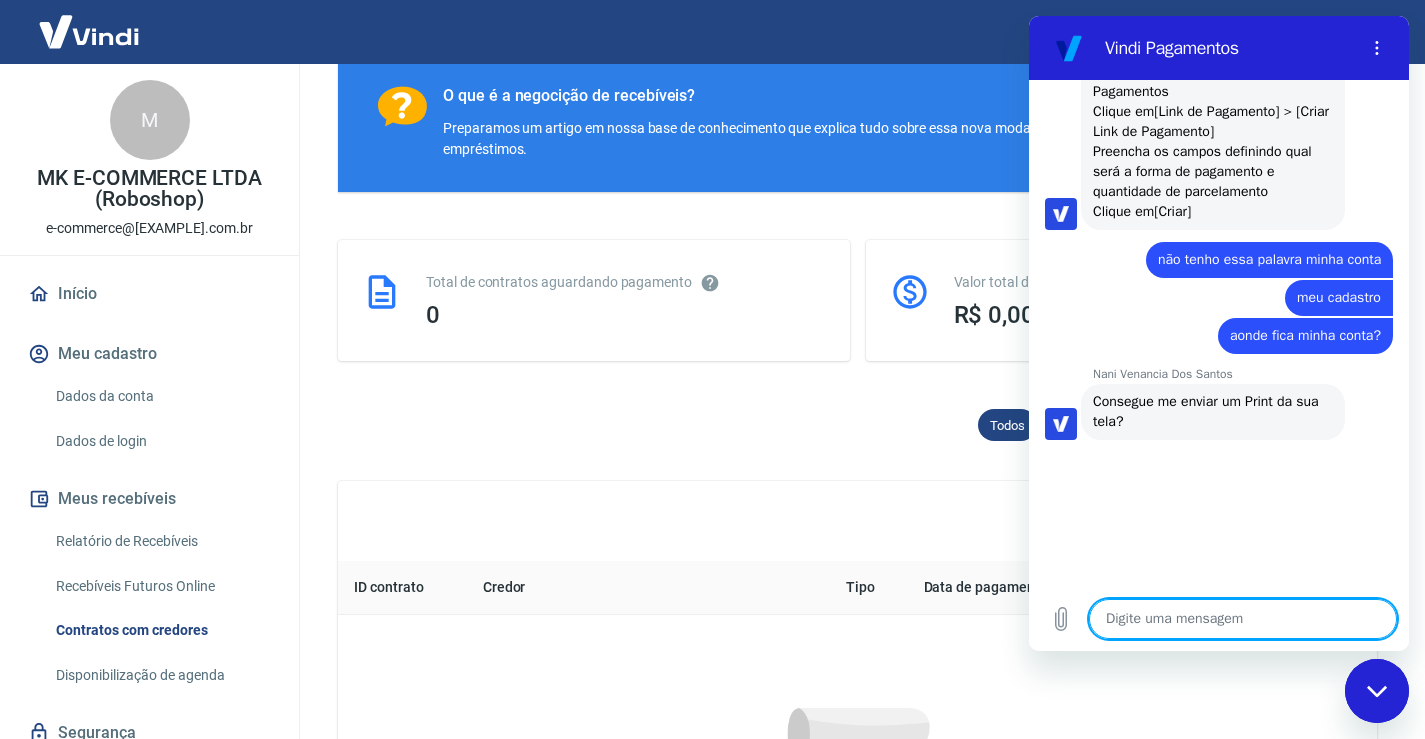 click at bounding box center [1377, 691] 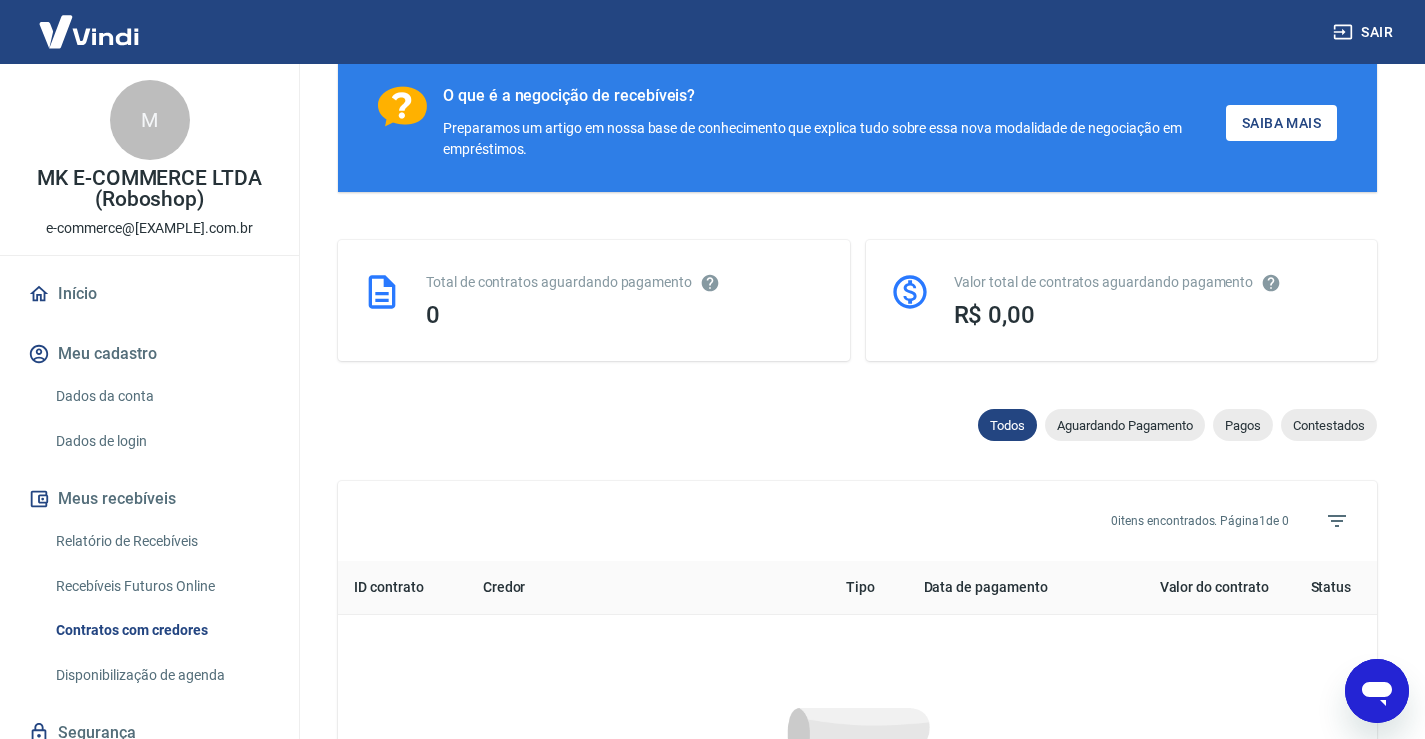 scroll, scrollTop: 978, scrollLeft: 0, axis: vertical 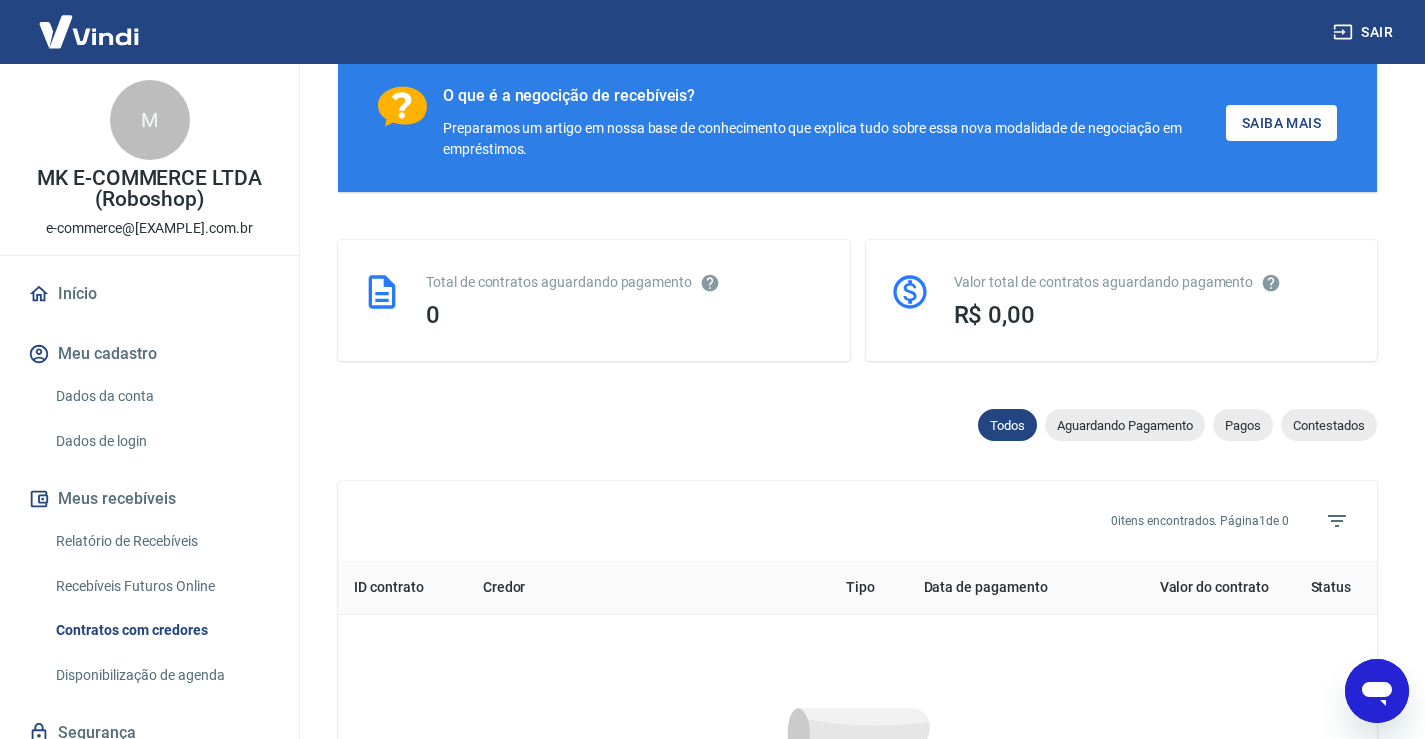 click 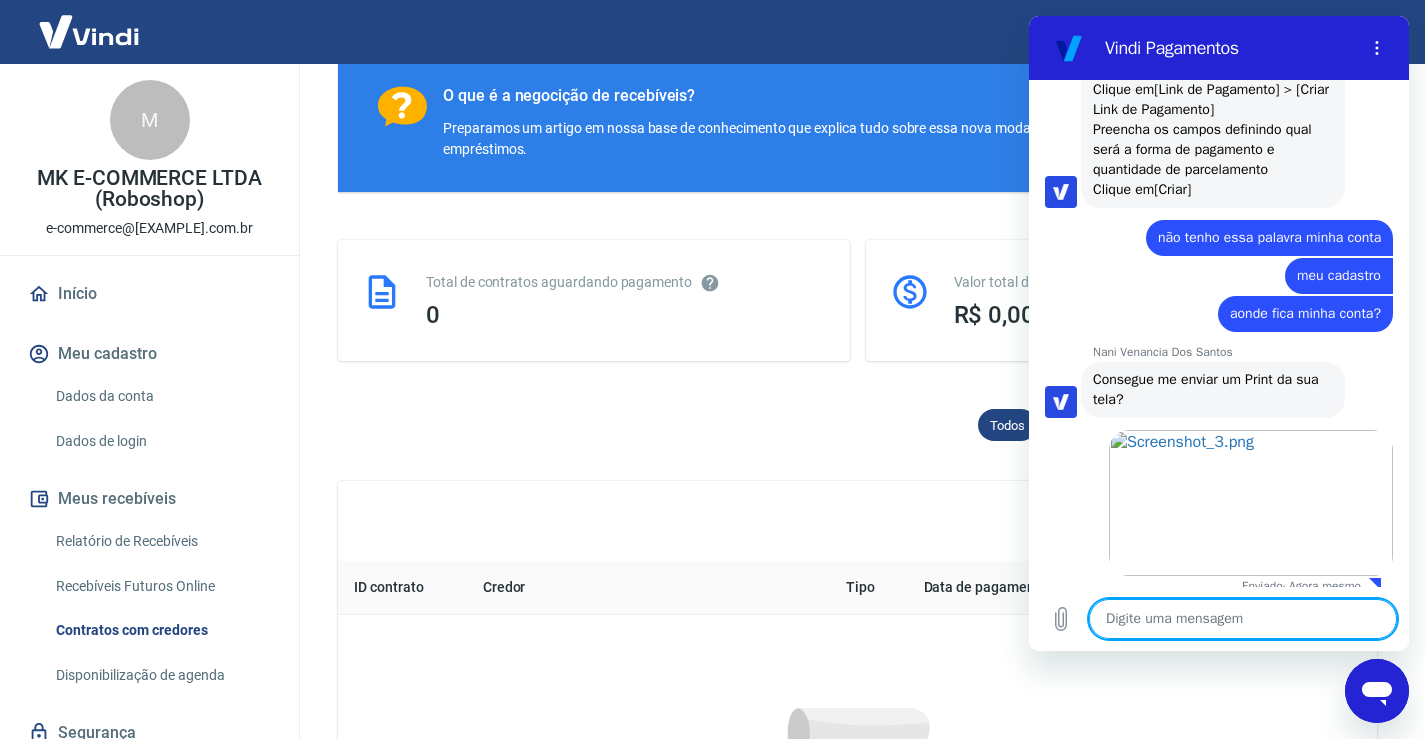 scroll, scrollTop: 0, scrollLeft: 0, axis: both 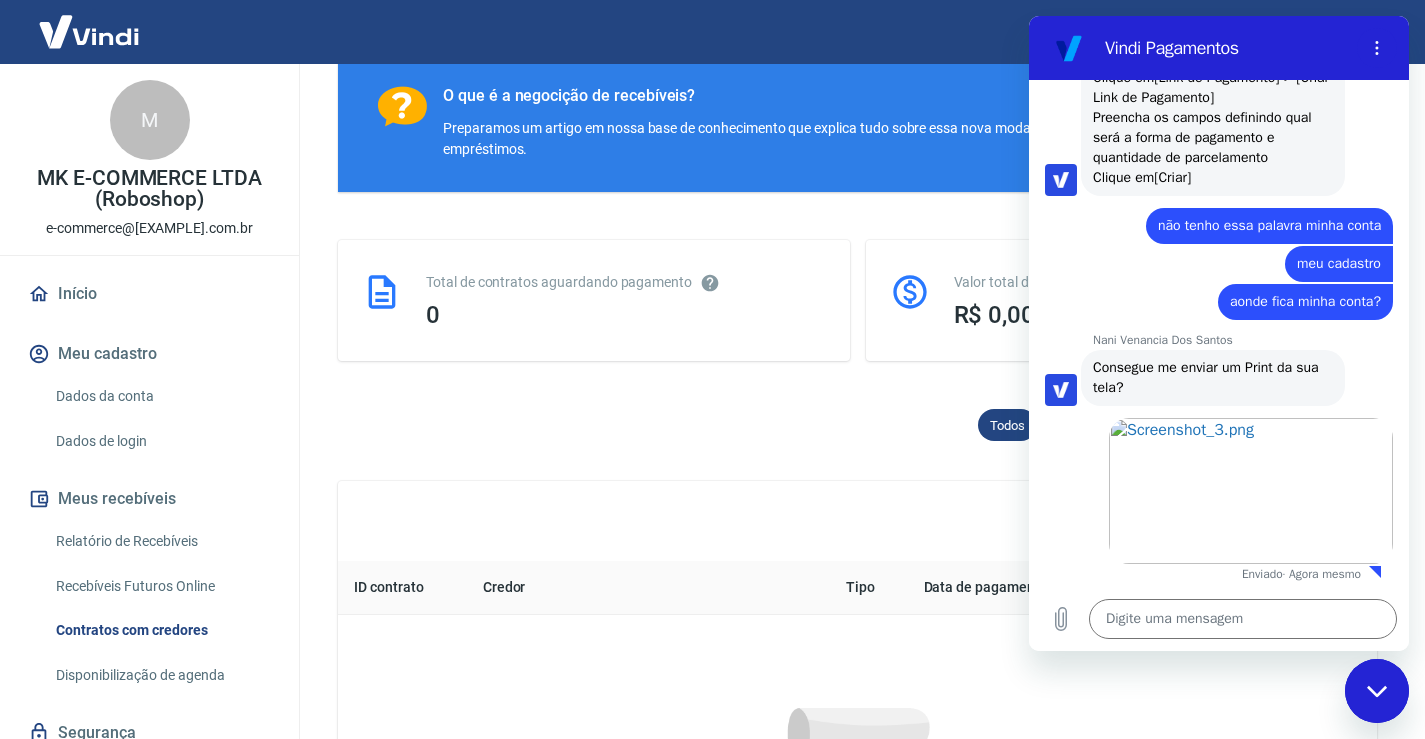 click 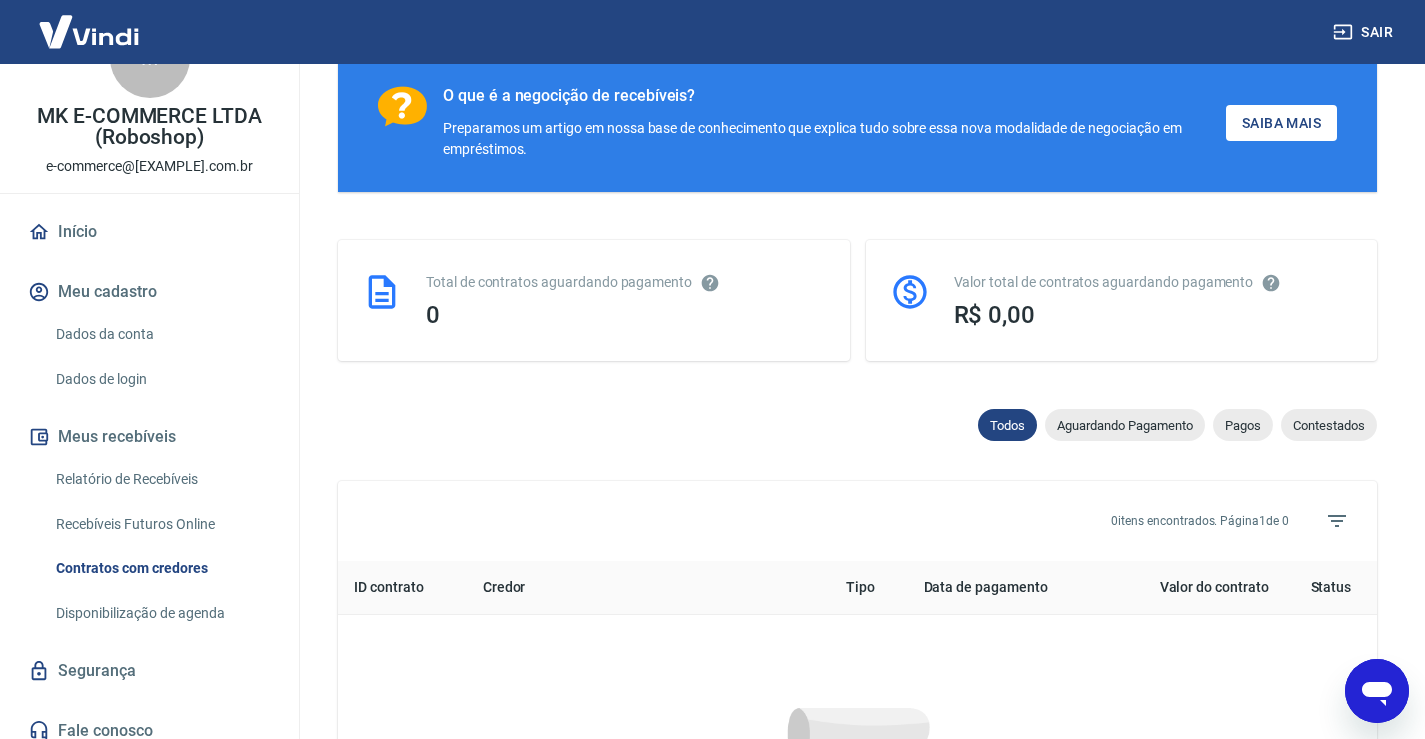 scroll, scrollTop: 0, scrollLeft: 0, axis: both 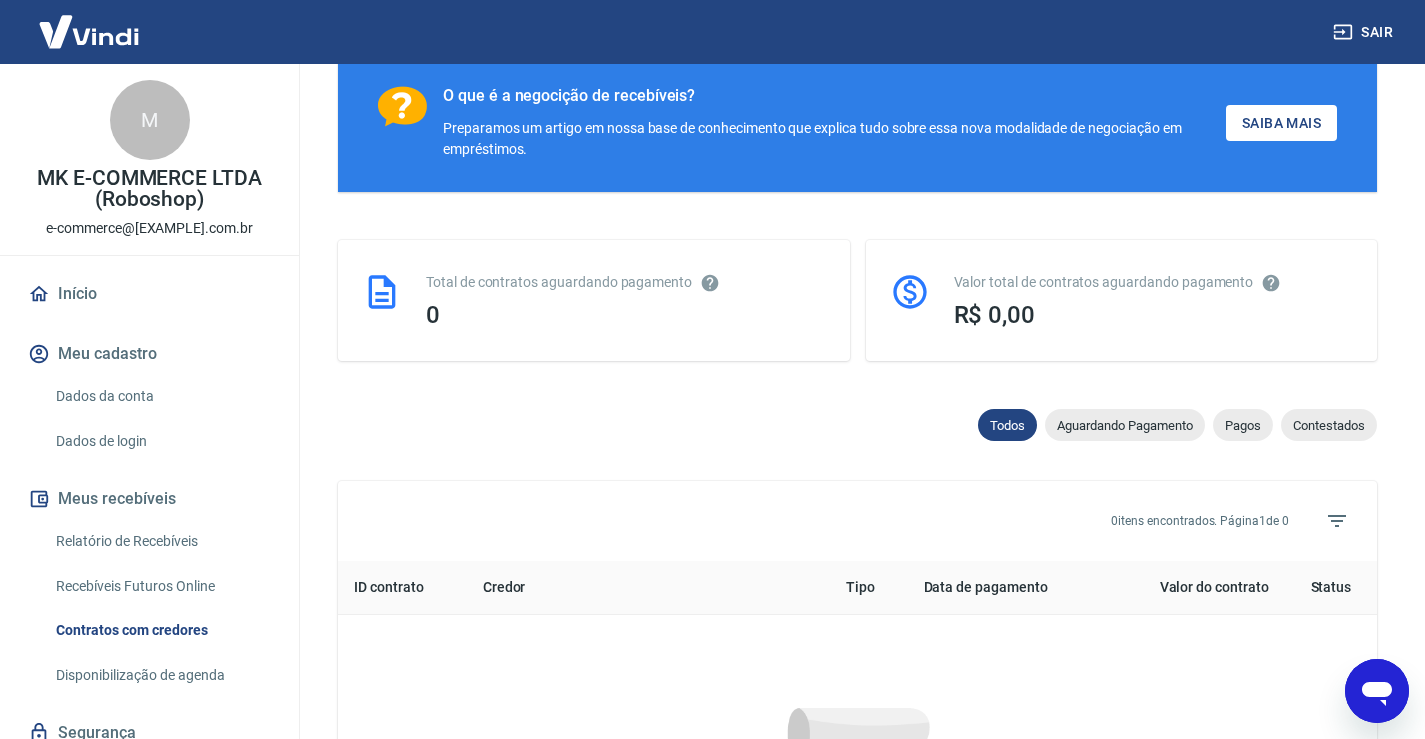 click on "Dados da conta" at bounding box center [161, 396] 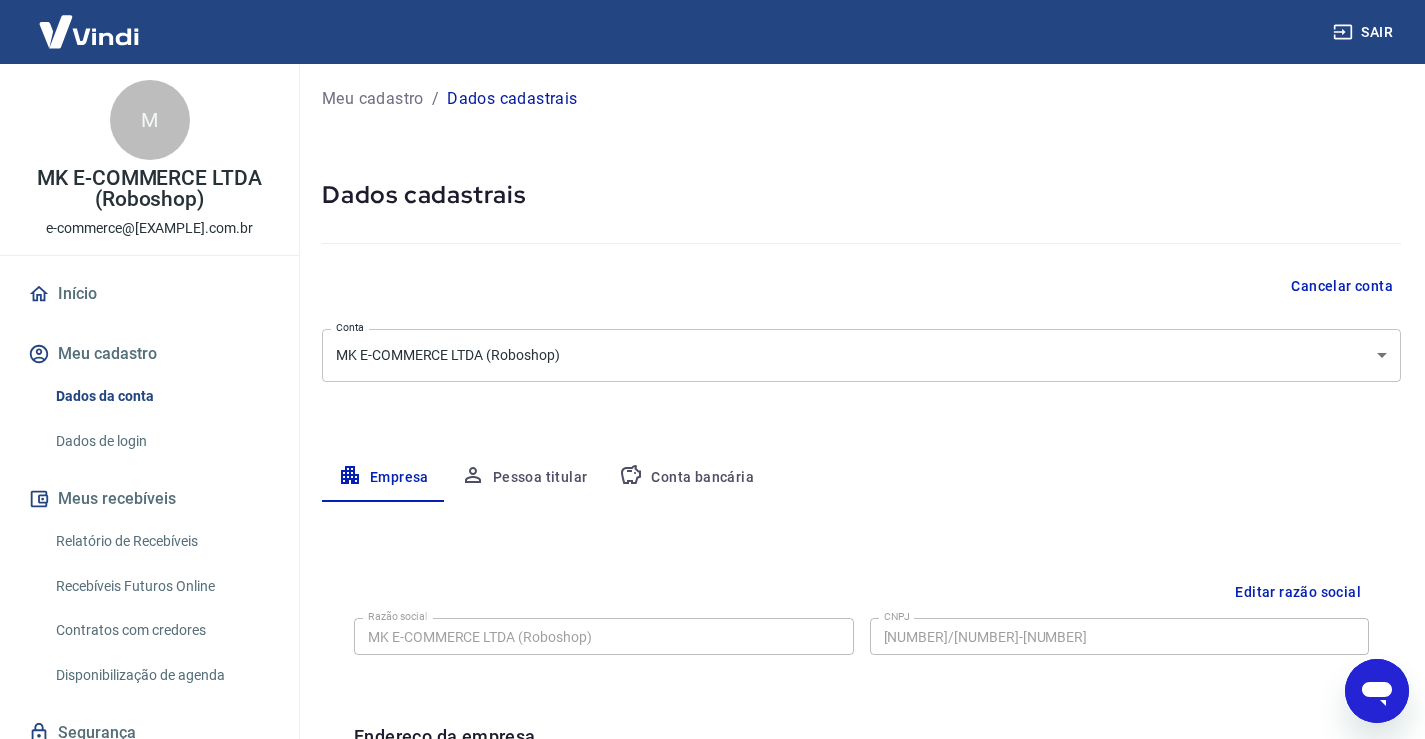 scroll, scrollTop: 0, scrollLeft: 0, axis: both 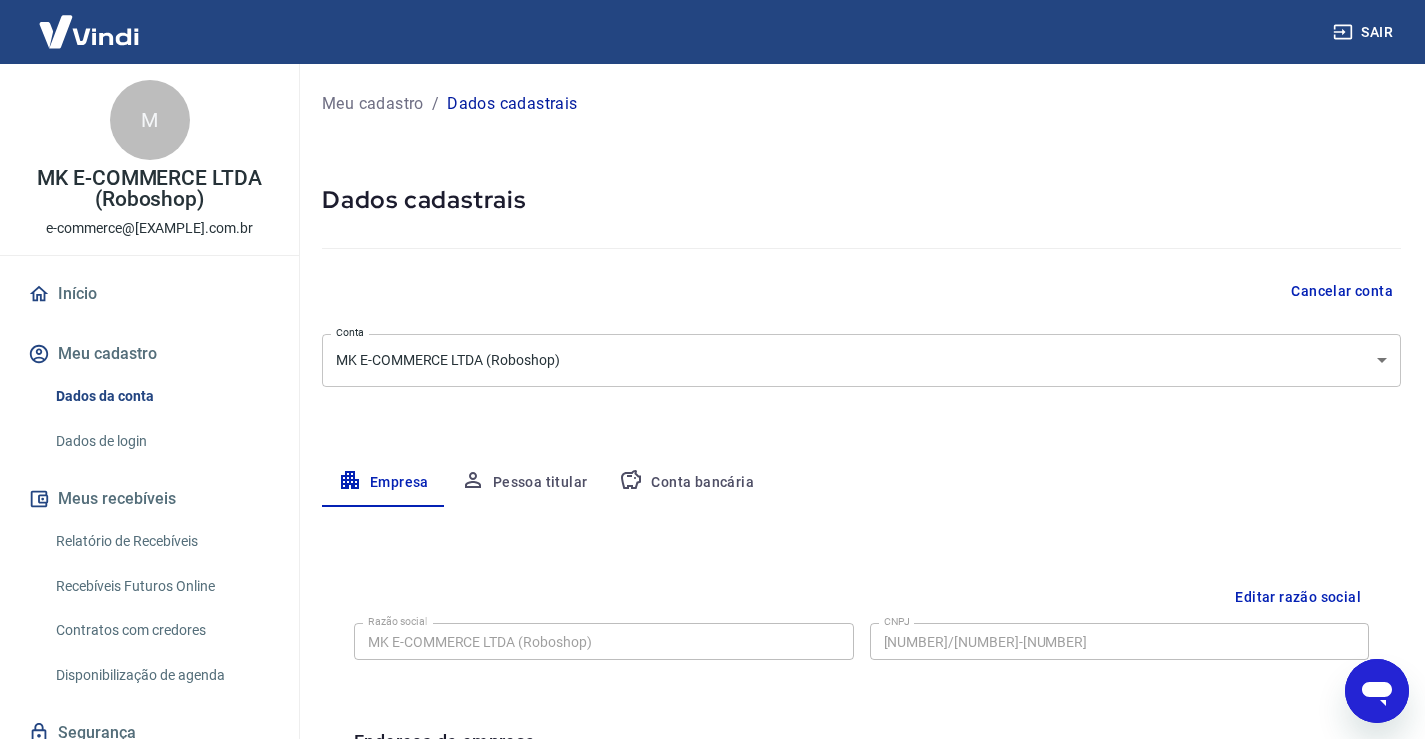 click 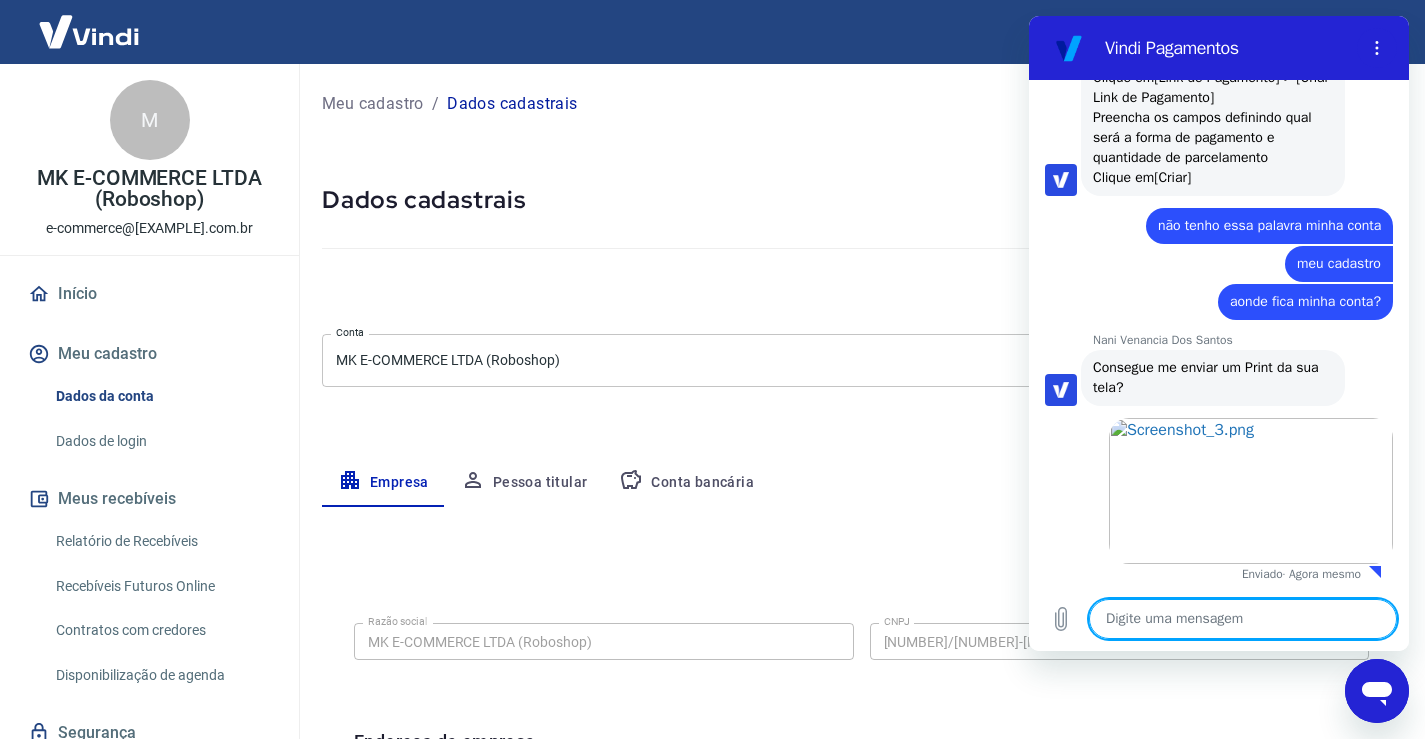 scroll, scrollTop: 0, scrollLeft: 0, axis: both 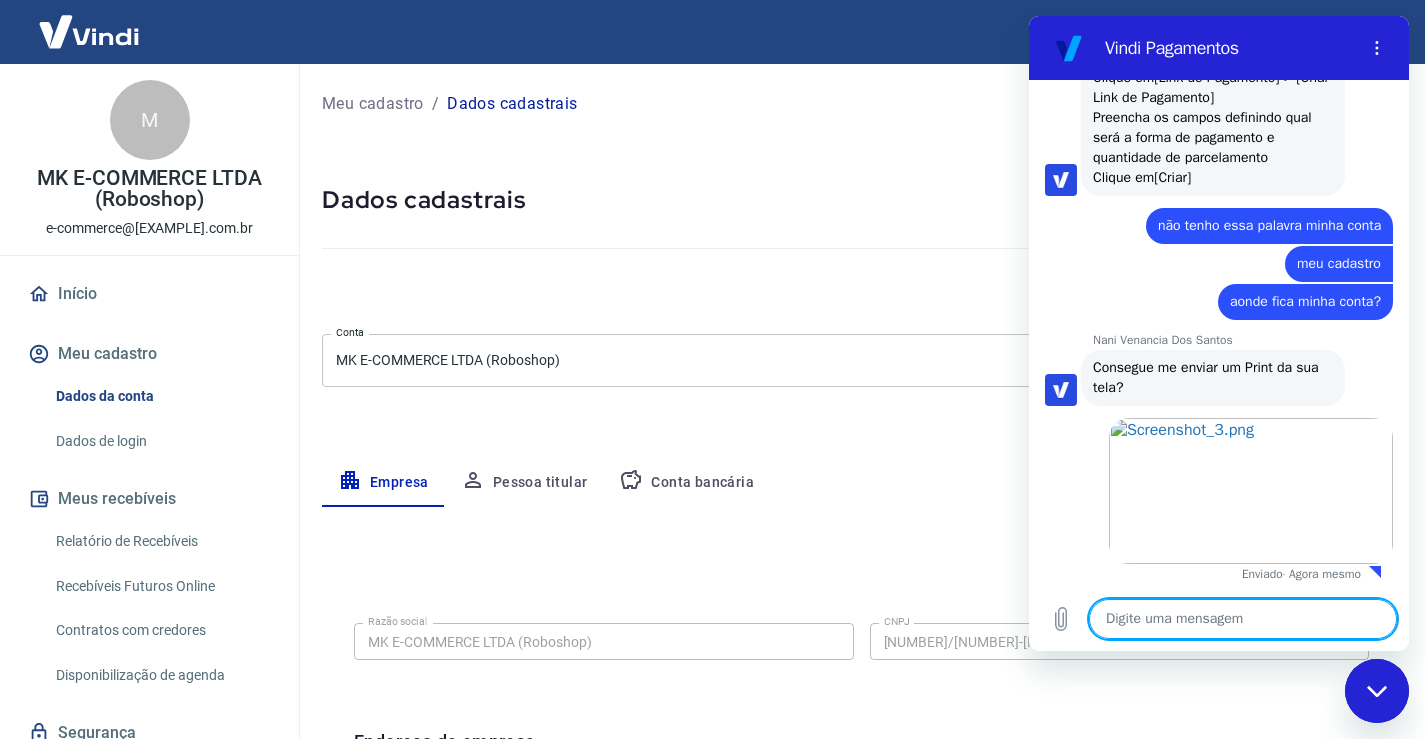 click on "Meu cadastro" at bounding box center (149, 354) 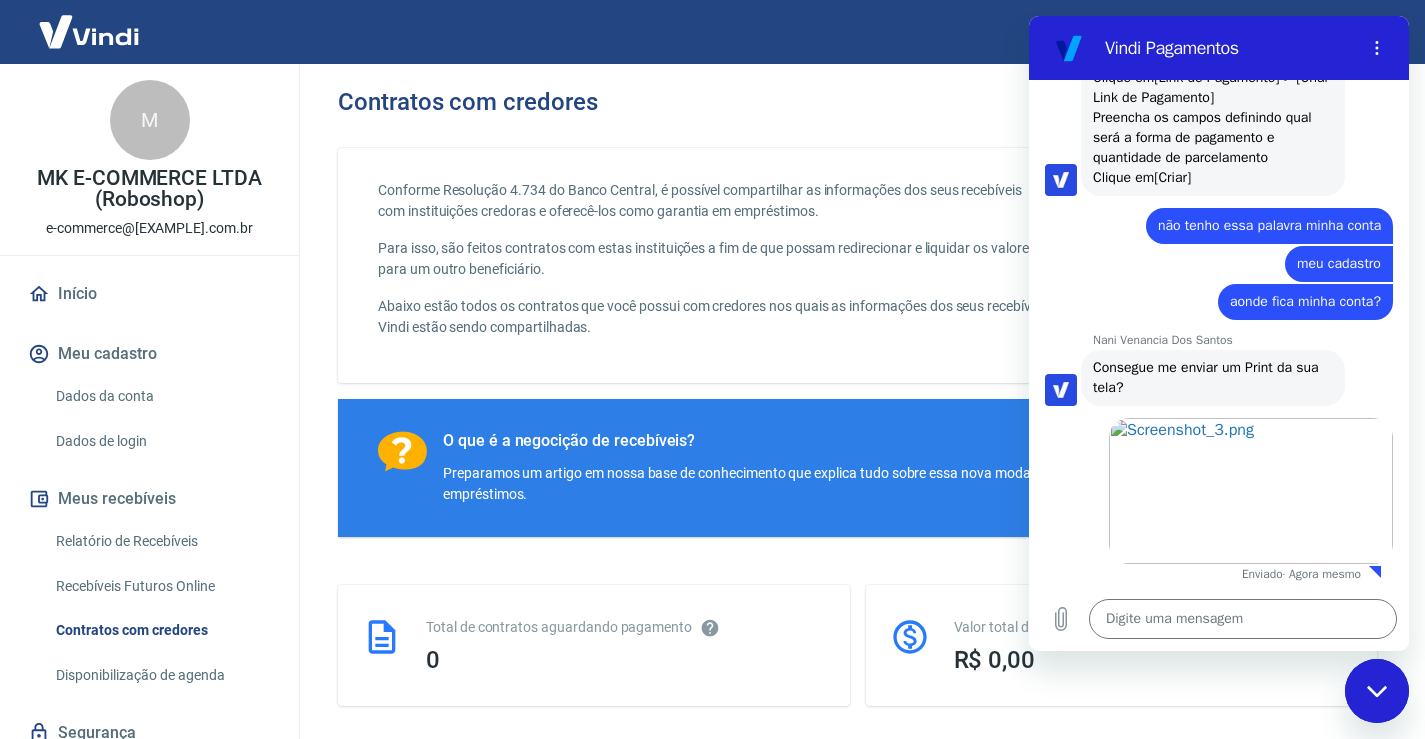 scroll, scrollTop: 345, scrollLeft: 0, axis: vertical 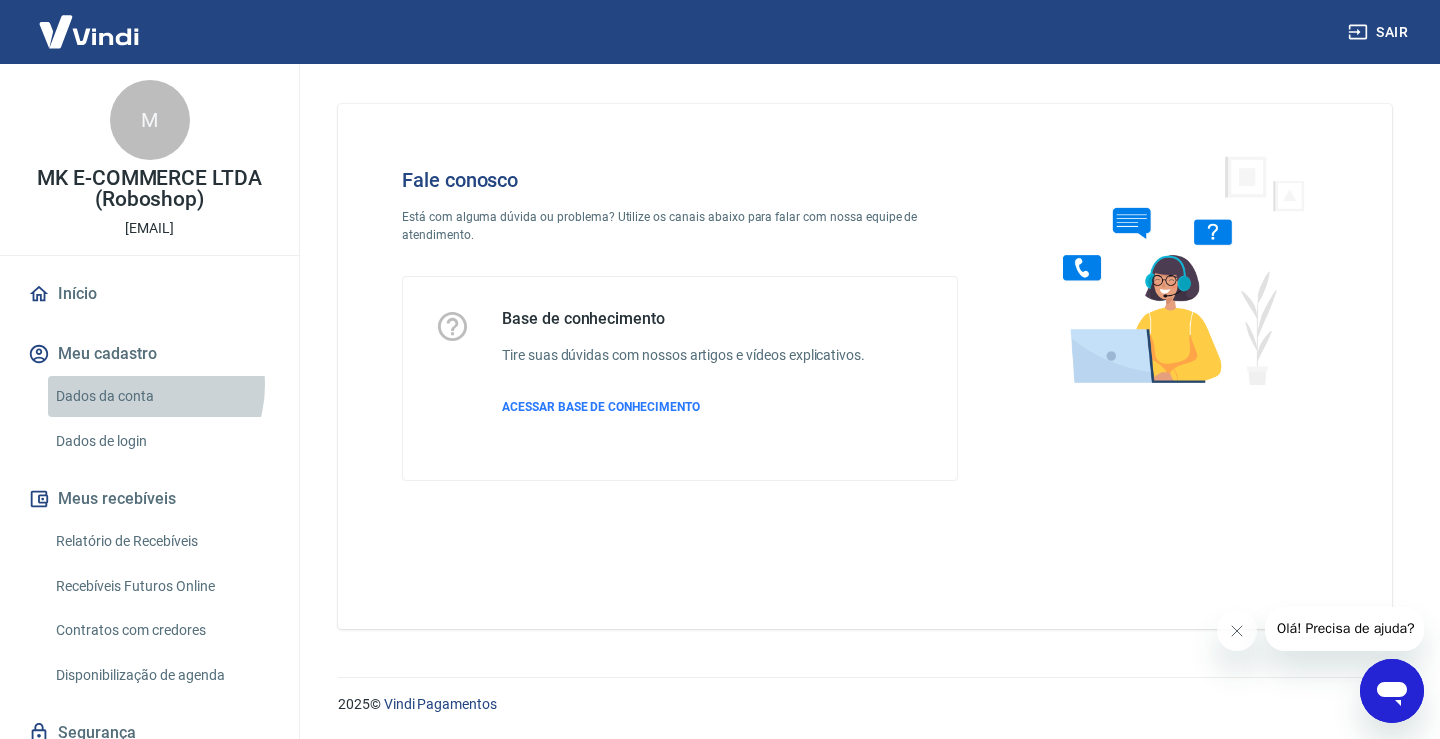 click on "Dados da conta" at bounding box center (161, 396) 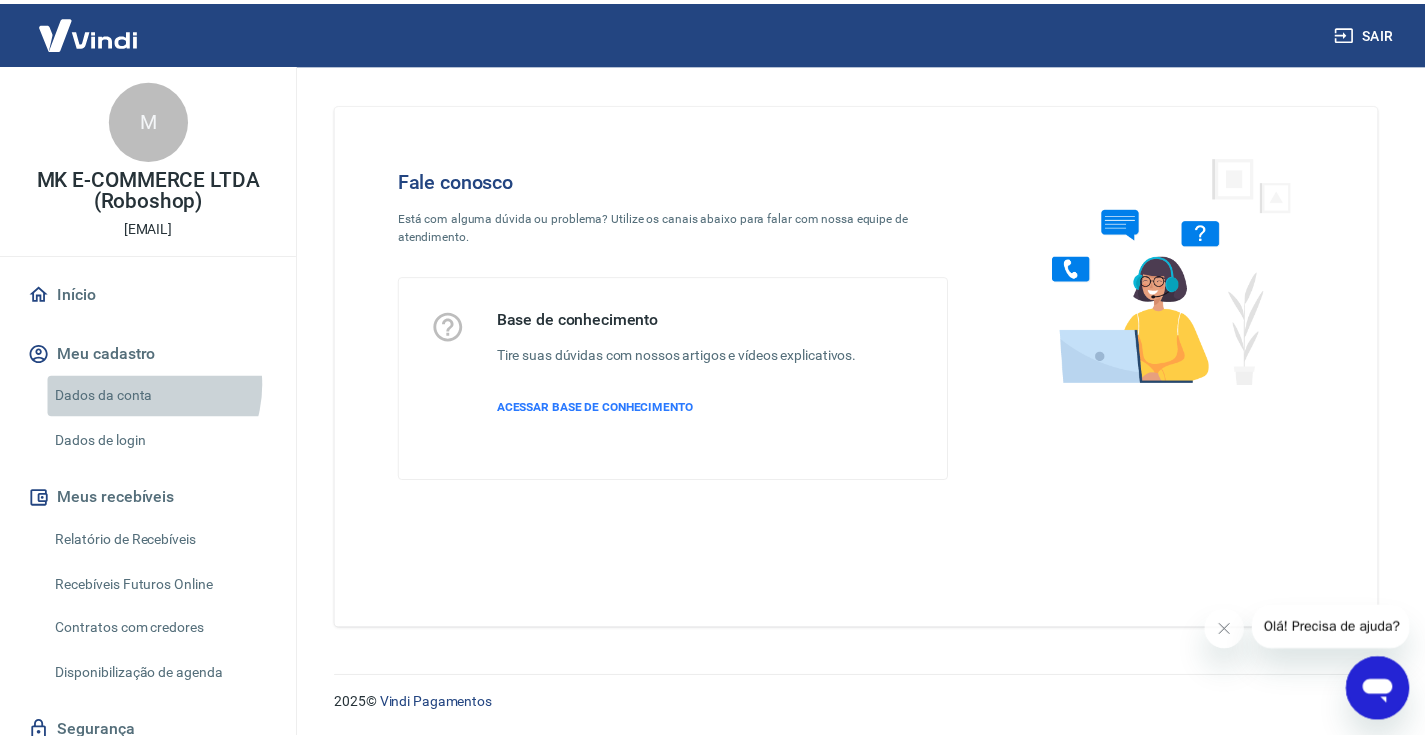 scroll, scrollTop: 0, scrollLeft: 0, axis: both 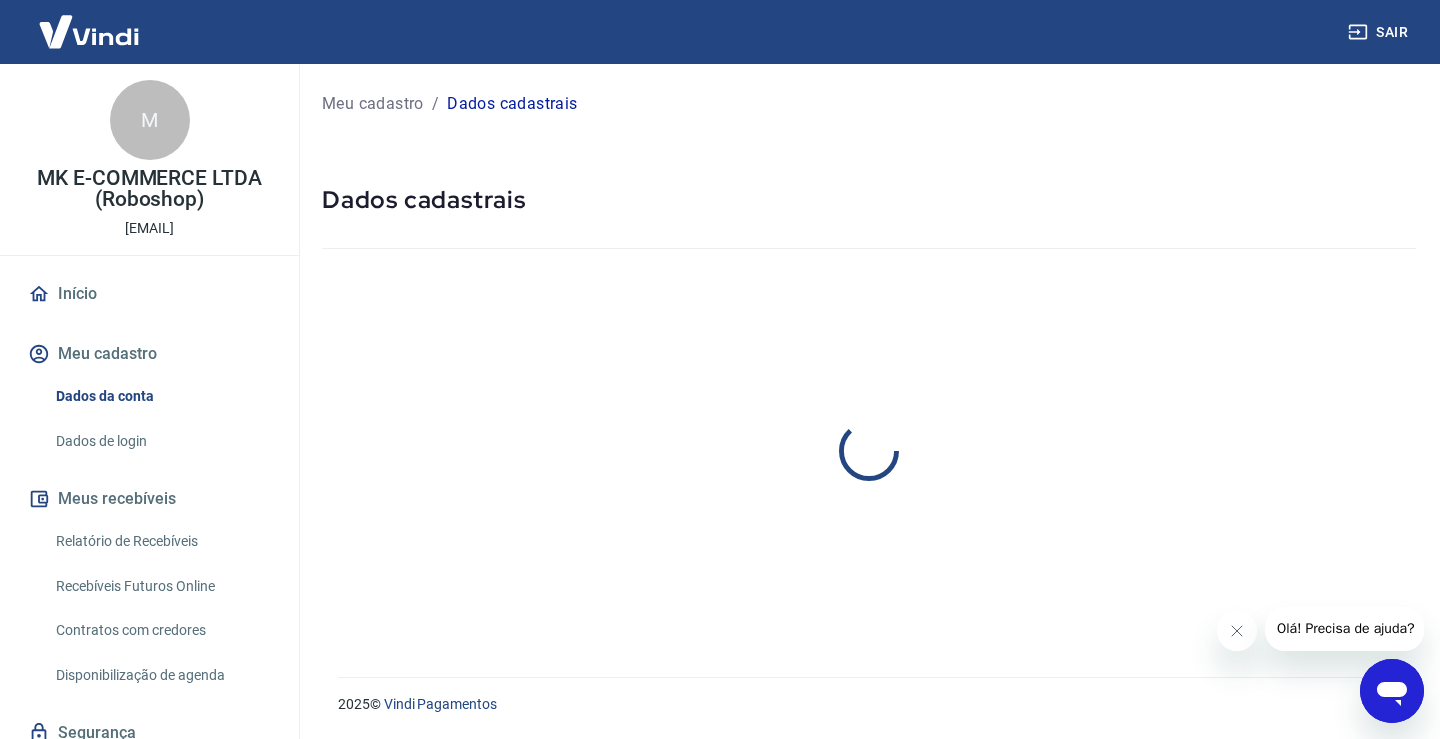 select on "SP" 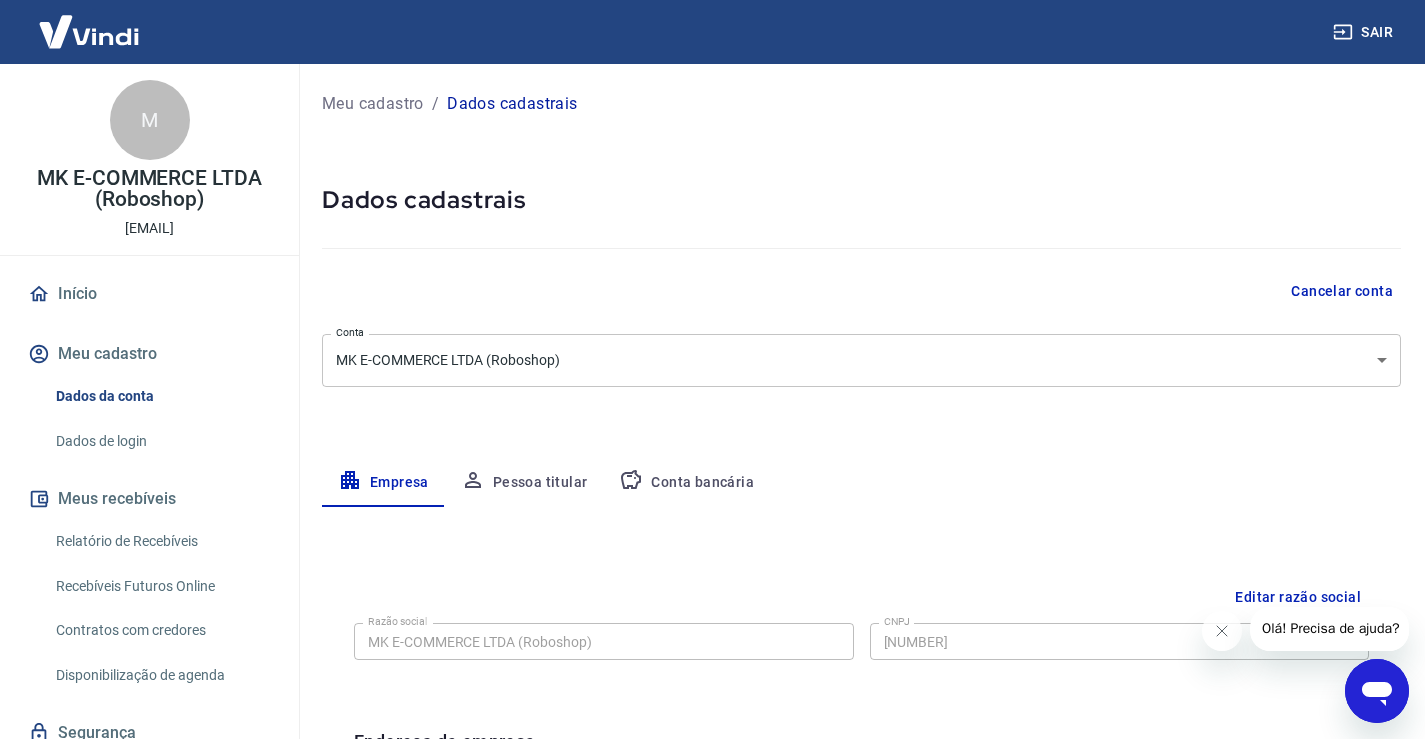 click on "Dados de login" at bounding box center (161, 441) 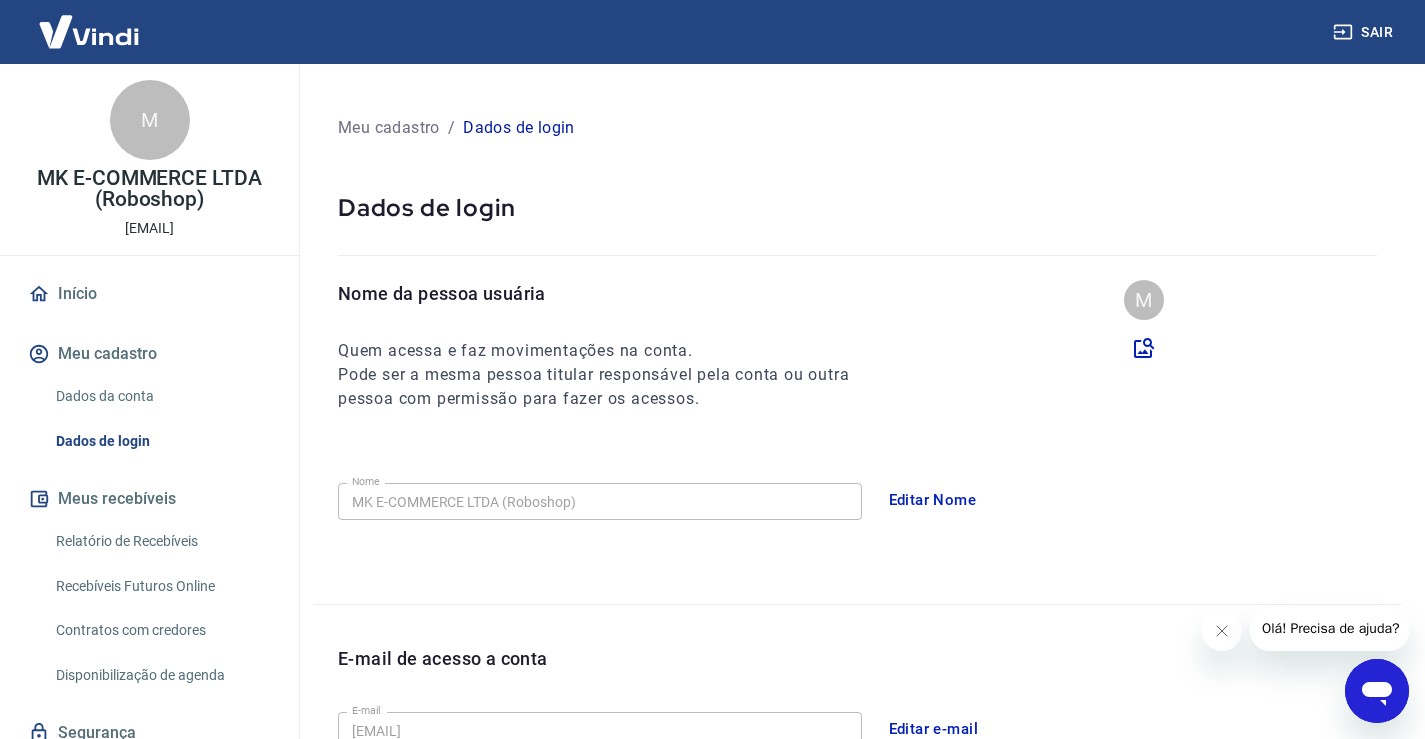 scroll, scrollTop: 100, scrollLeft: 0, axis: vertical 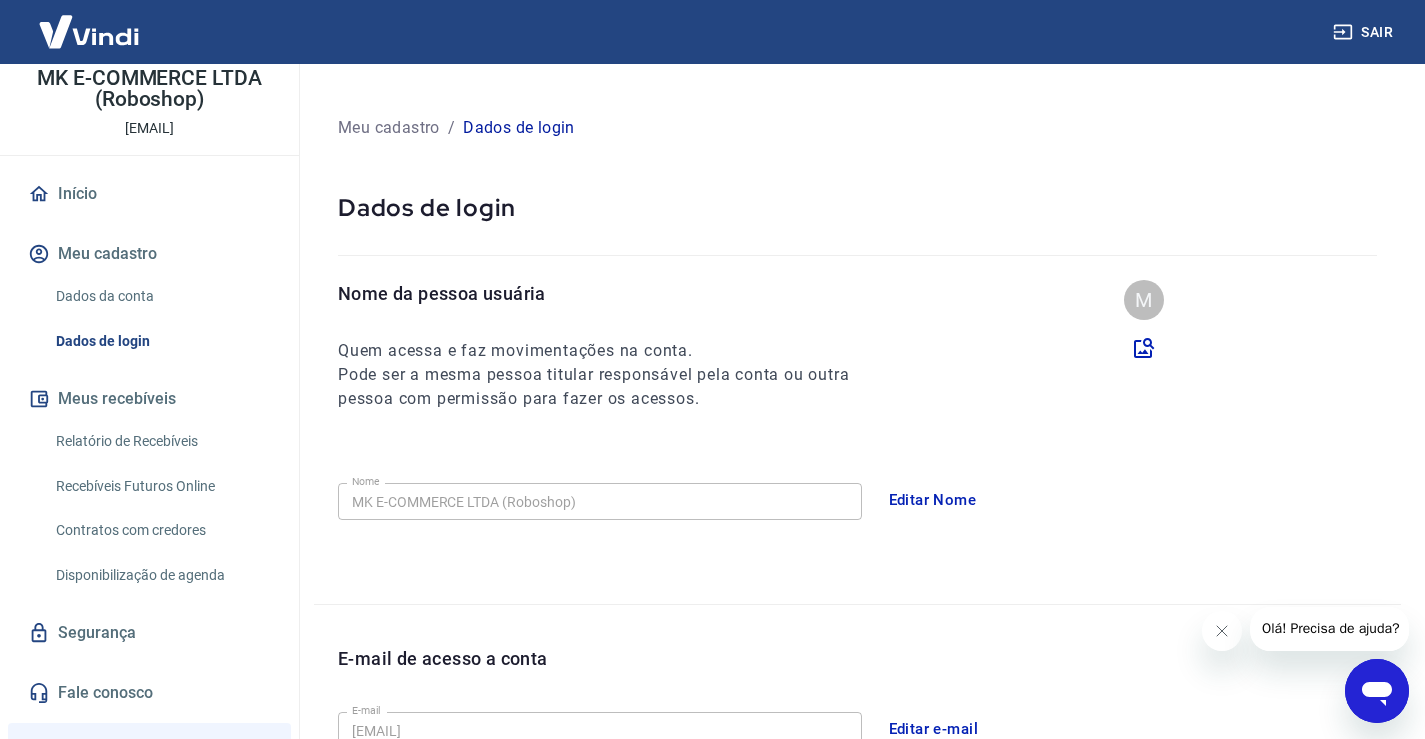 click on "Relatório de Recebíveis" at bounding box center (161, 441) 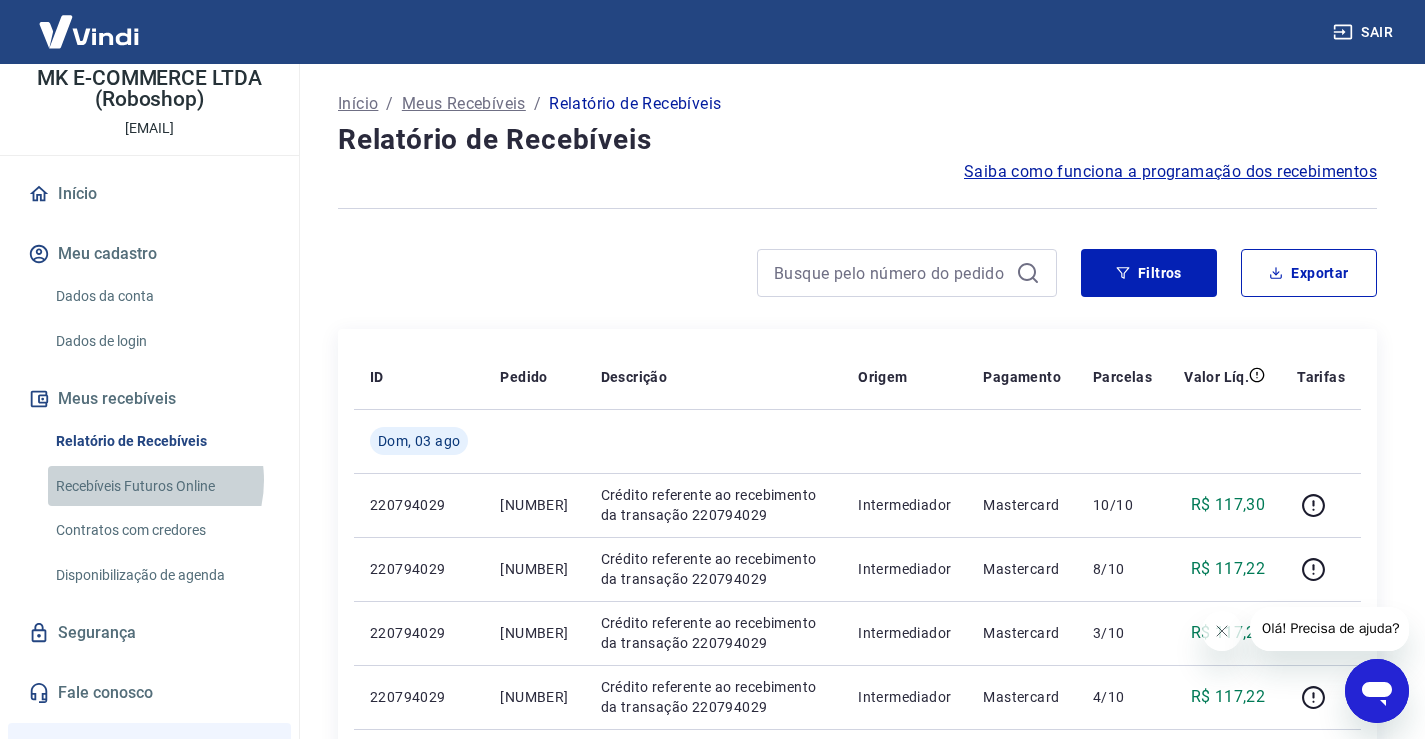 click on "Recebíveis Futuros Online" at bounding box center (161, 486) 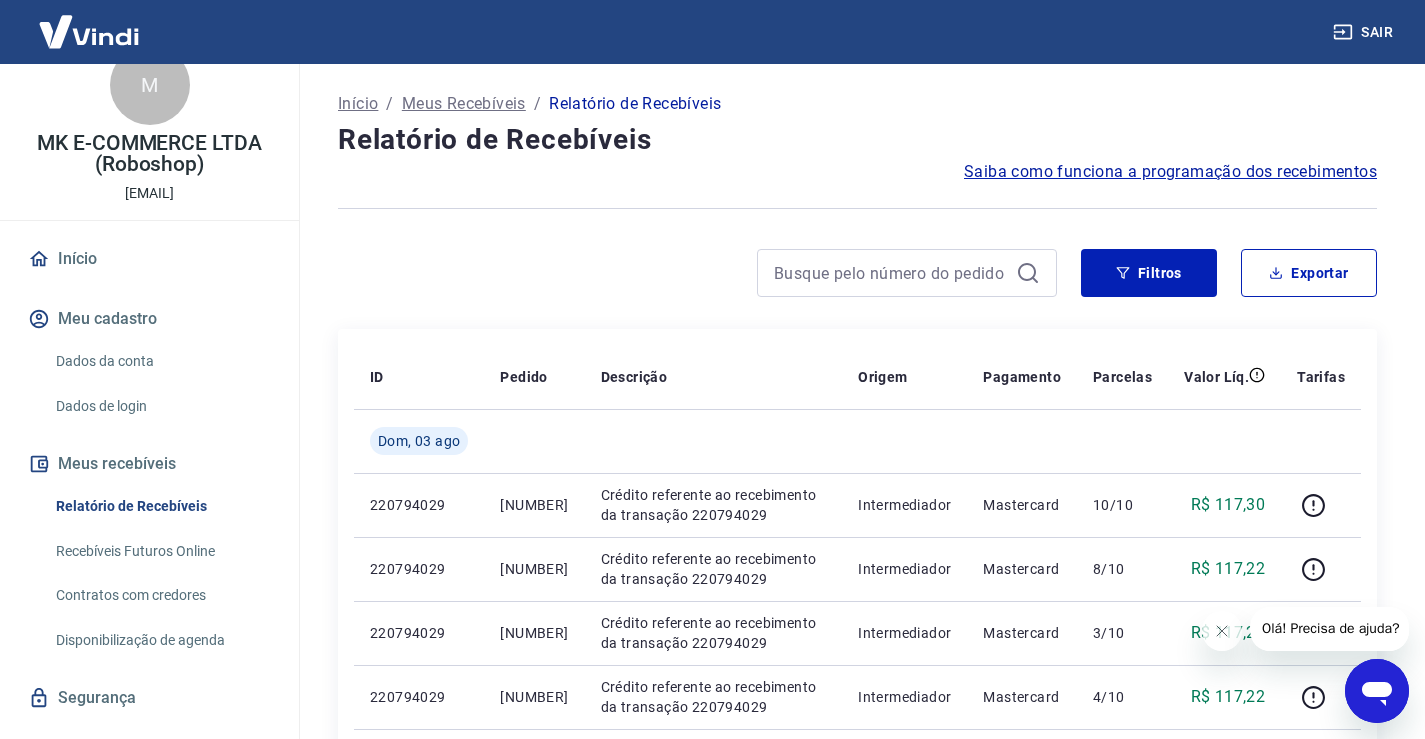 scroll, scrollTop: 0, scrollLeft: 0, axis: both 